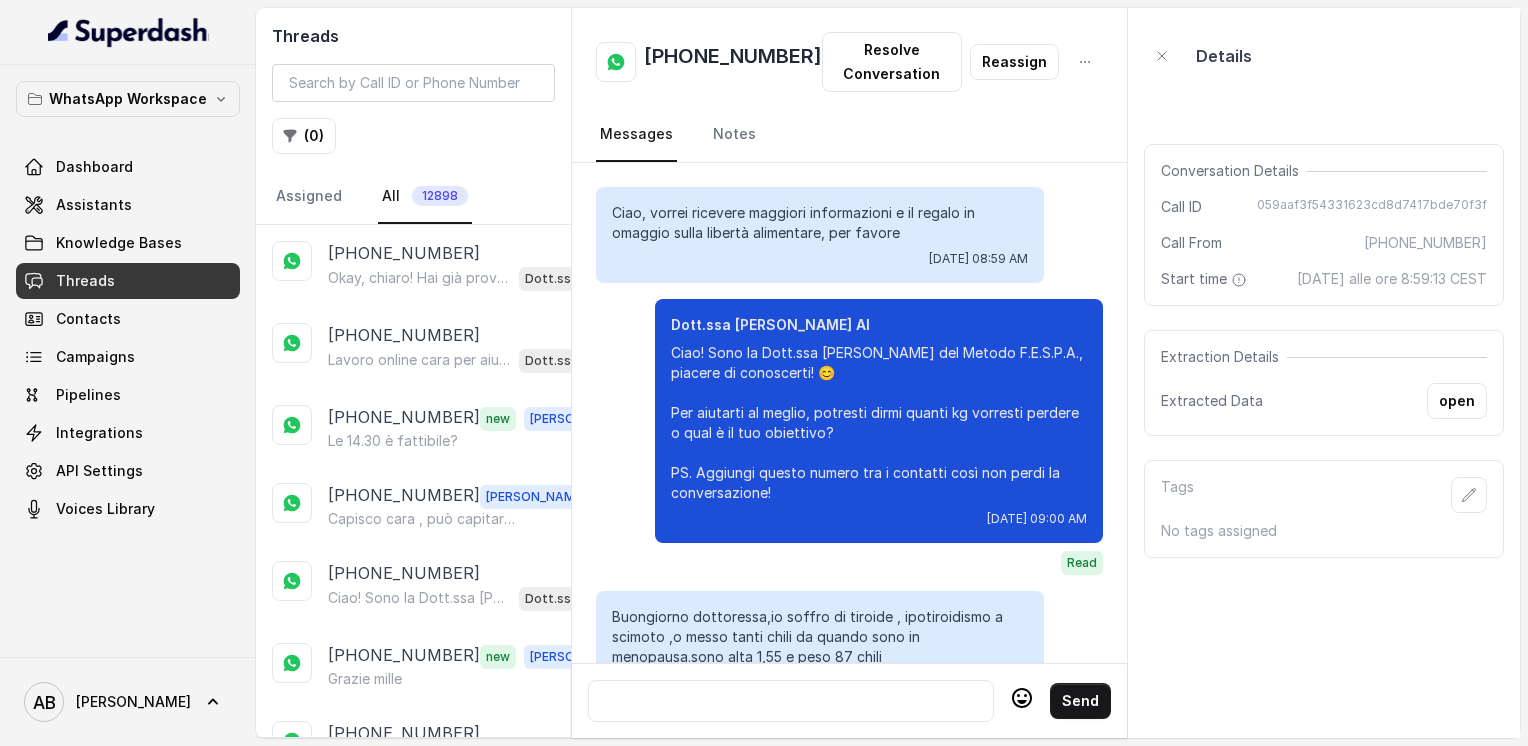 scroll, scrollTop: 0, scrollLeft: 0, axis: both 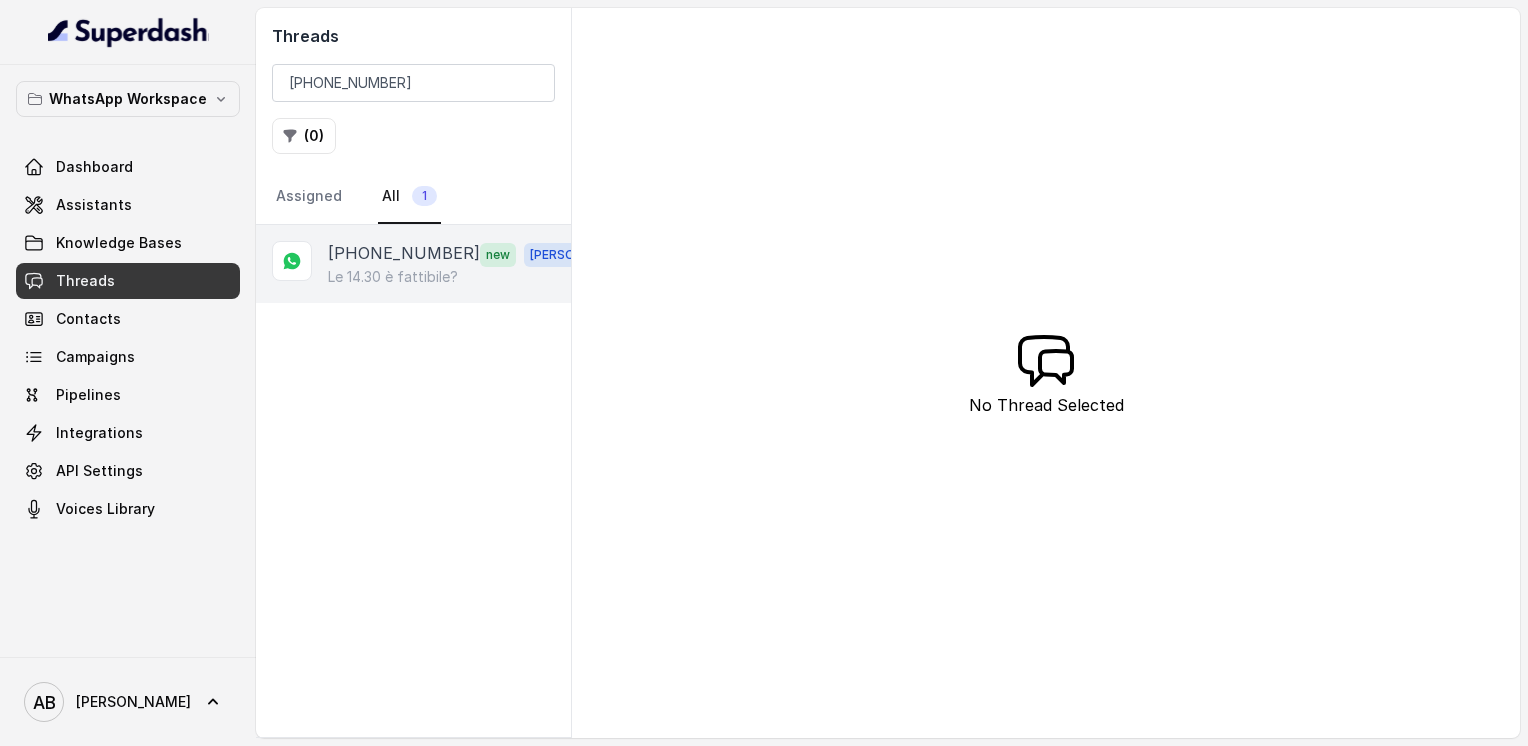 type on "[PHONE_NUMBER]" 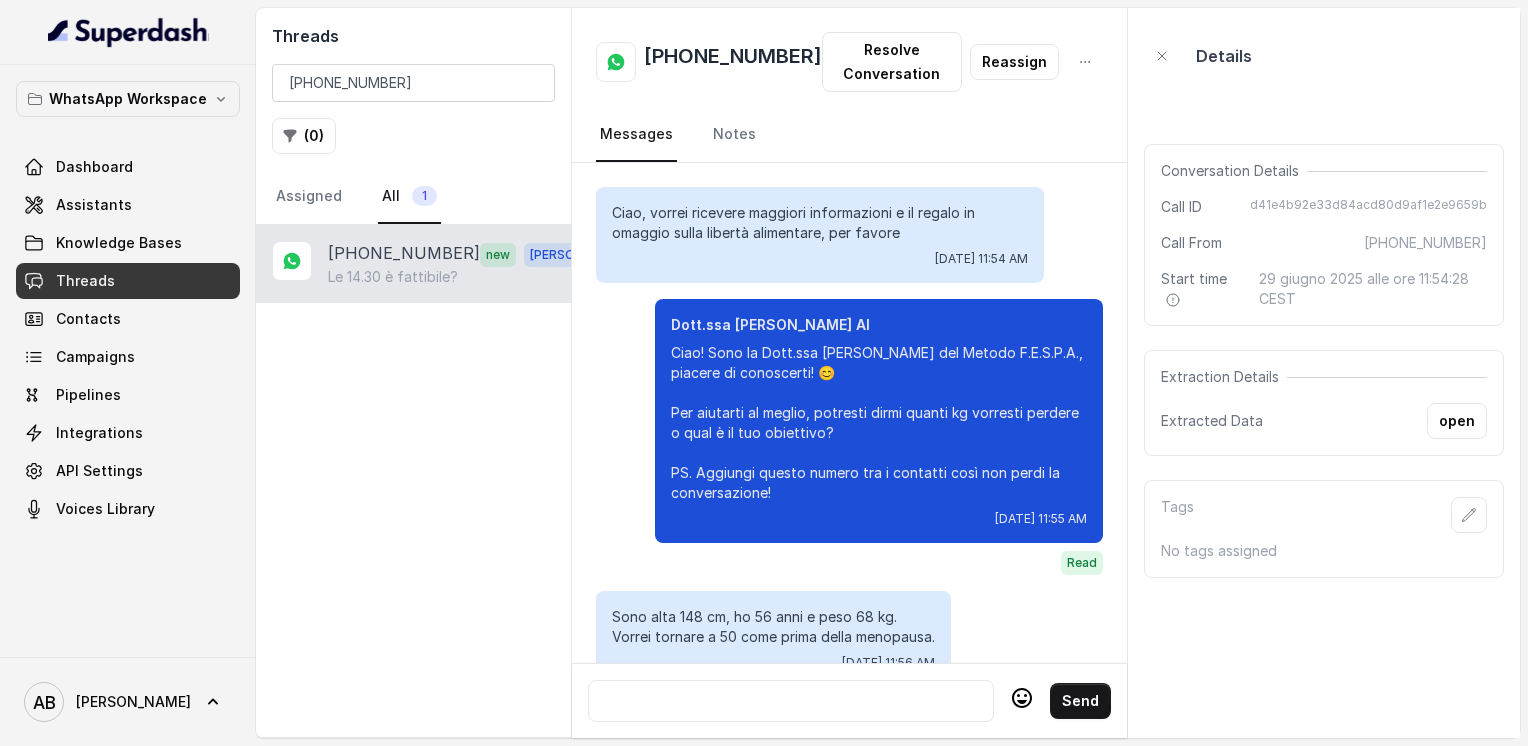 scroll, scrollTop: 3096, scrollLeft: 0, axis: vertical 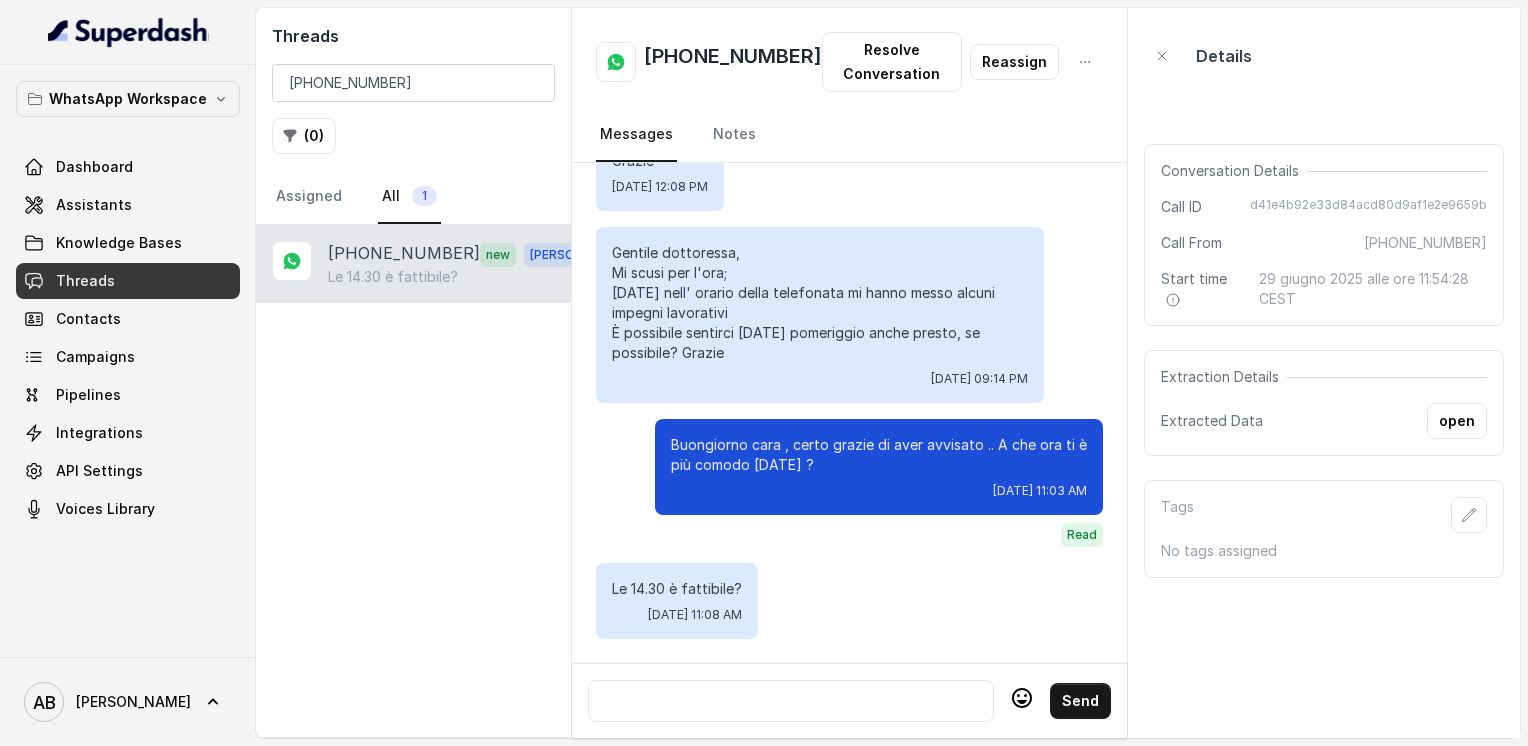 click at bounding box center [791, 701] 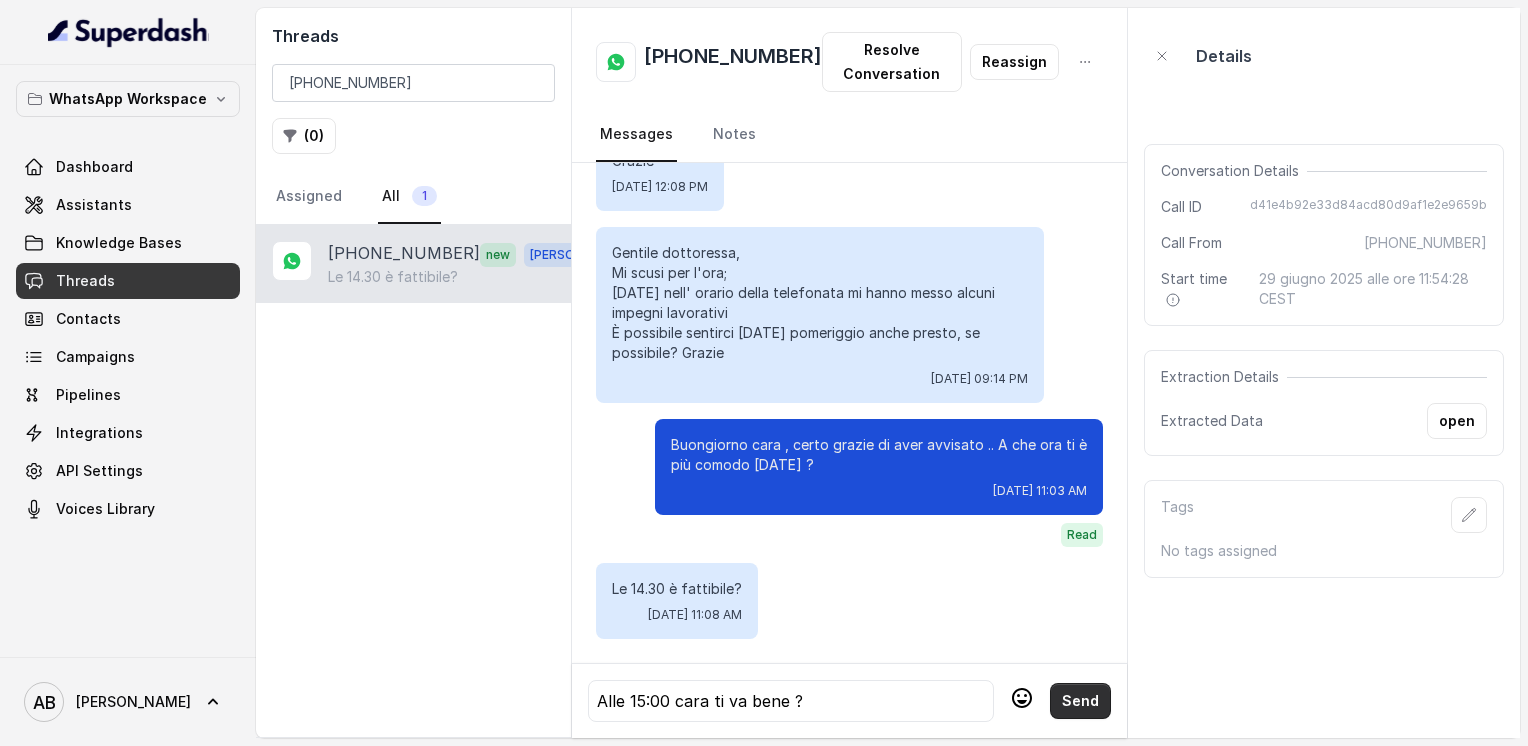 click on "Send" at bounding box center (1080, 701) 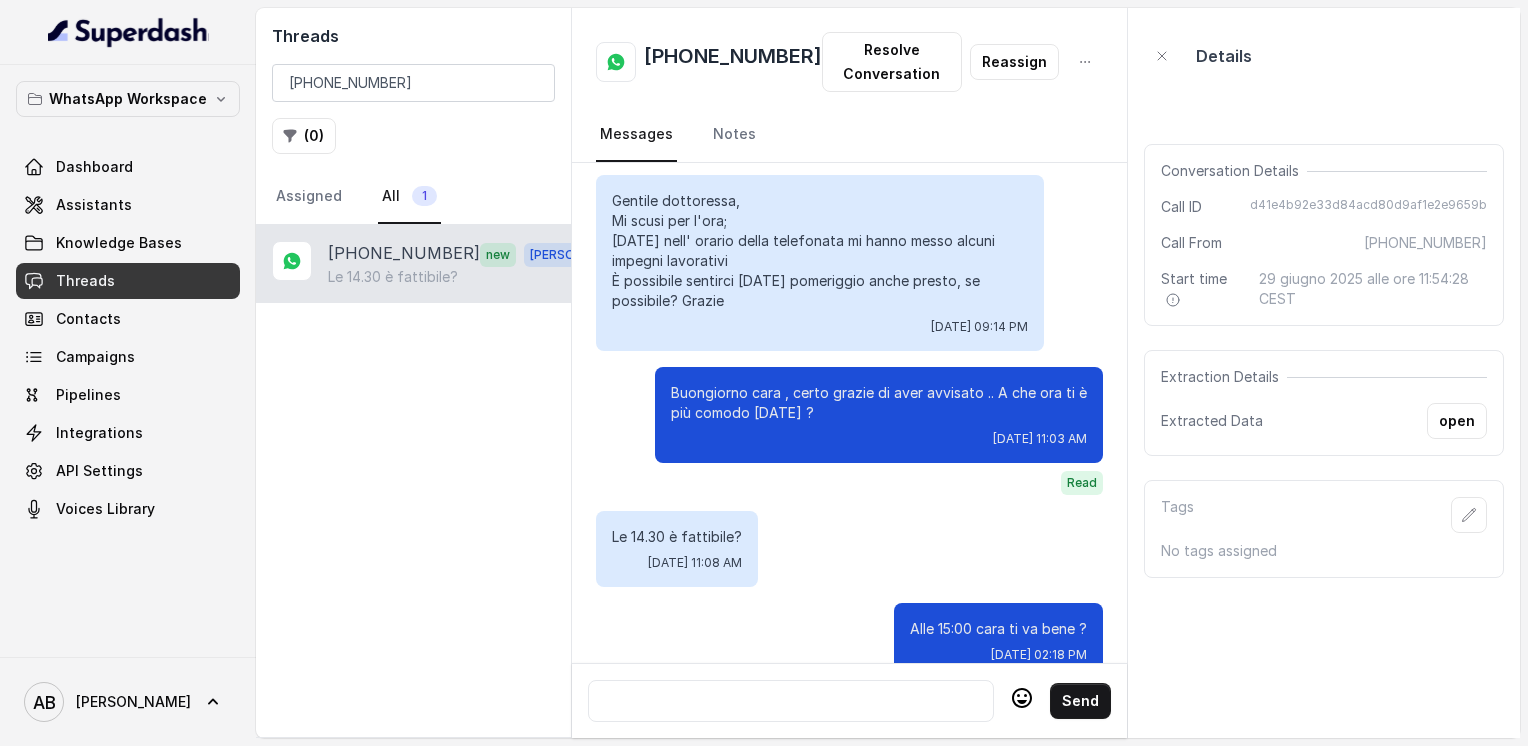 click on "[PHONE_NUMBER]" at bounding box center (733, 62) 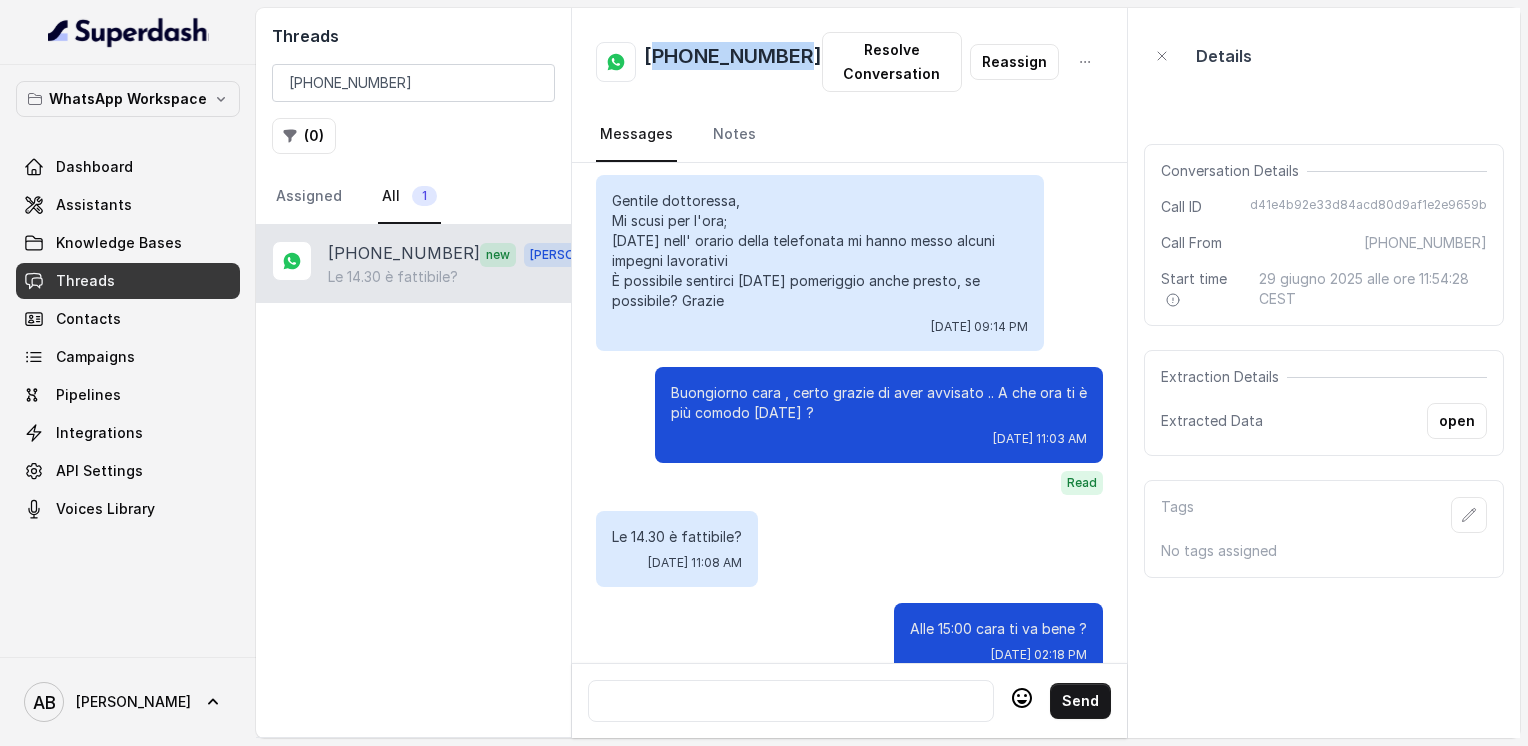 click on "[PHONE_NUMBER]" at bounding box center (733, 62) 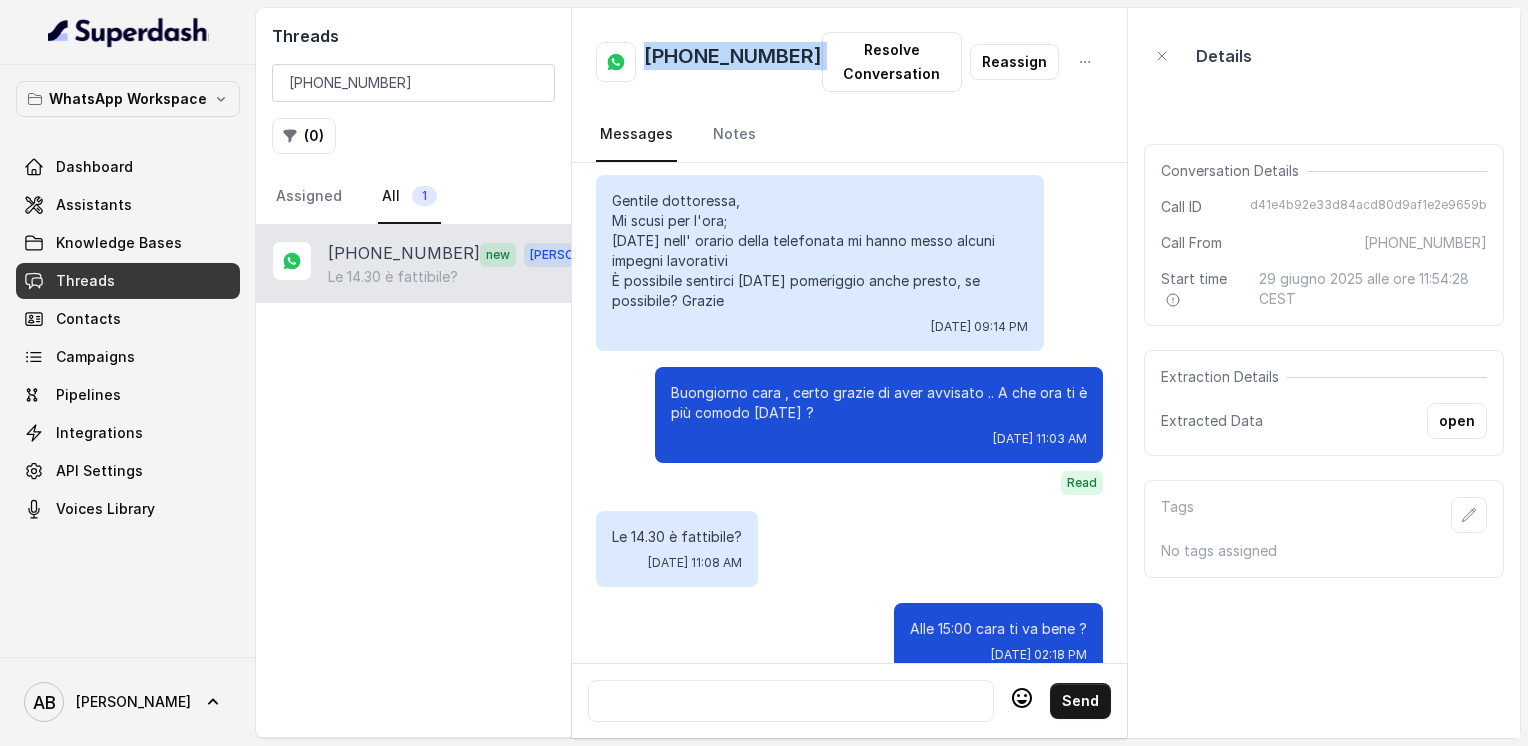 click on "[PHONE_NUMBER]" at bounding box center (733, 62) 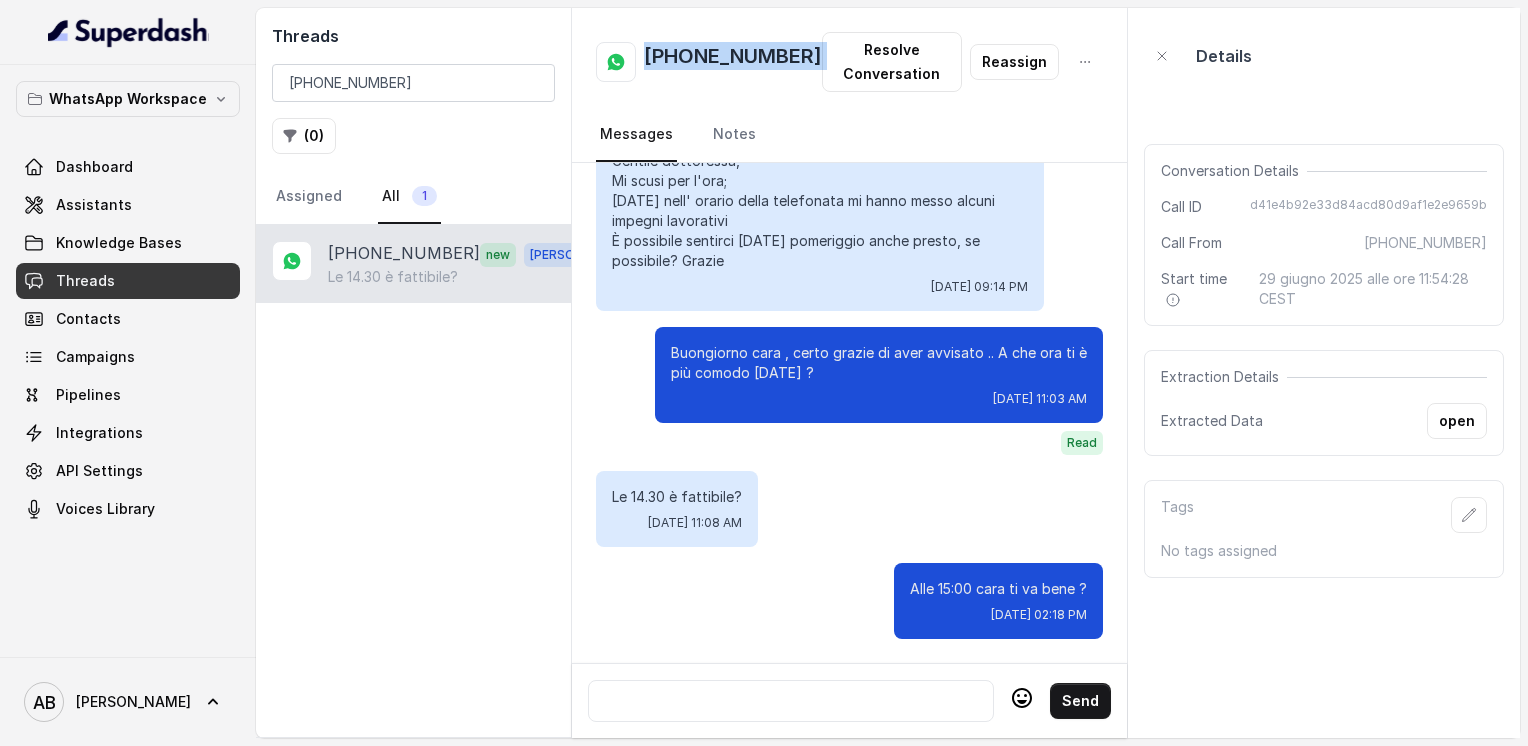 scroll, scrollTop: 3188, scrollLeft: 0, axis: vertical 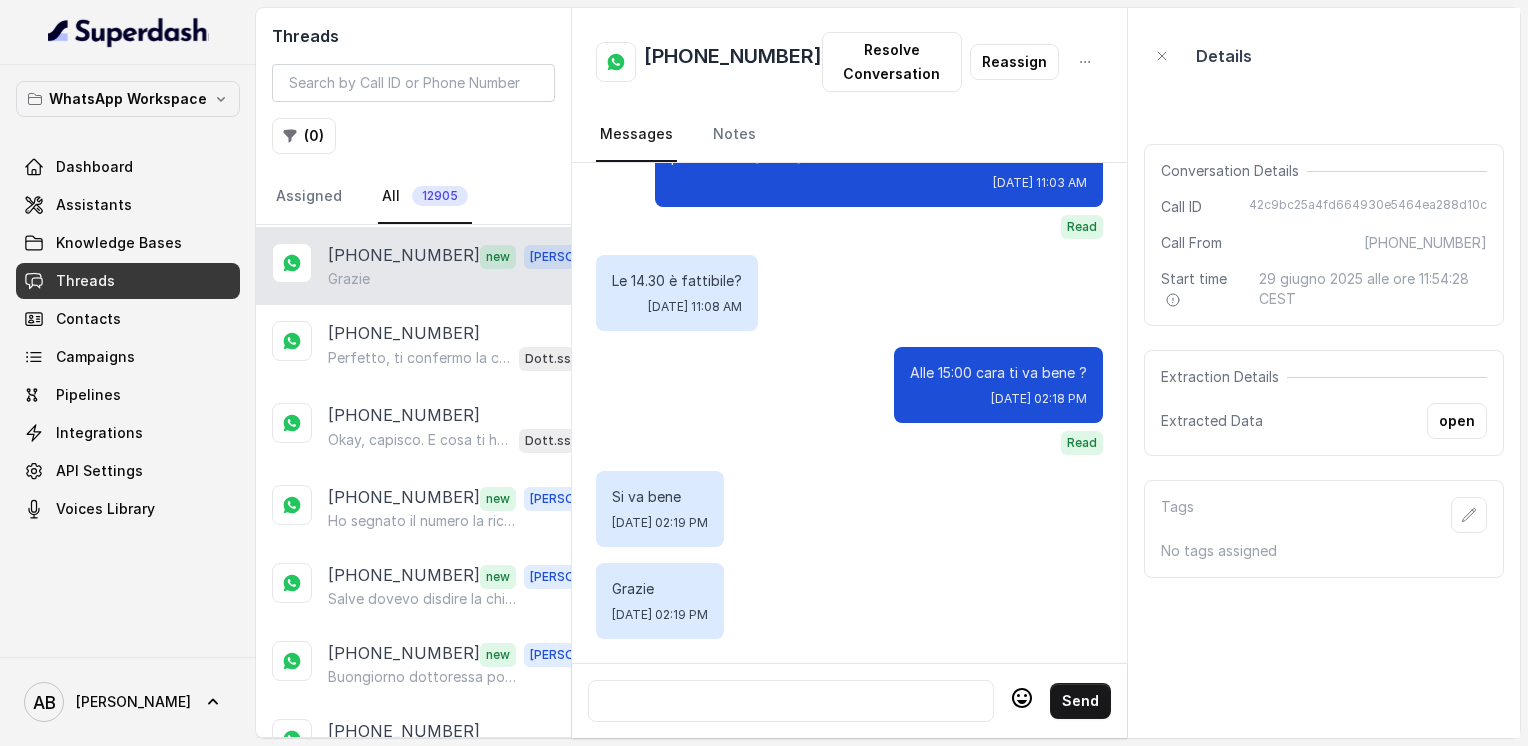 click at bounding box center [791, 701] 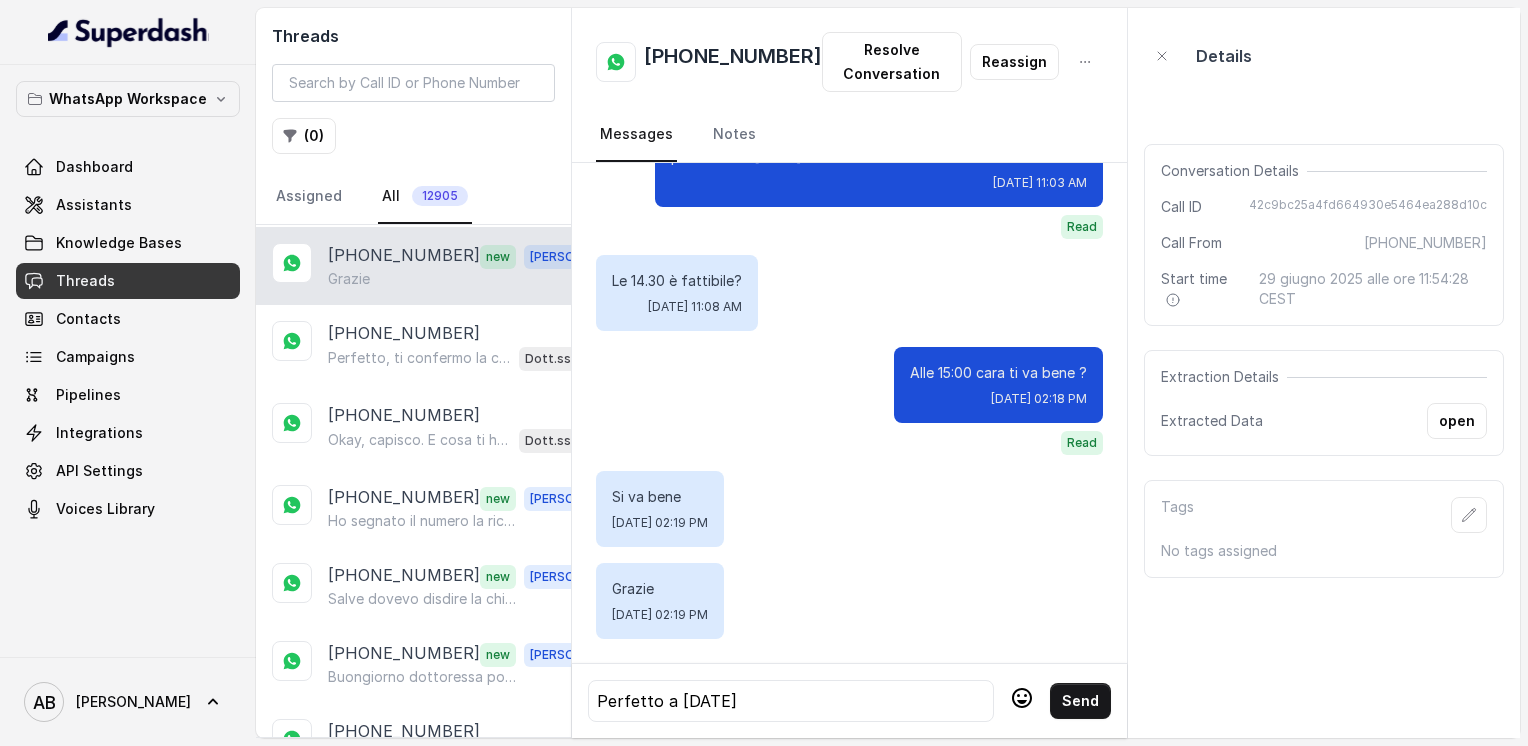 click 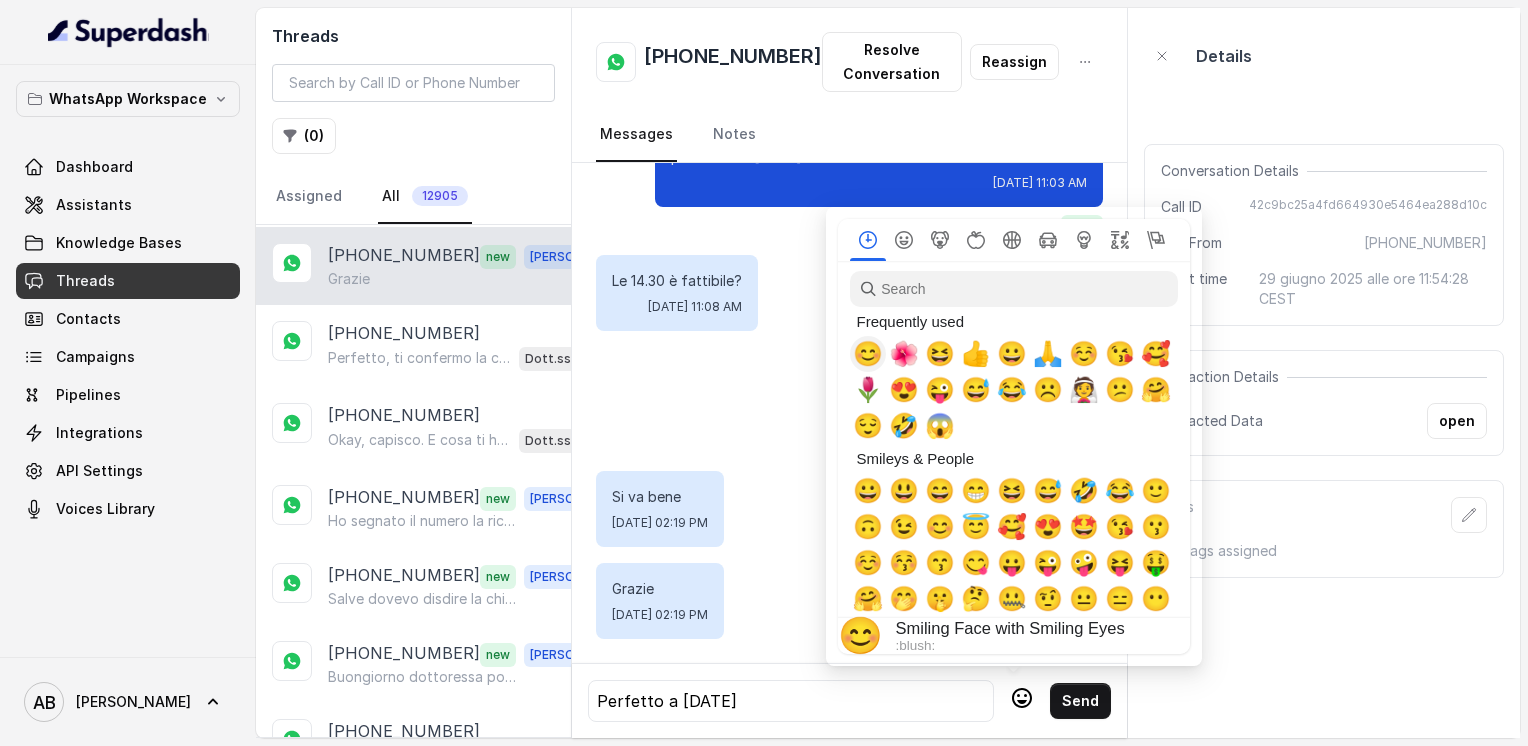 click on "😊" at bounding box center (868, 354) 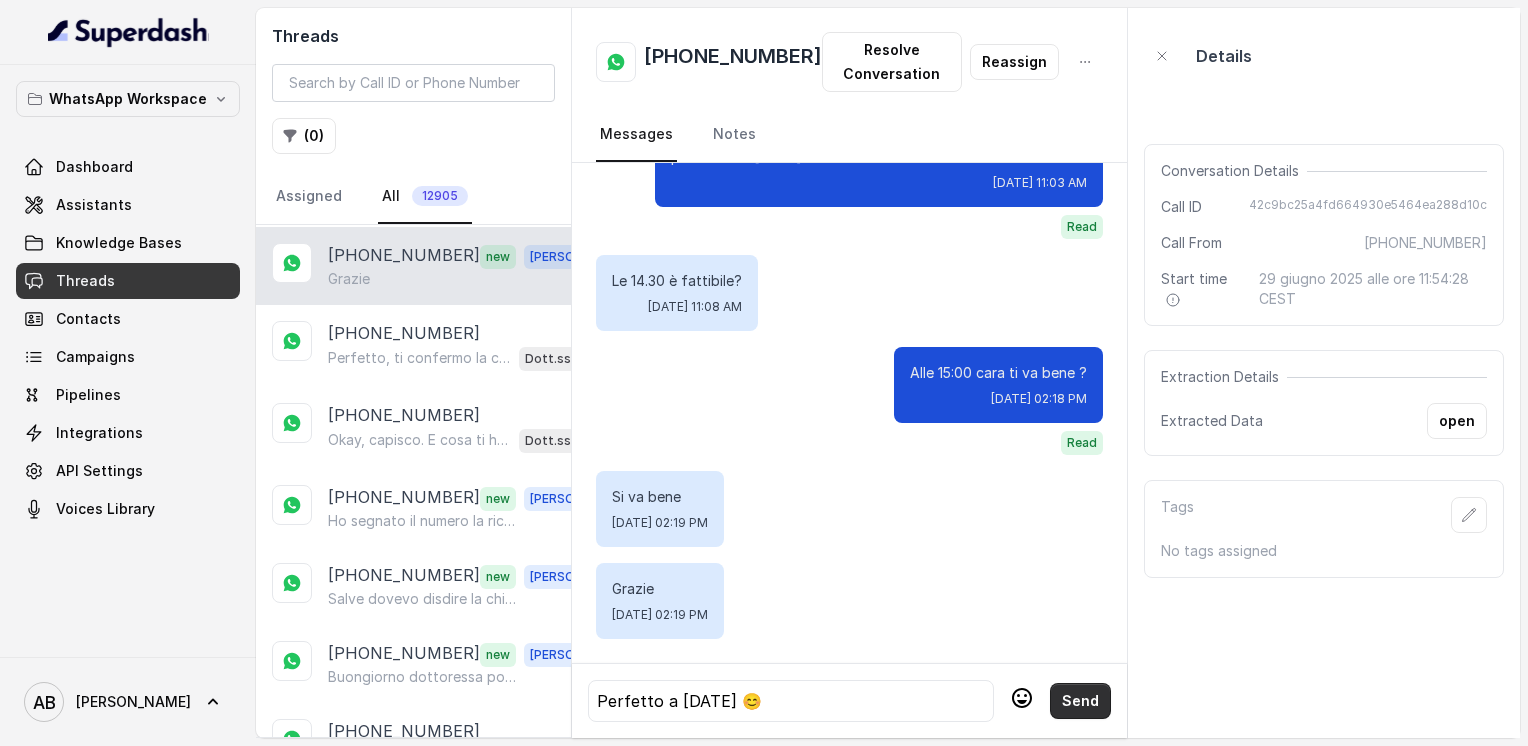 click on "Send" at bounding box center [1080, 701] 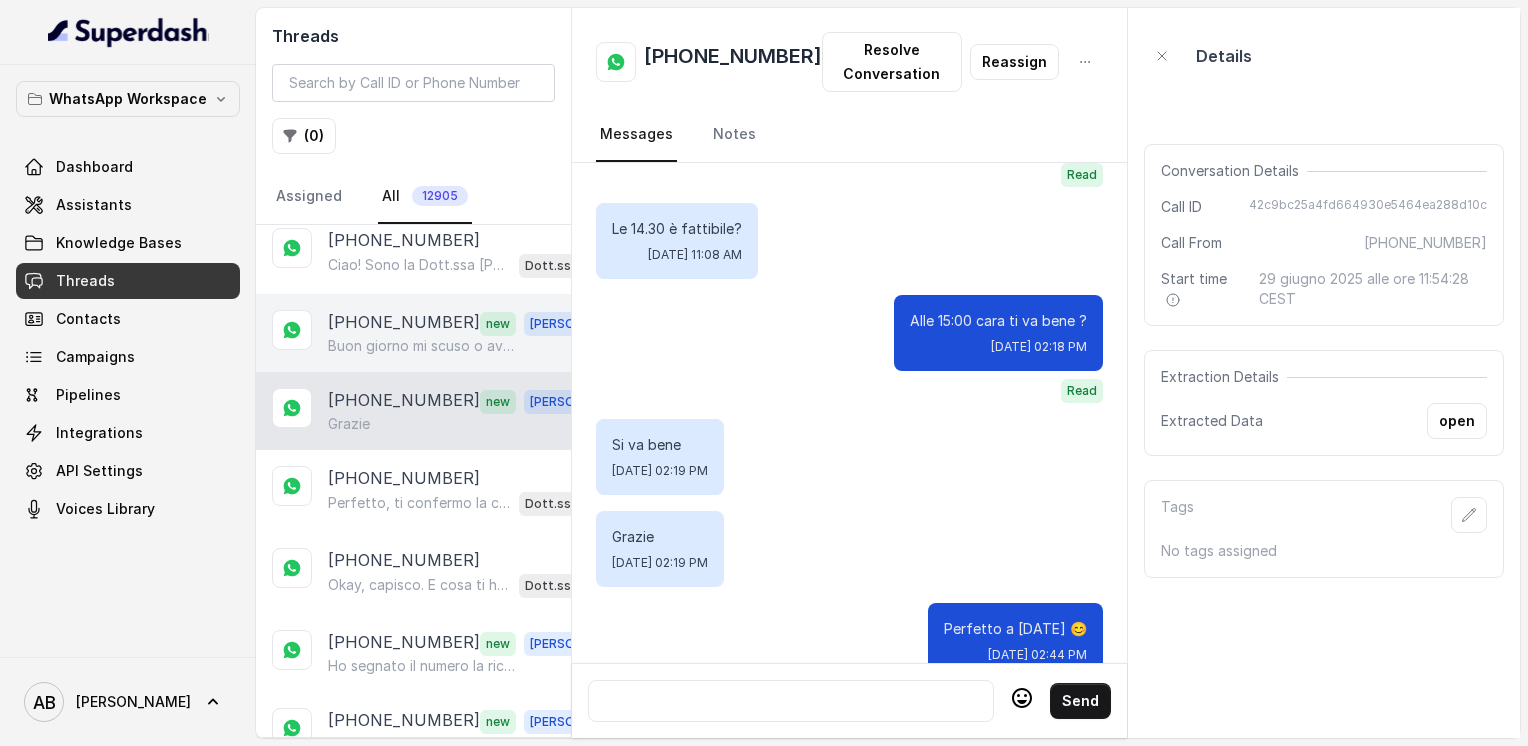 scroll, scrollTop: 0, scrollLeft: 0, axis: both 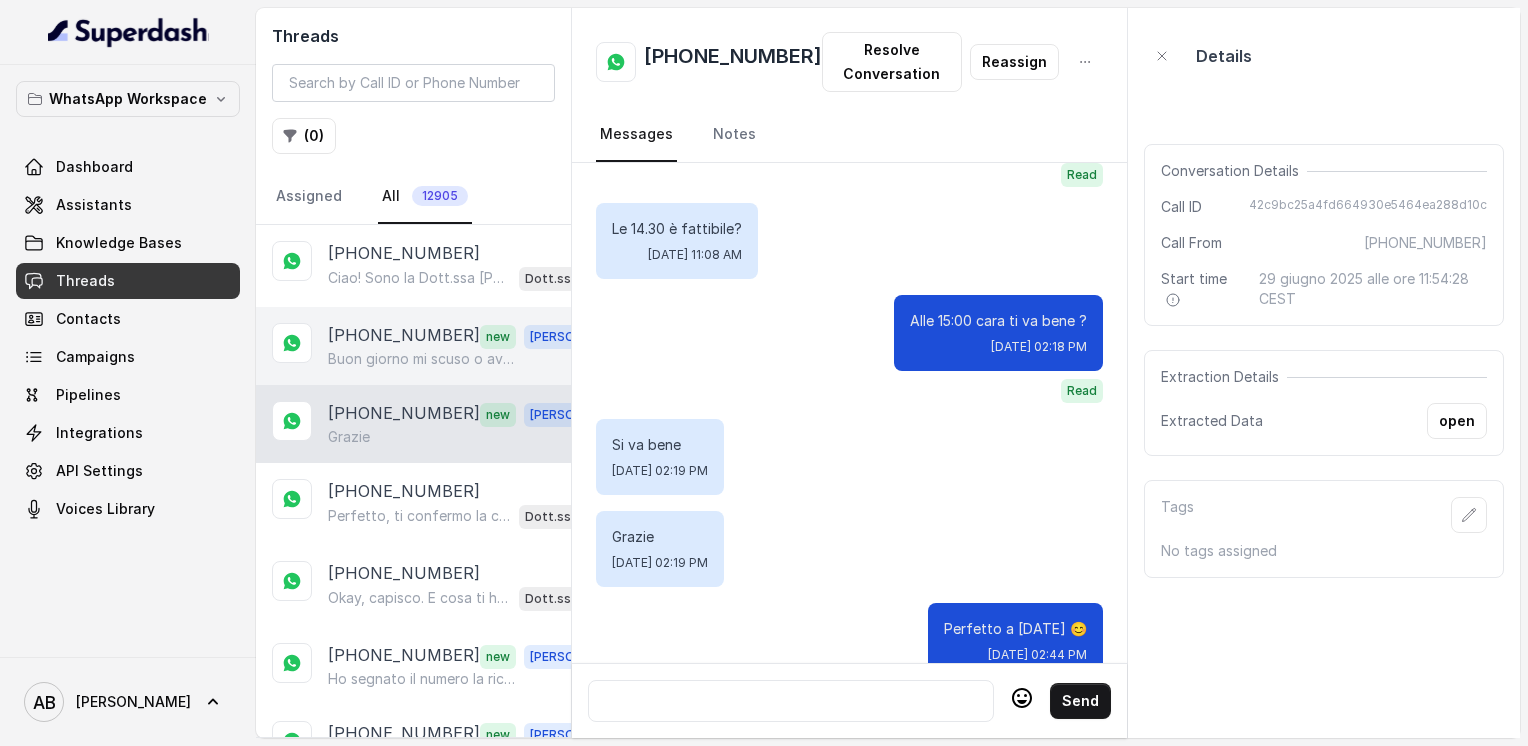 click on "Buon giorno mi scuso o avuto un problema mia sorella si e sentito [DEMOGRAPHIC_DATA] e al pronto soccorso io sono con lei non so quello che ha se non prima si libera lei non le posso dirle un orario le mando un messagio io
quando ci possiamo sentire ancora mi scuso grazie" at bounding box center (424, 359) 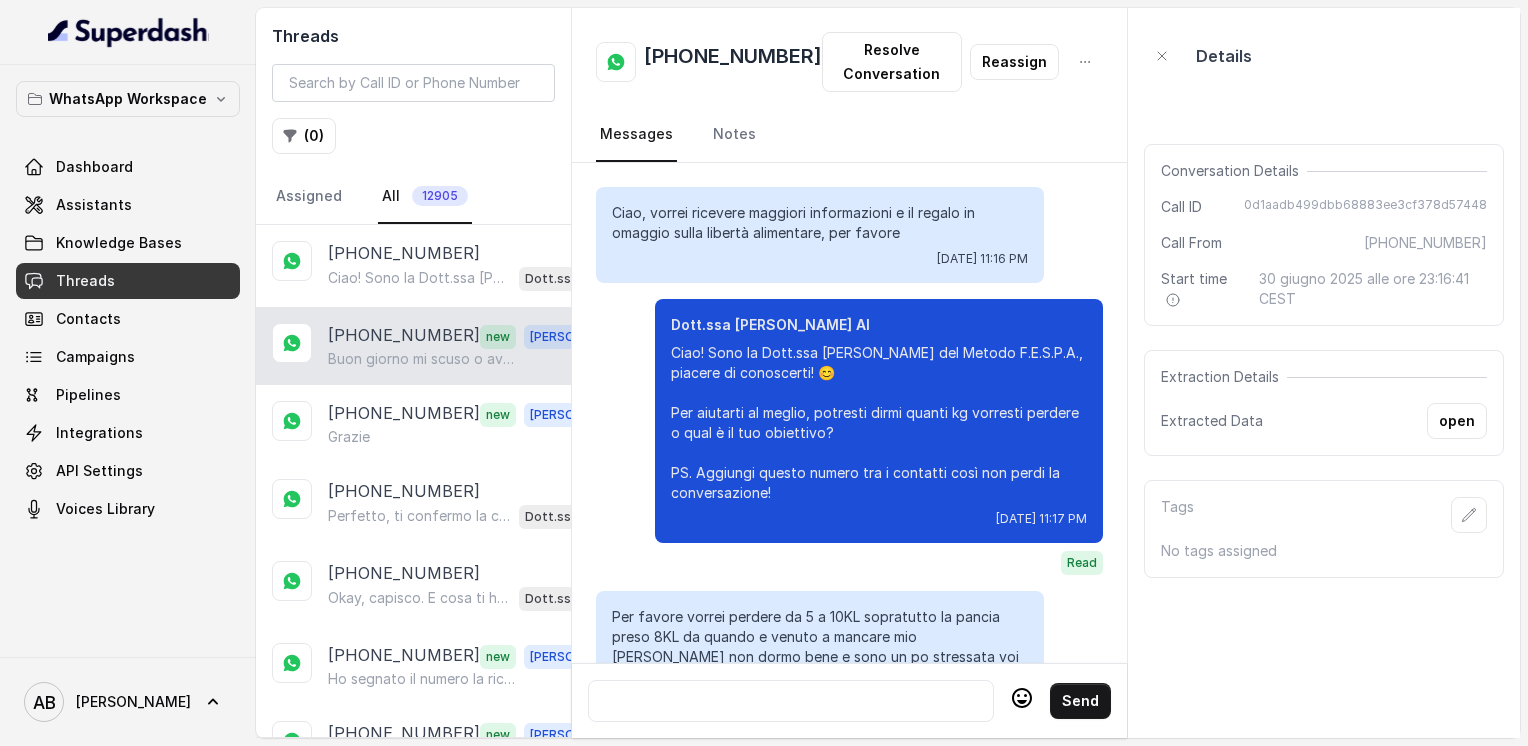 scroll, scrollTop: 4540, scrollLeft: 0, axis: vertical 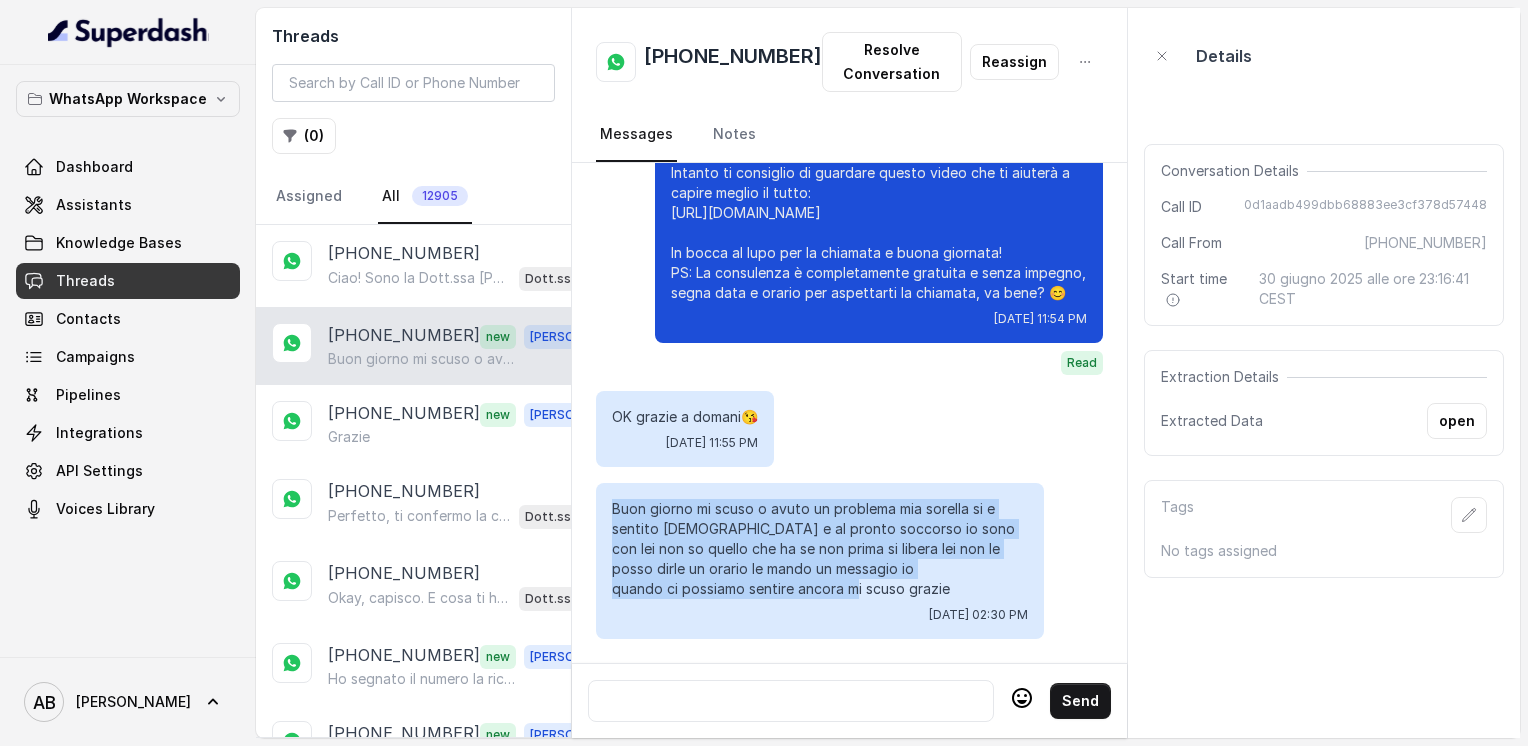 drag, startPoint x: 612, startPoint y: 494, endPoint x: 952, endPoint y: 573, distance: 349.0573 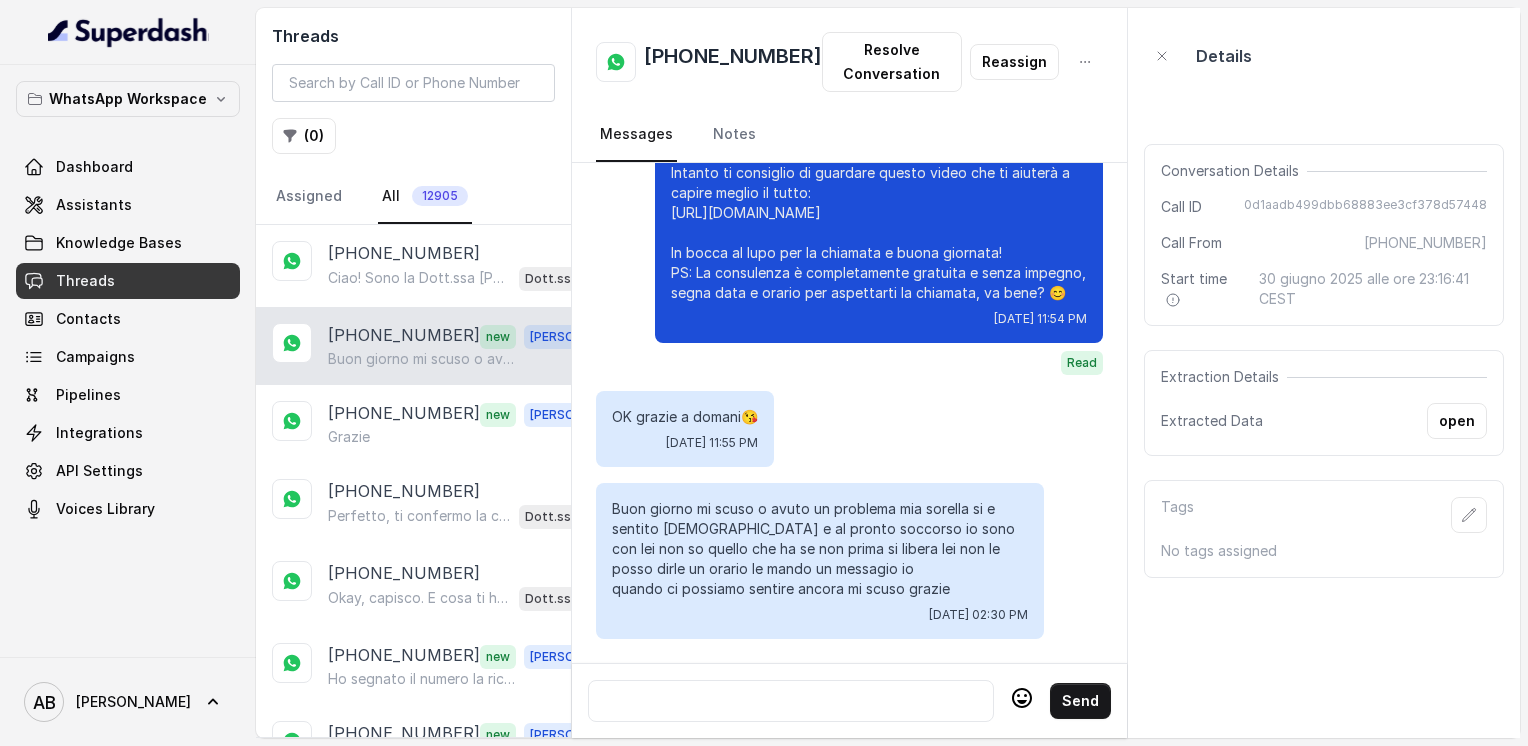 click at bounding box center (791, 701) 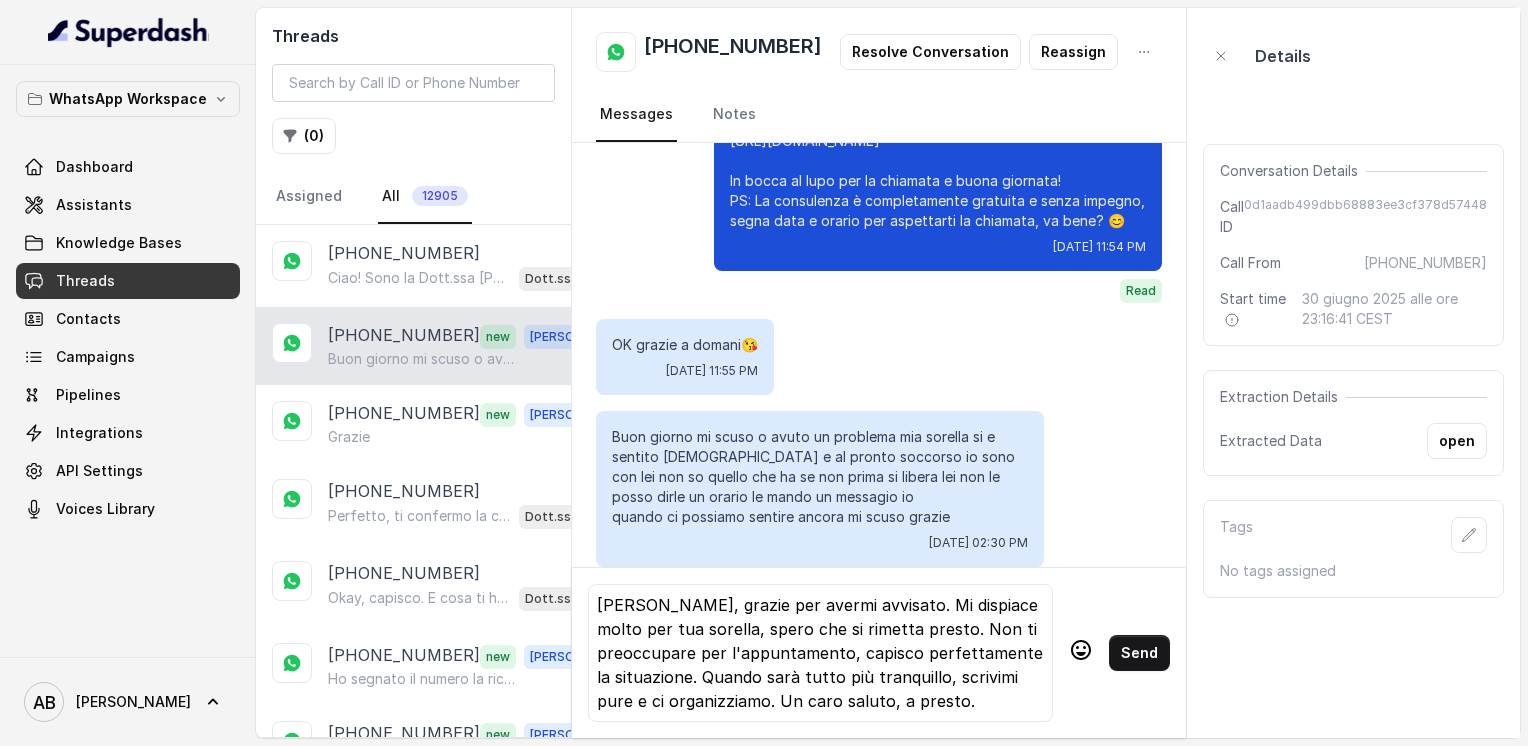 scroll, scrollTop: 4, scrollLeft: 0, axis: vertical 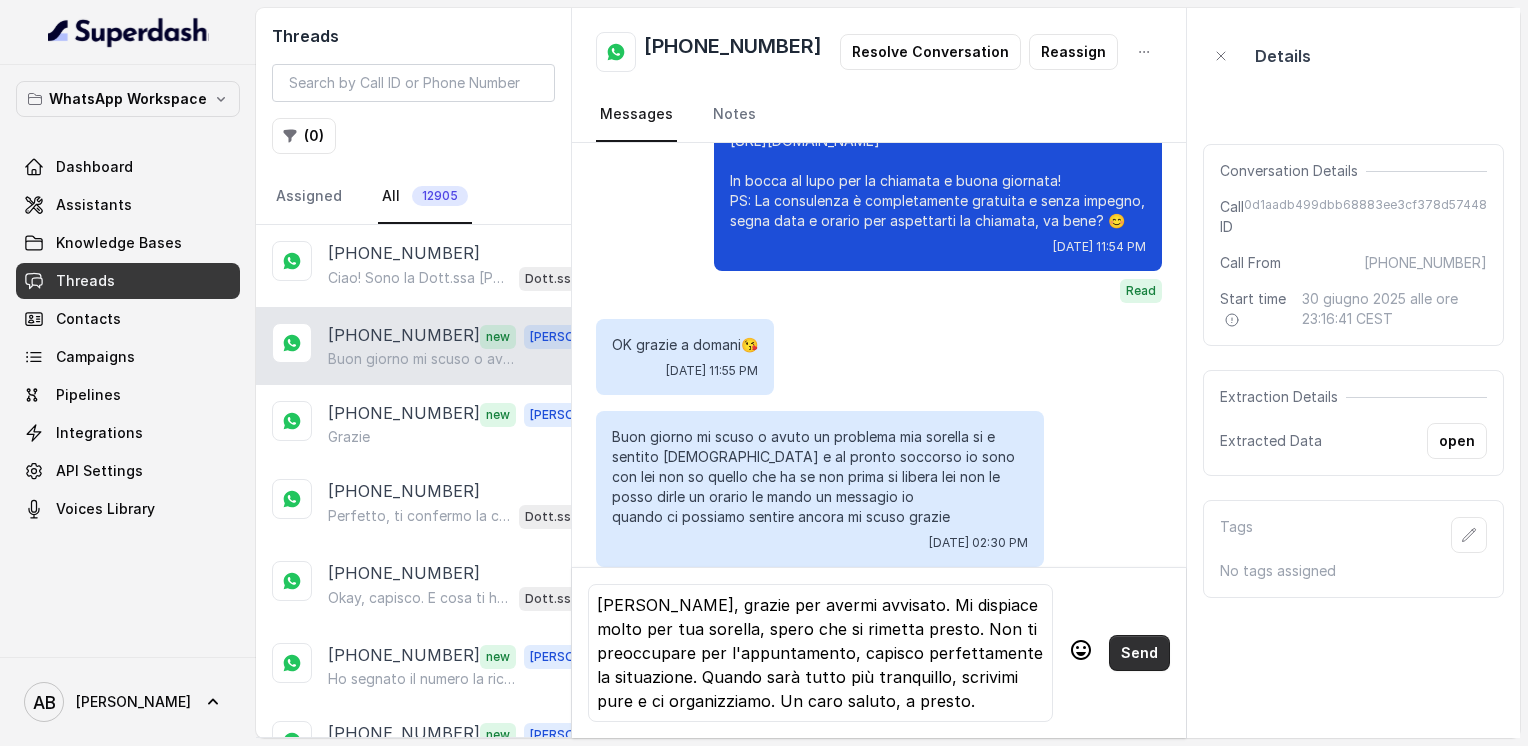 click on "Send" at bounding box center (1139, 653) 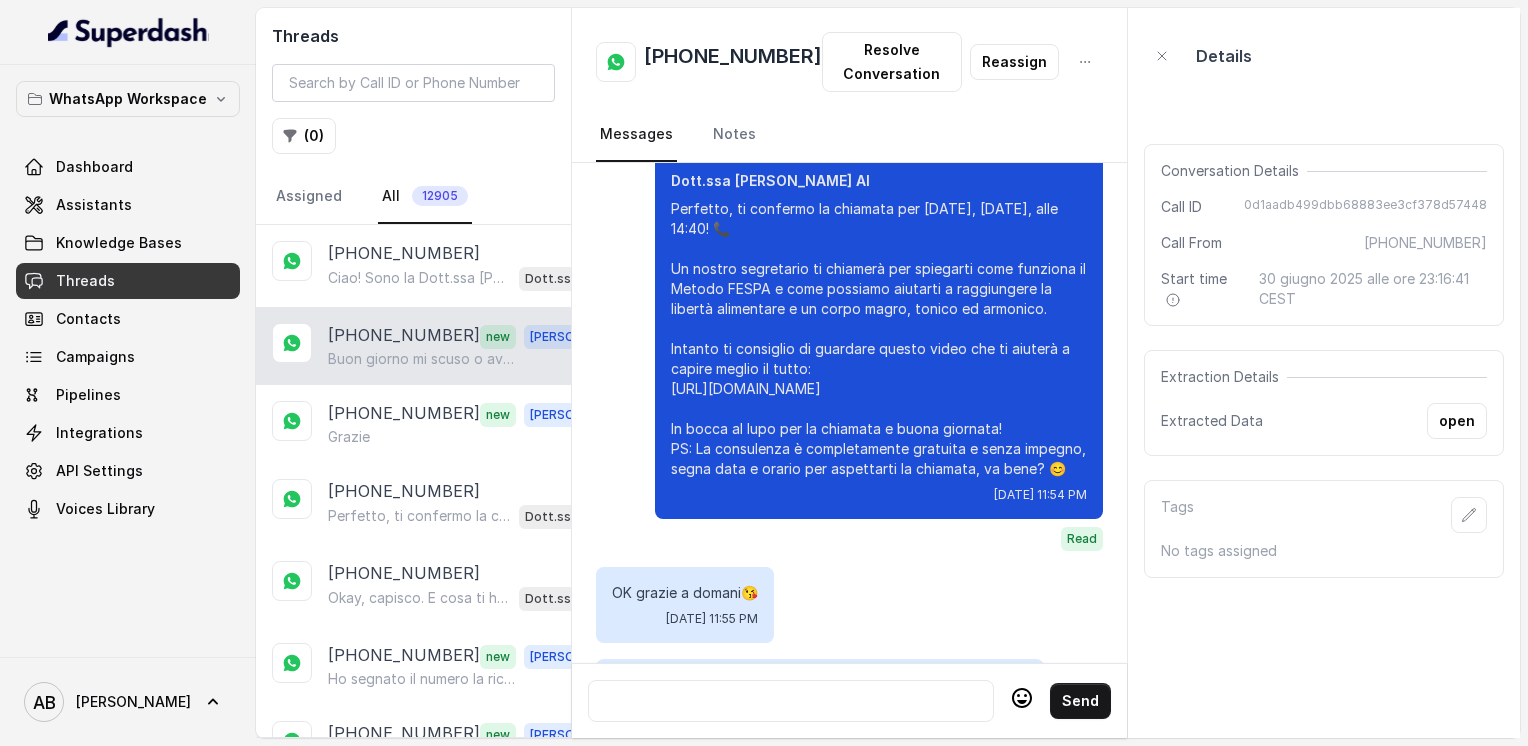 scroll, scrollTop: 4440, scrollLeft: 0, axis: vertical 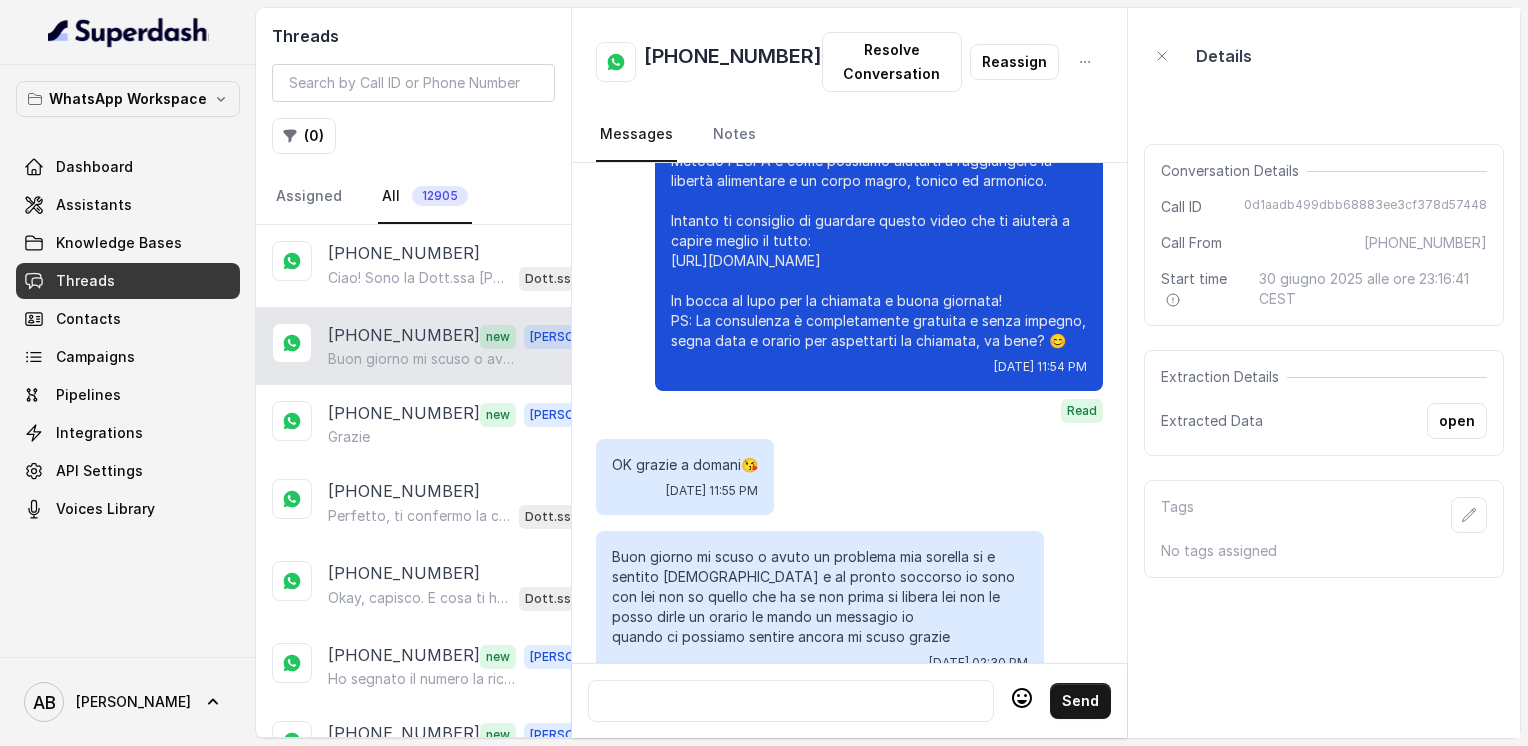 click on "[PHONE_NUMBER]" at bounding box center [733, 62] 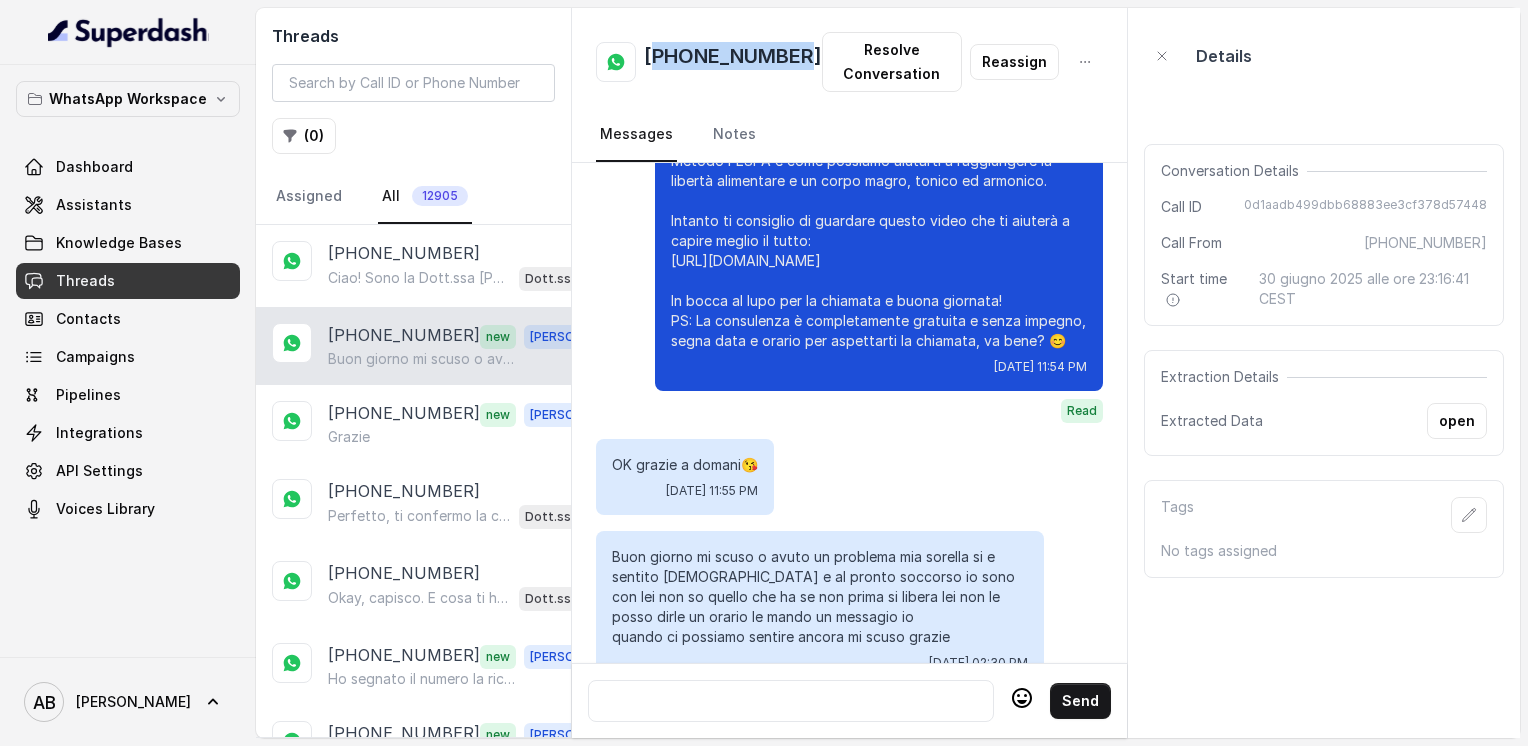 click on "[PHONE_NUMBER]" at bounding box center [733, 62] 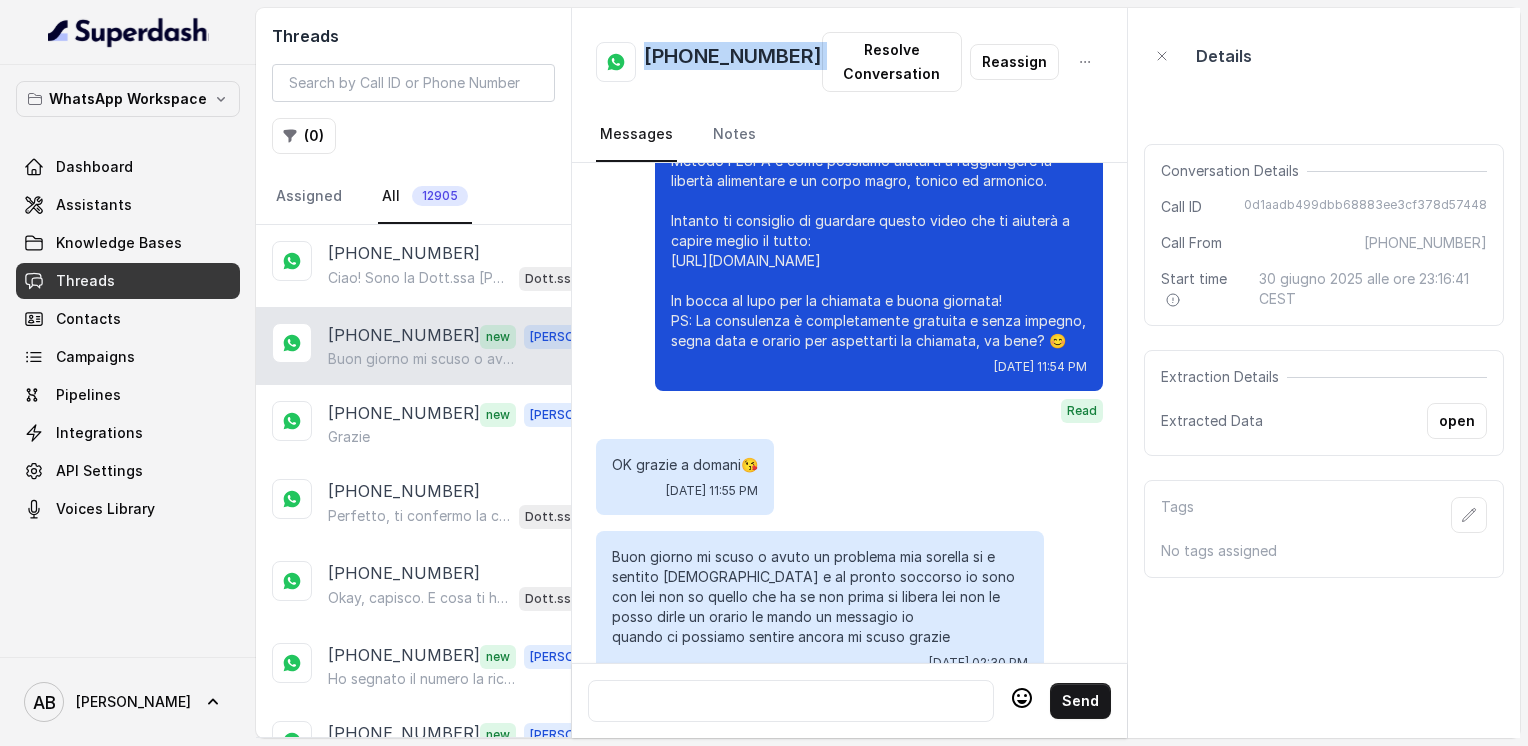 click on "[PHONE_NUMBER]" at bounding box center (733, 62) 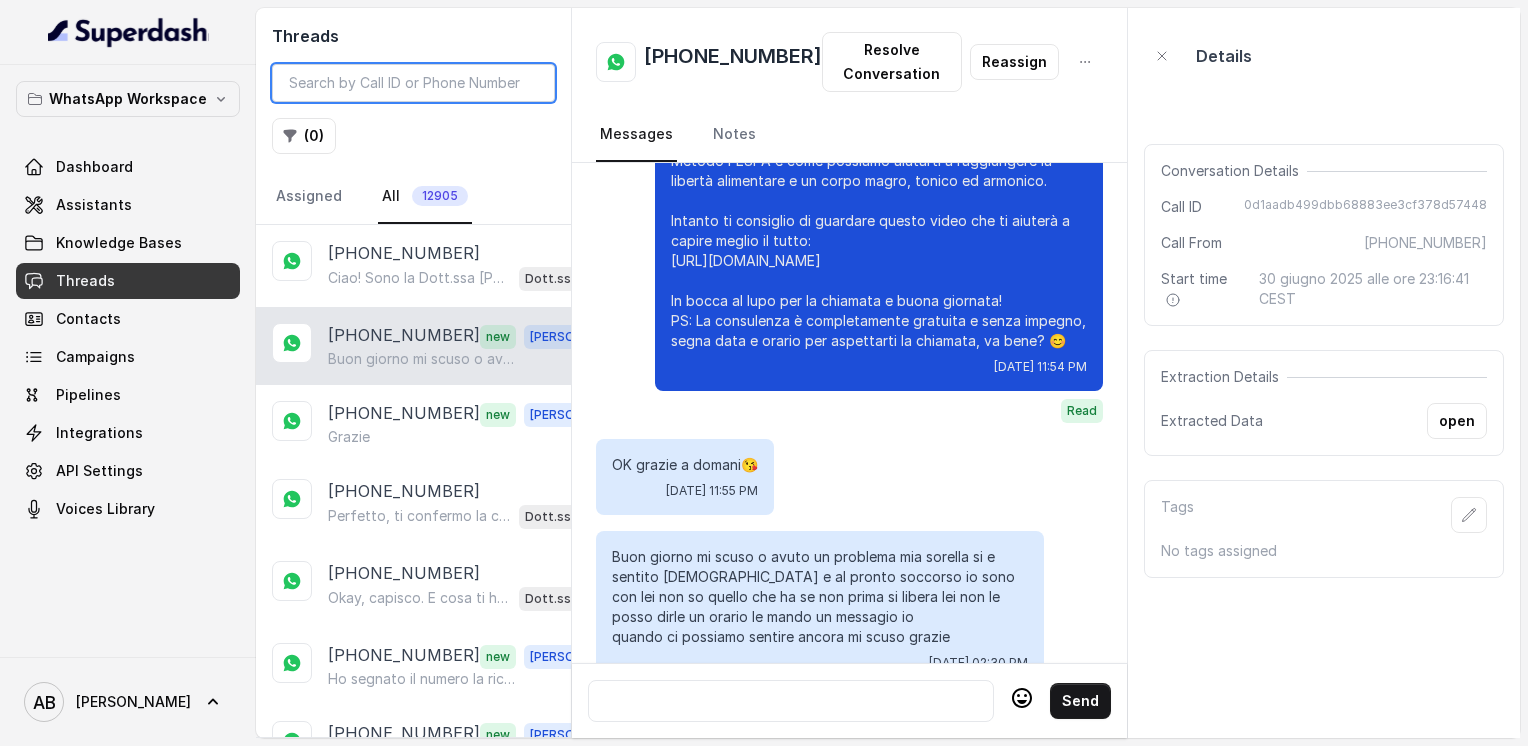 click at bounding box center (413, 83) 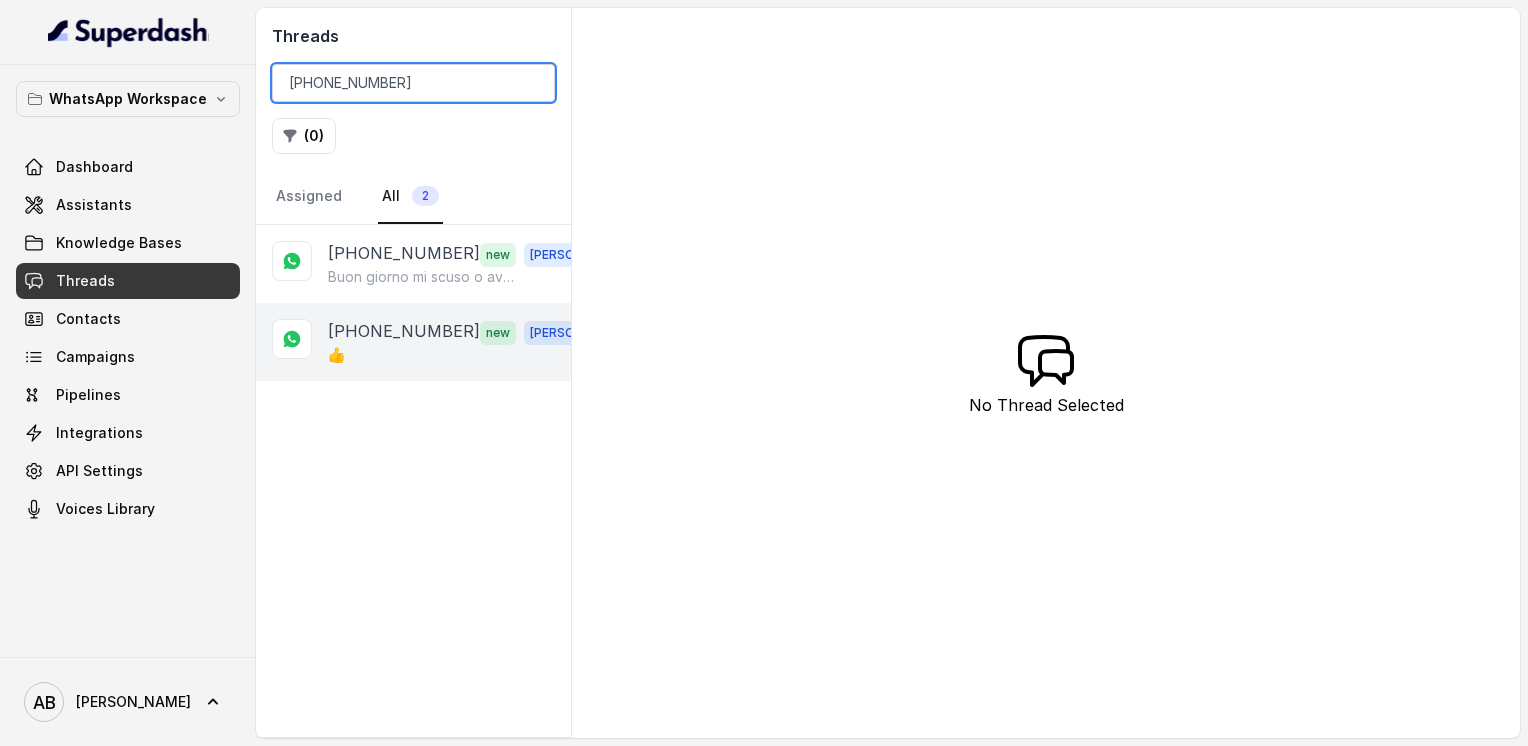 type on "[PHONE_NUMBER]" 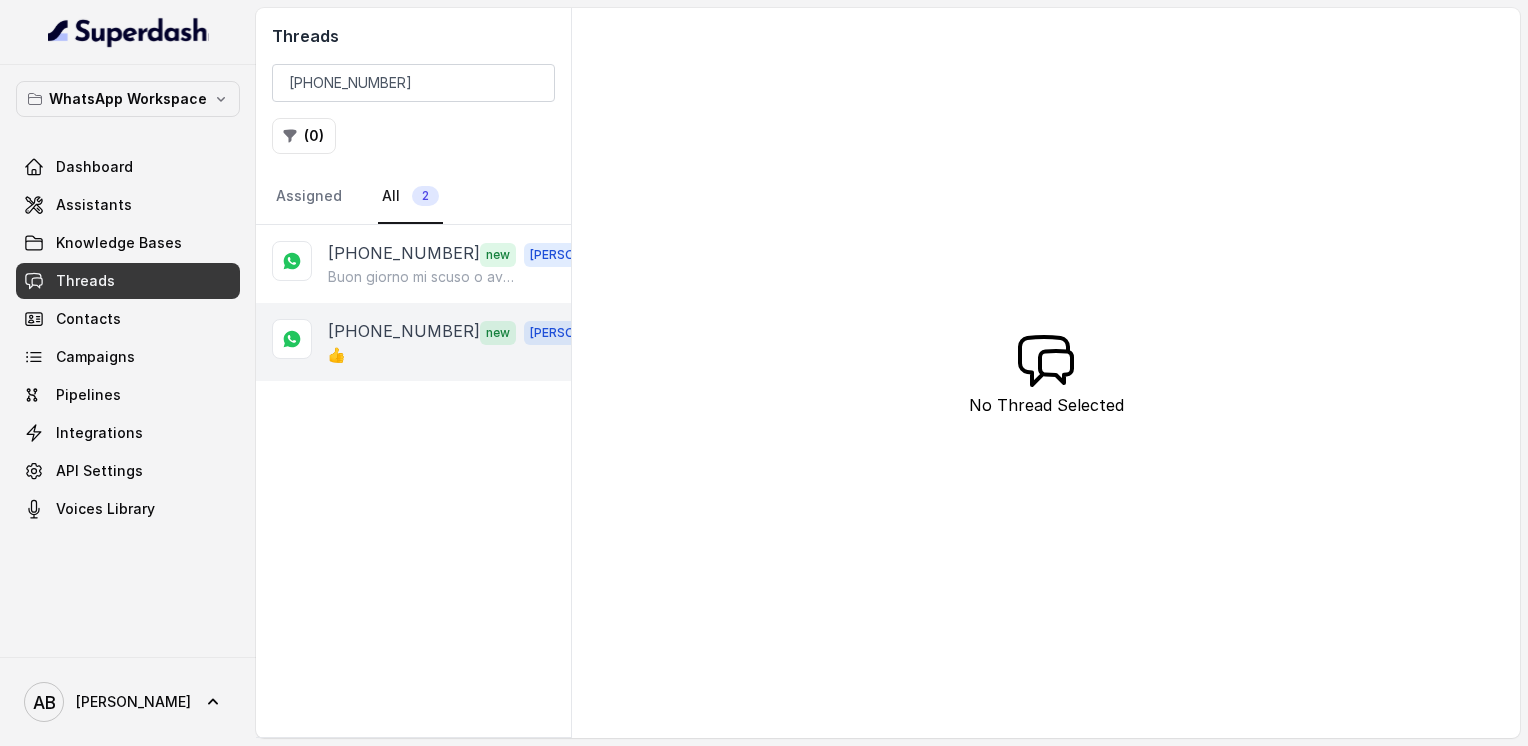 click on "[PHONE_NUMBER]" at bounding box center [404, 332] 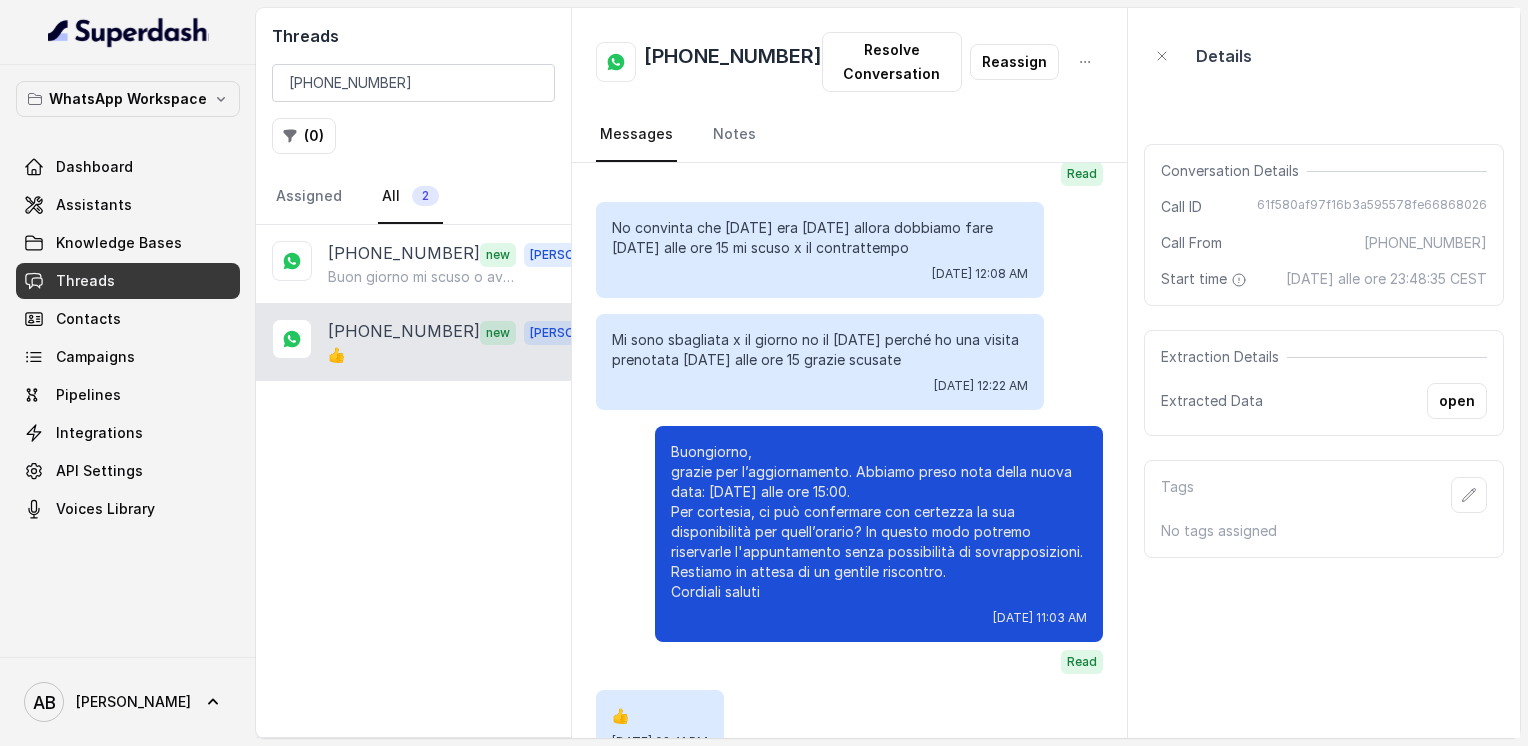 scroll, scrollTop: 2315, scrollLeft: 0, axis: vertical 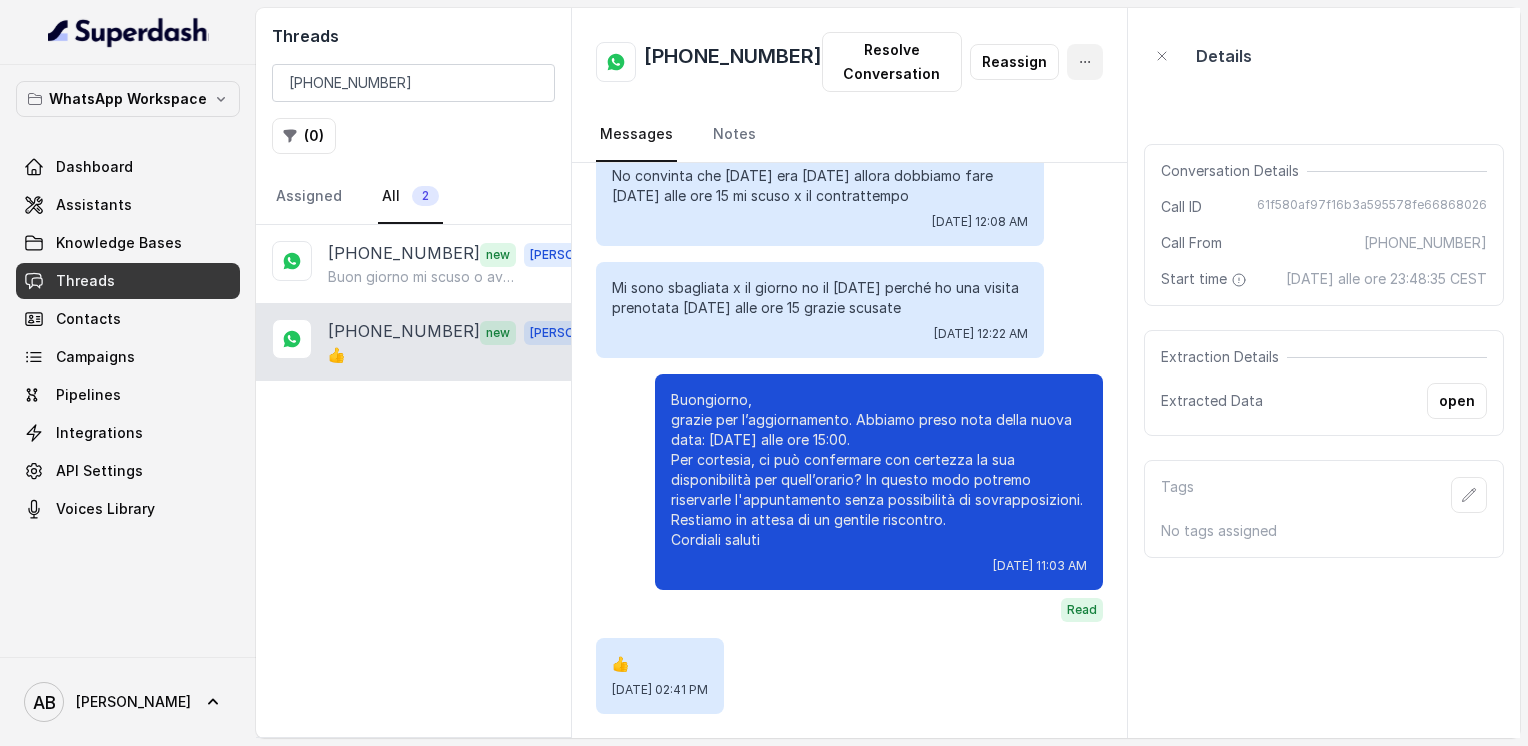 click at bounding box center (1085, 62) 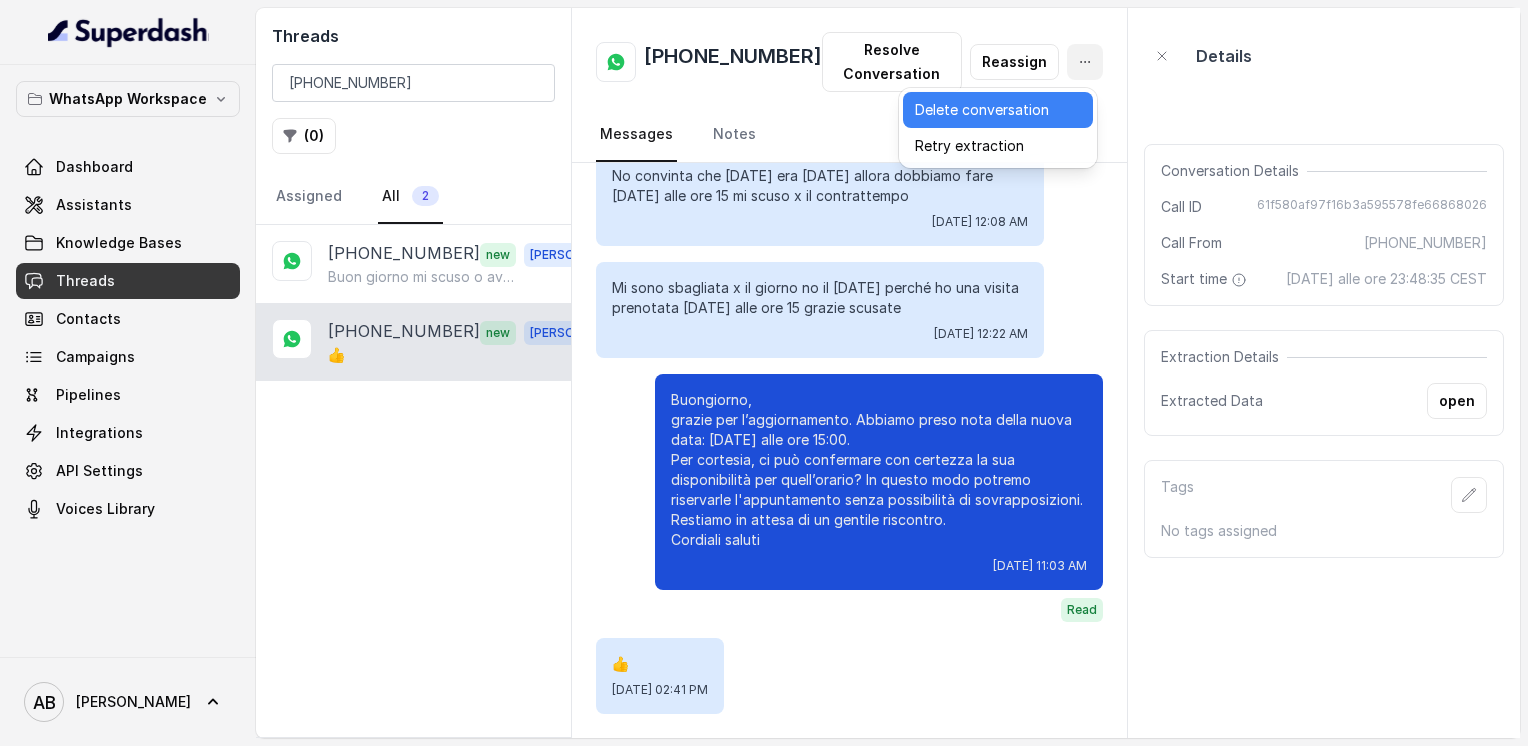 click on "Delete conversation" at bounding box center [998, 110] 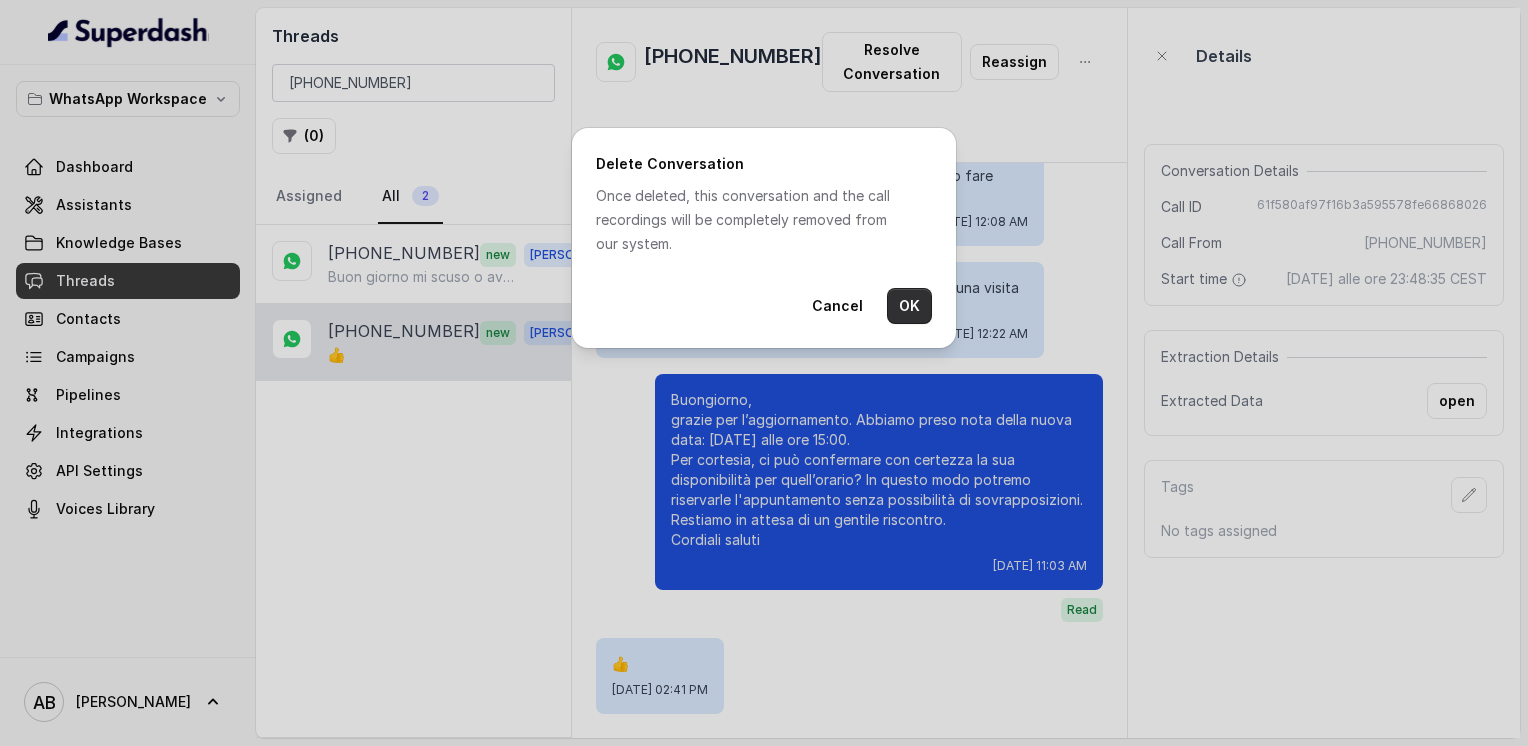 click on "OK" at bounding box center (909, 306) 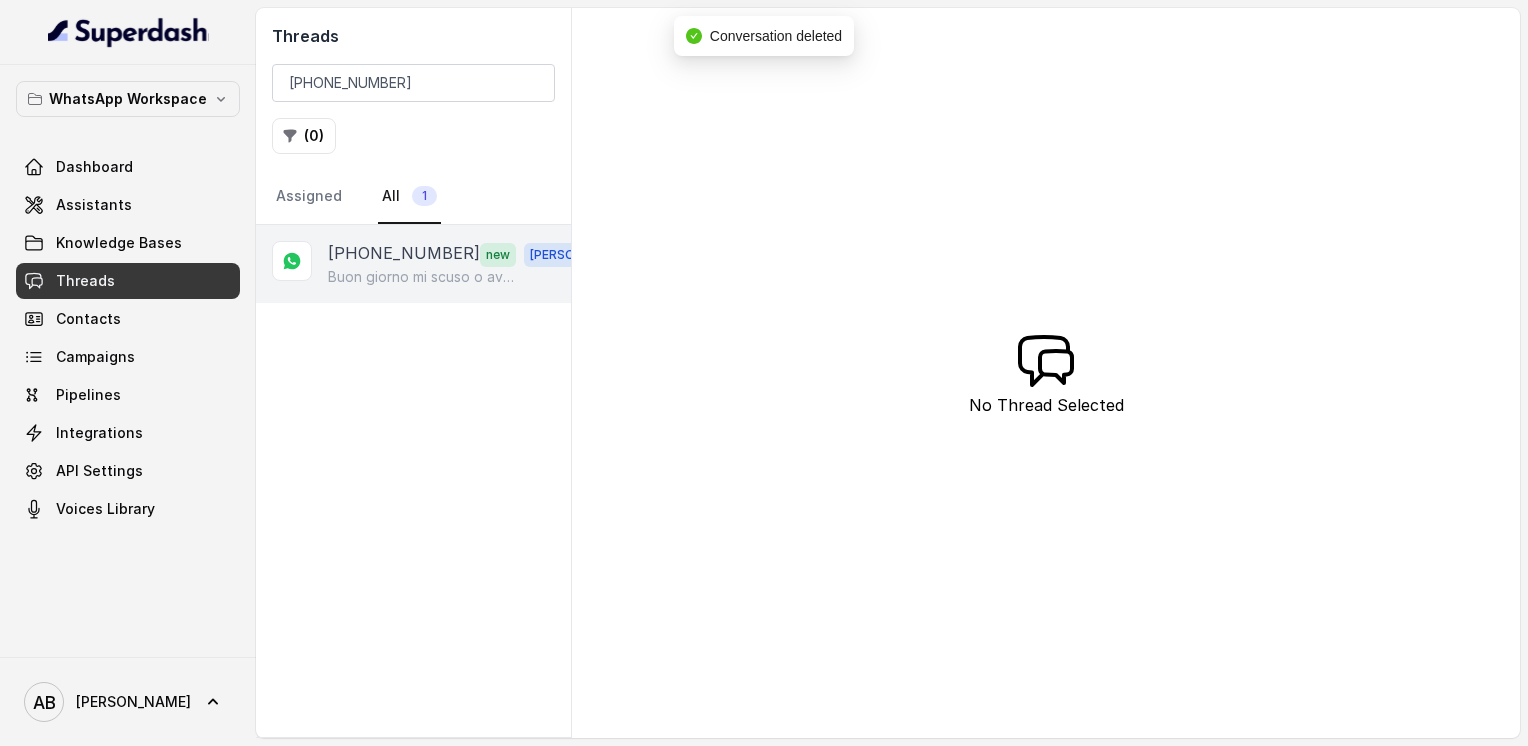 click on "[PHONE_NUMBER]" at bounding box center (404, 254) 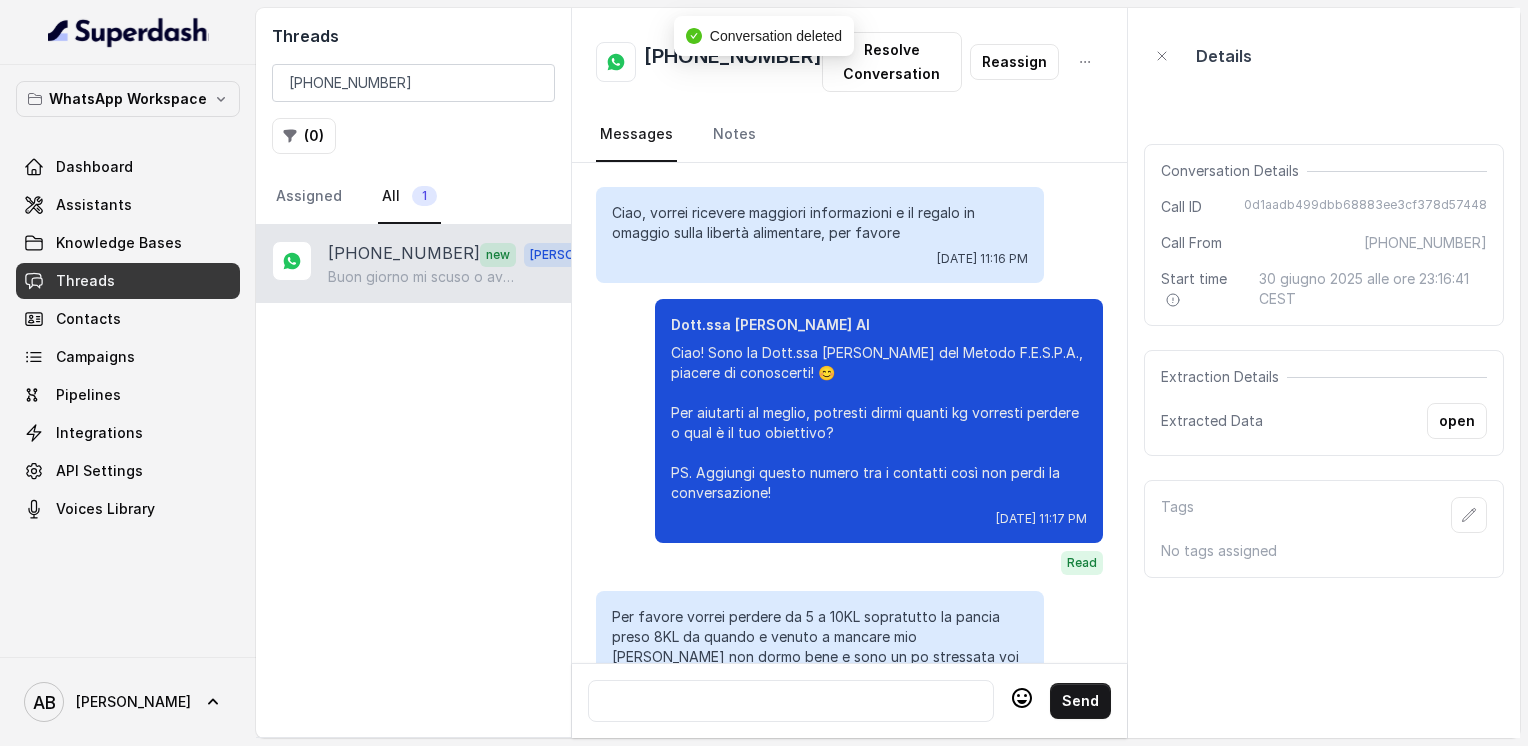 scroll, scrollTop: 4540, scrollLeft: 0, axis: vertical 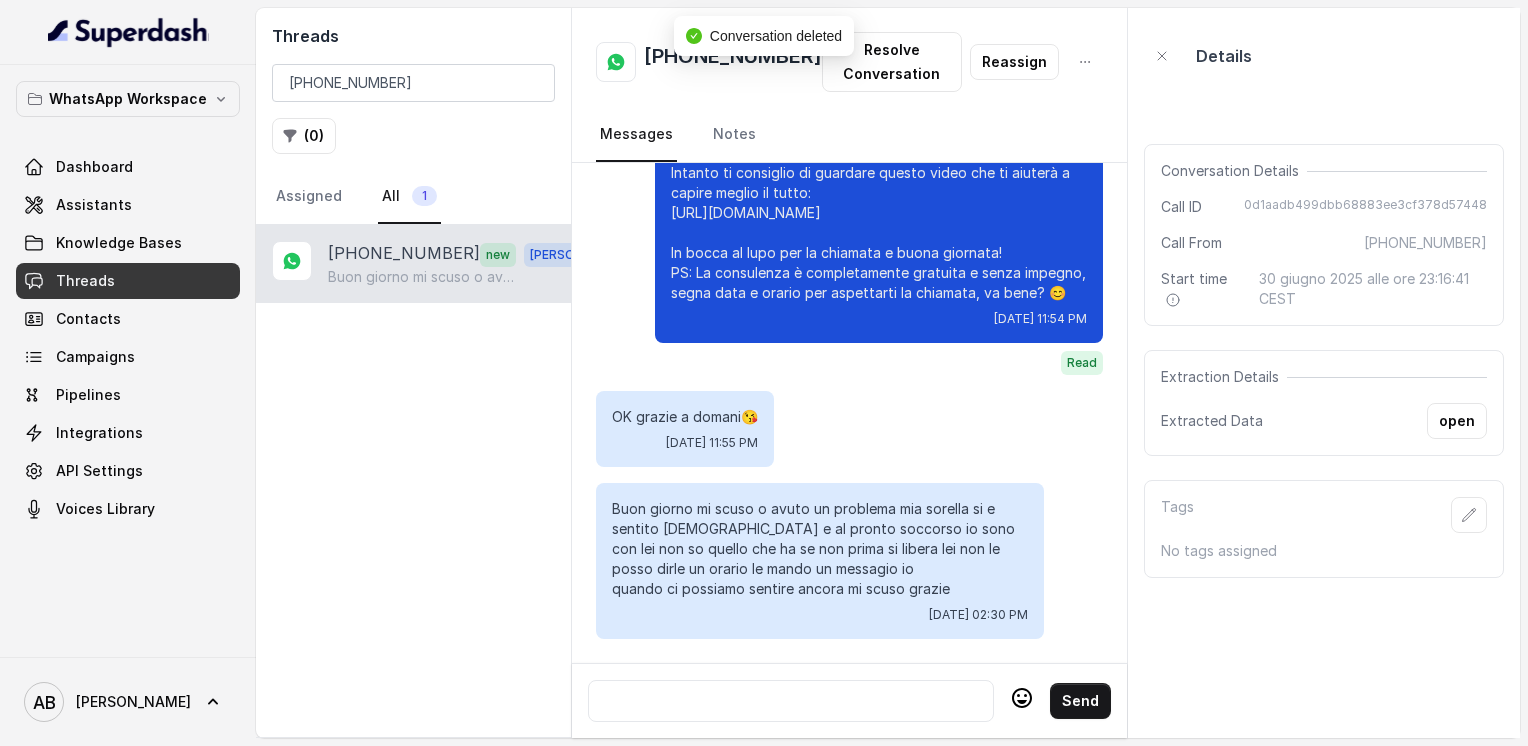 click at bounding box center (791, 701) 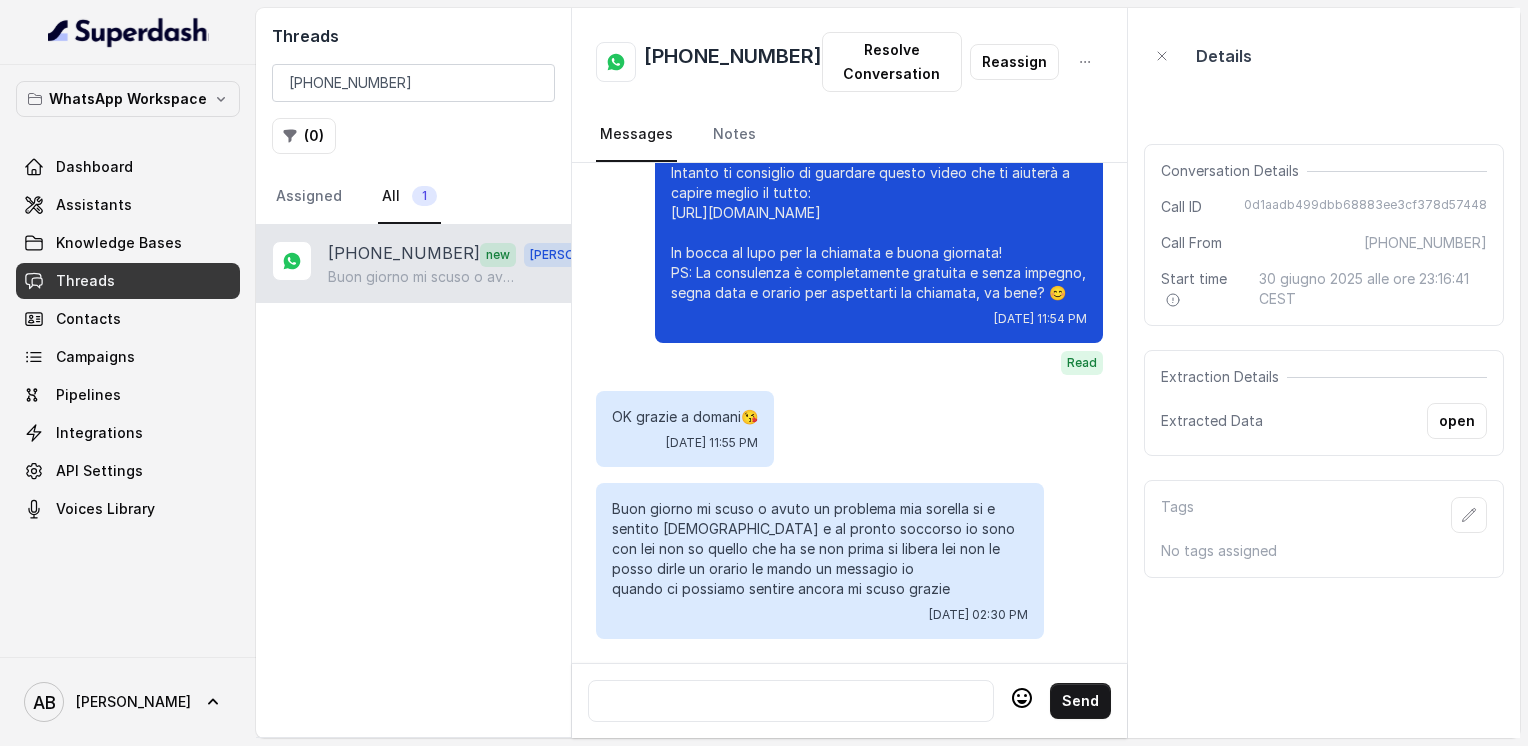 click at bounding box center (791, 701) 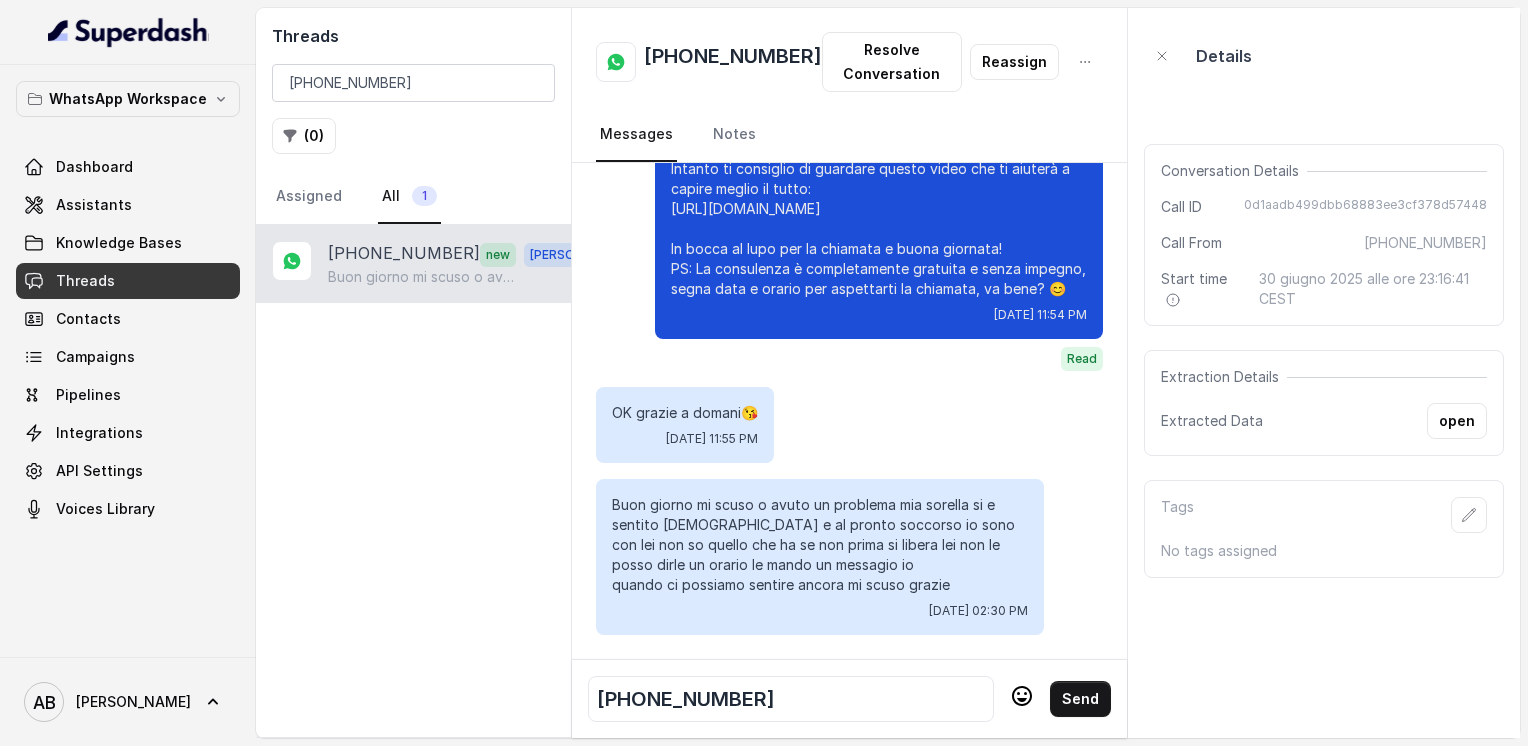 click on "[PHONE_NUMBER]" at bounding box center [686, 699] 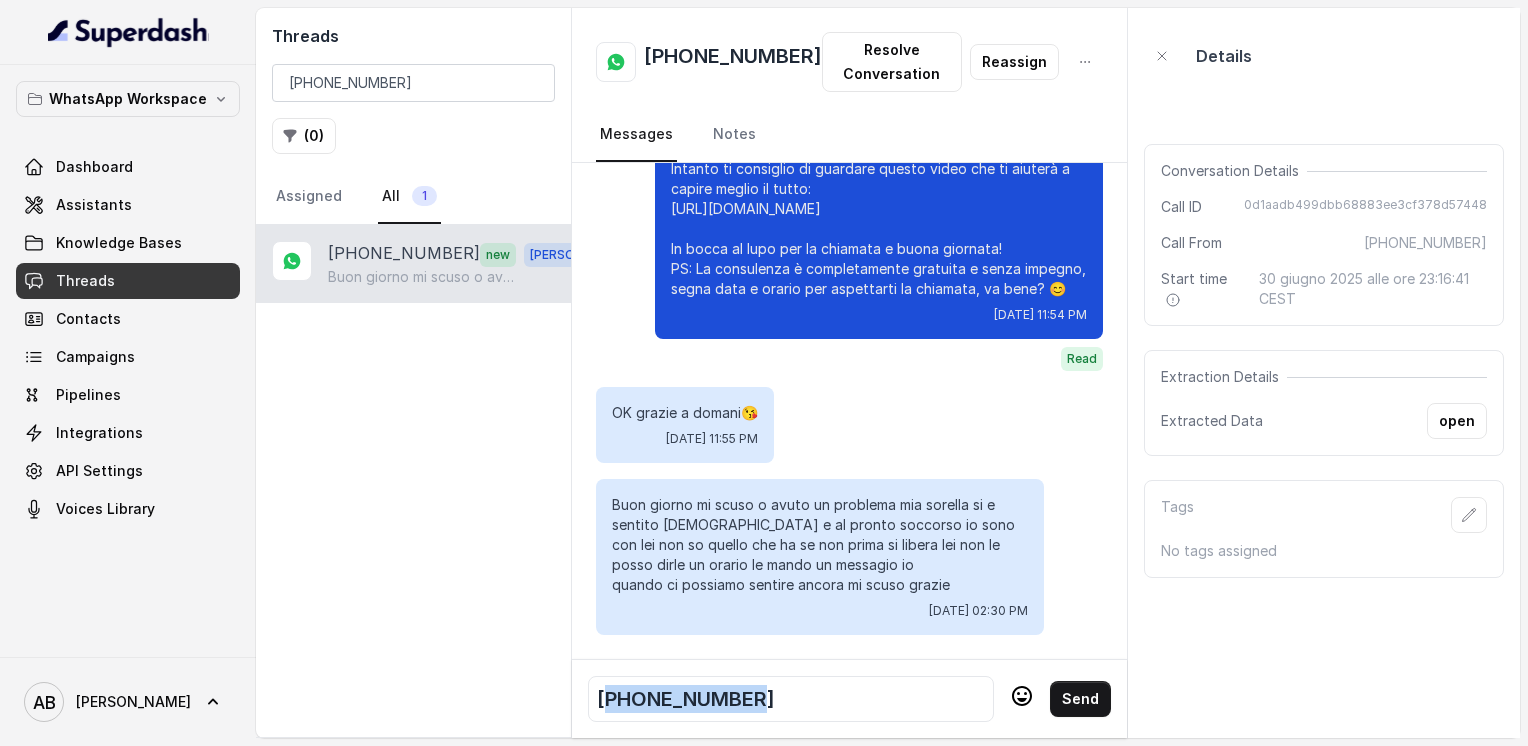 click on "[PHONE_NUMBER]" at bounding box center [686, 699] 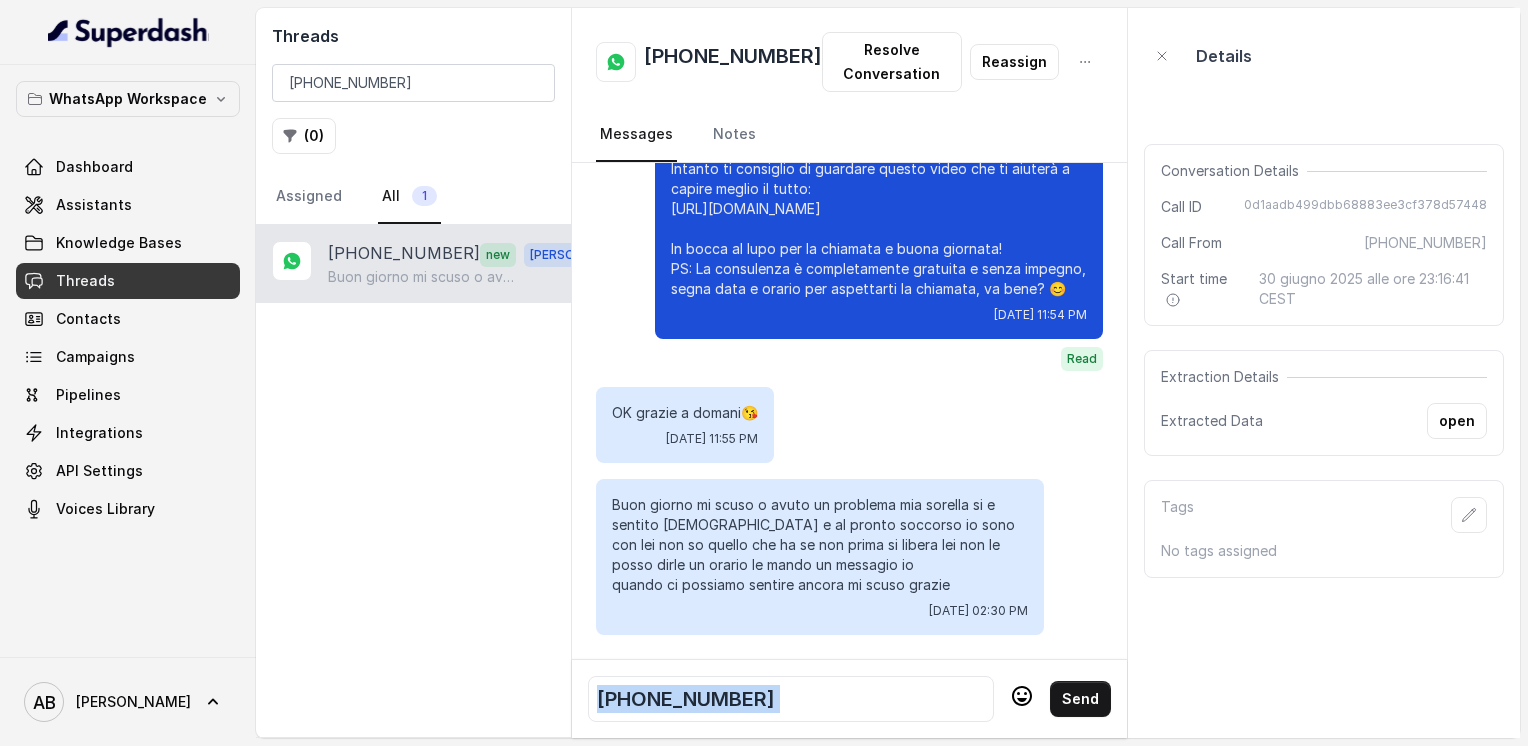 click on "[PHONE_NUMBER]" at bounding box center (686, 699) 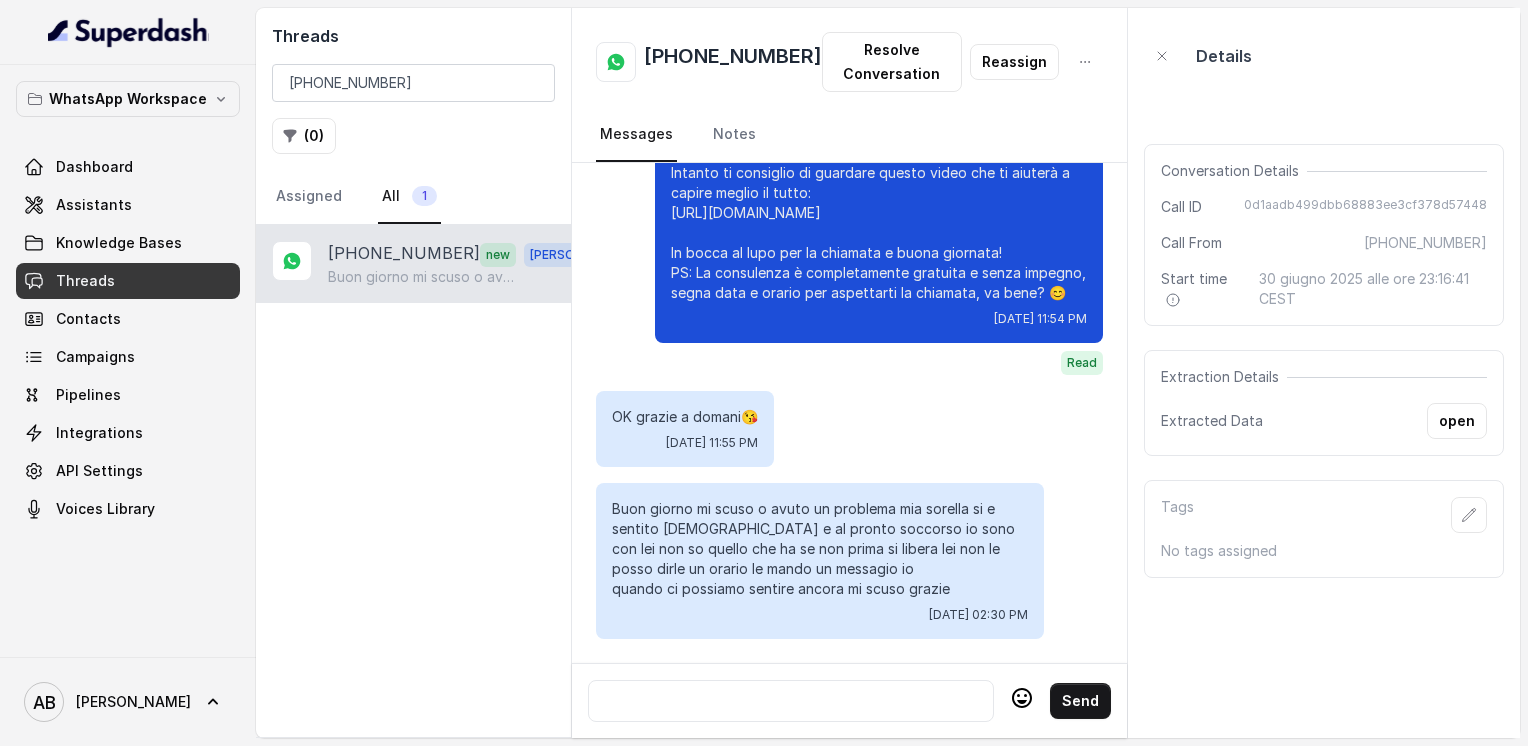 click at bounding box center [791, 701] 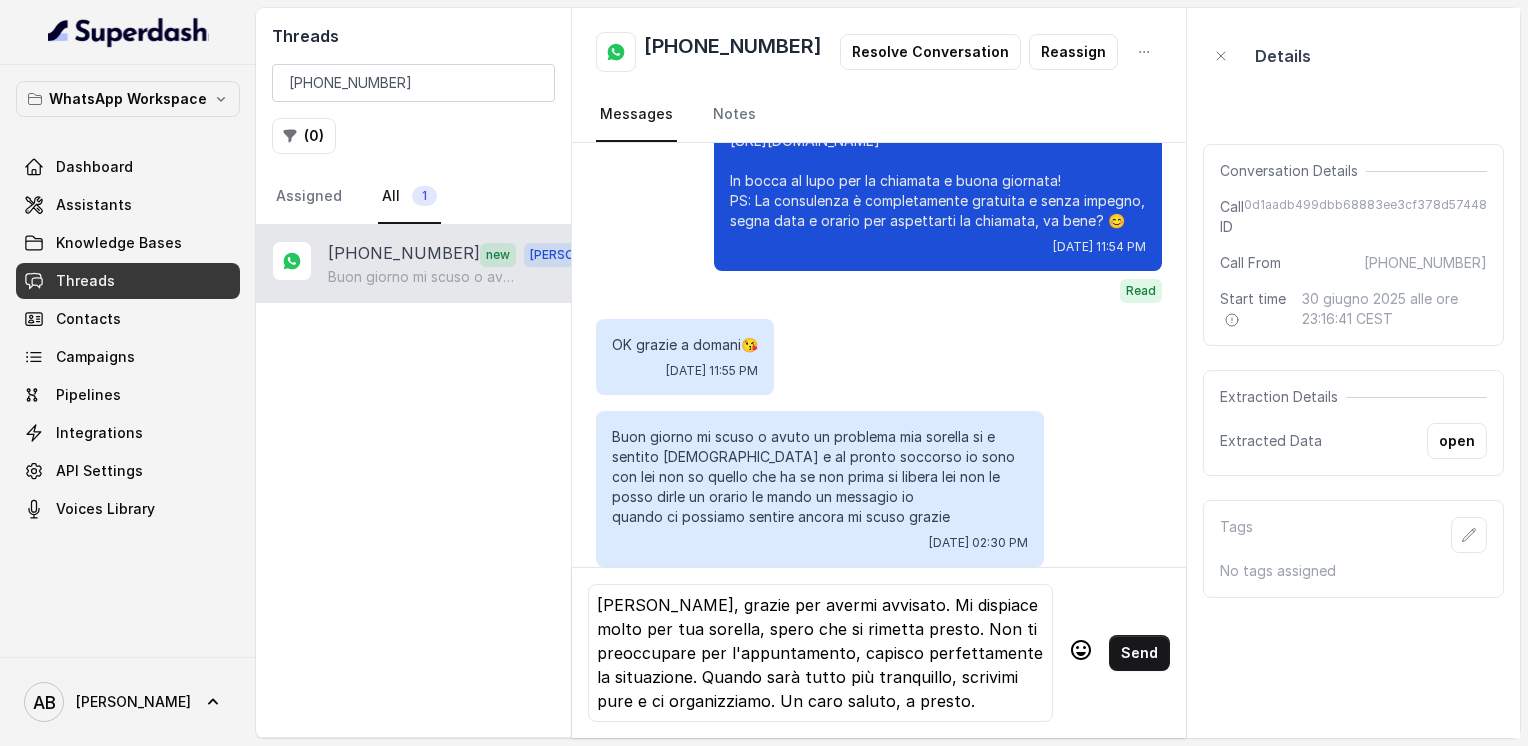 scroll, scrollTop: 4, scrollLeft: 0, axis: vertical 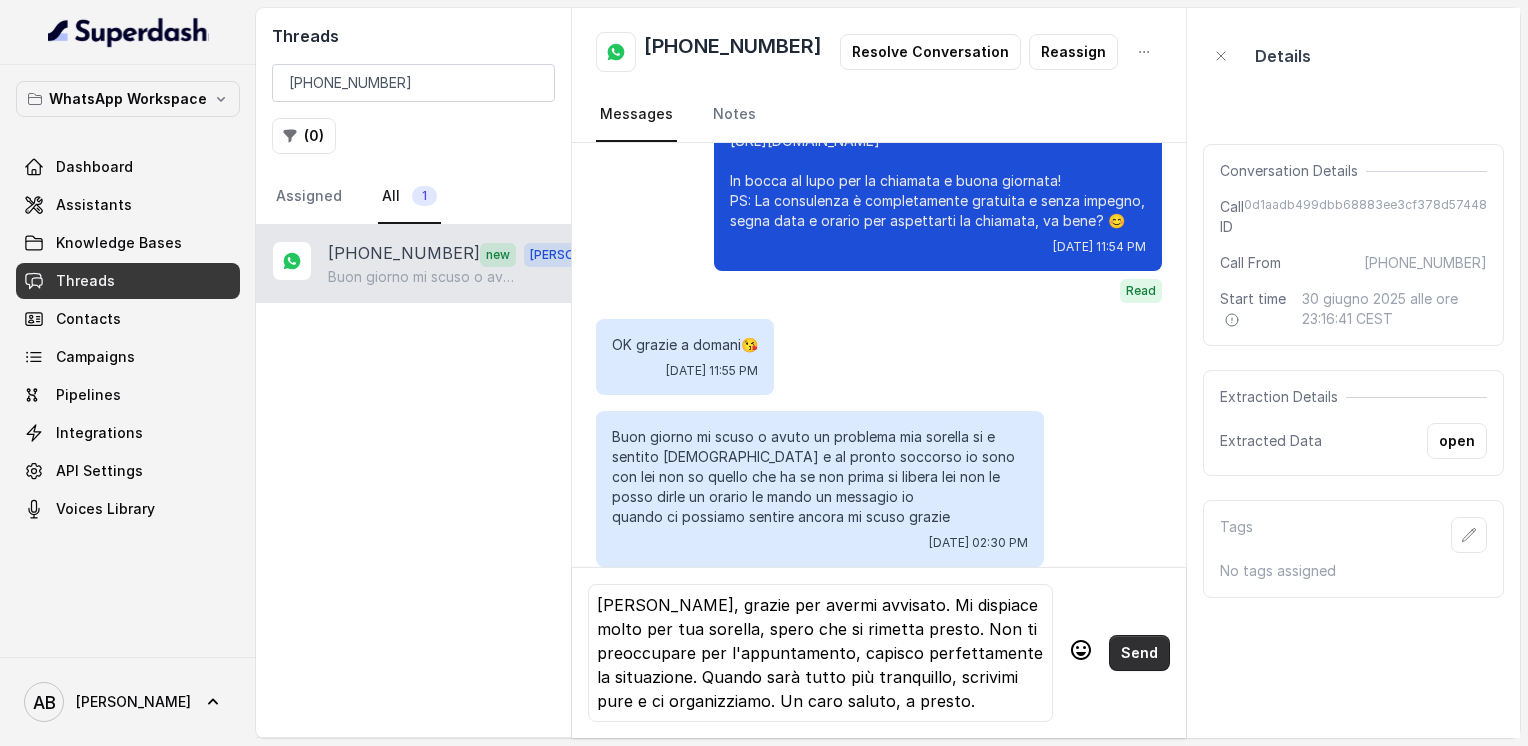 click on "Send" at bounding box center [1139, 653] 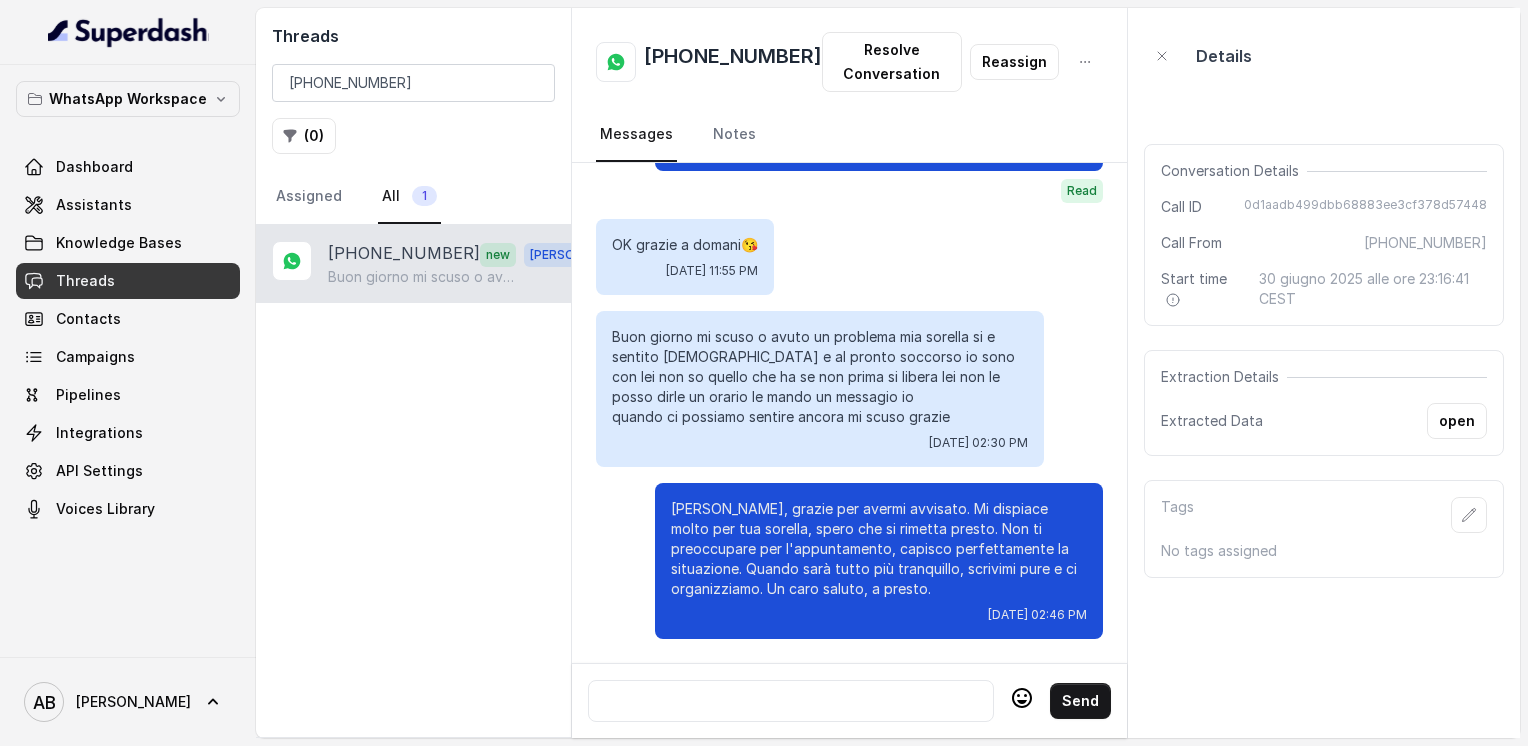 scroll, scrollTop: 4712, scrollLeft: 0, axis: vertical 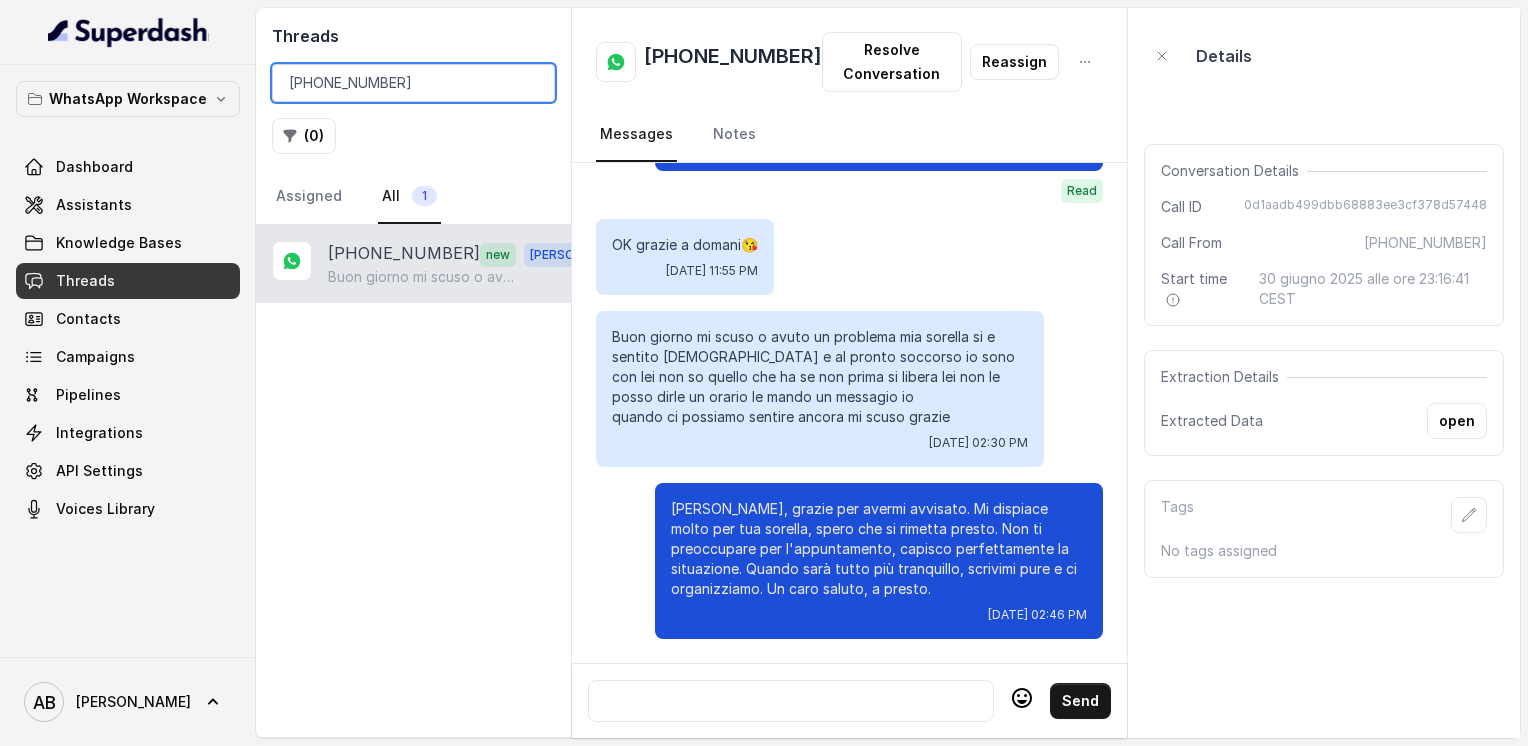 click on "[PHONE_NUMBER]" at bounding box center (413, 83) 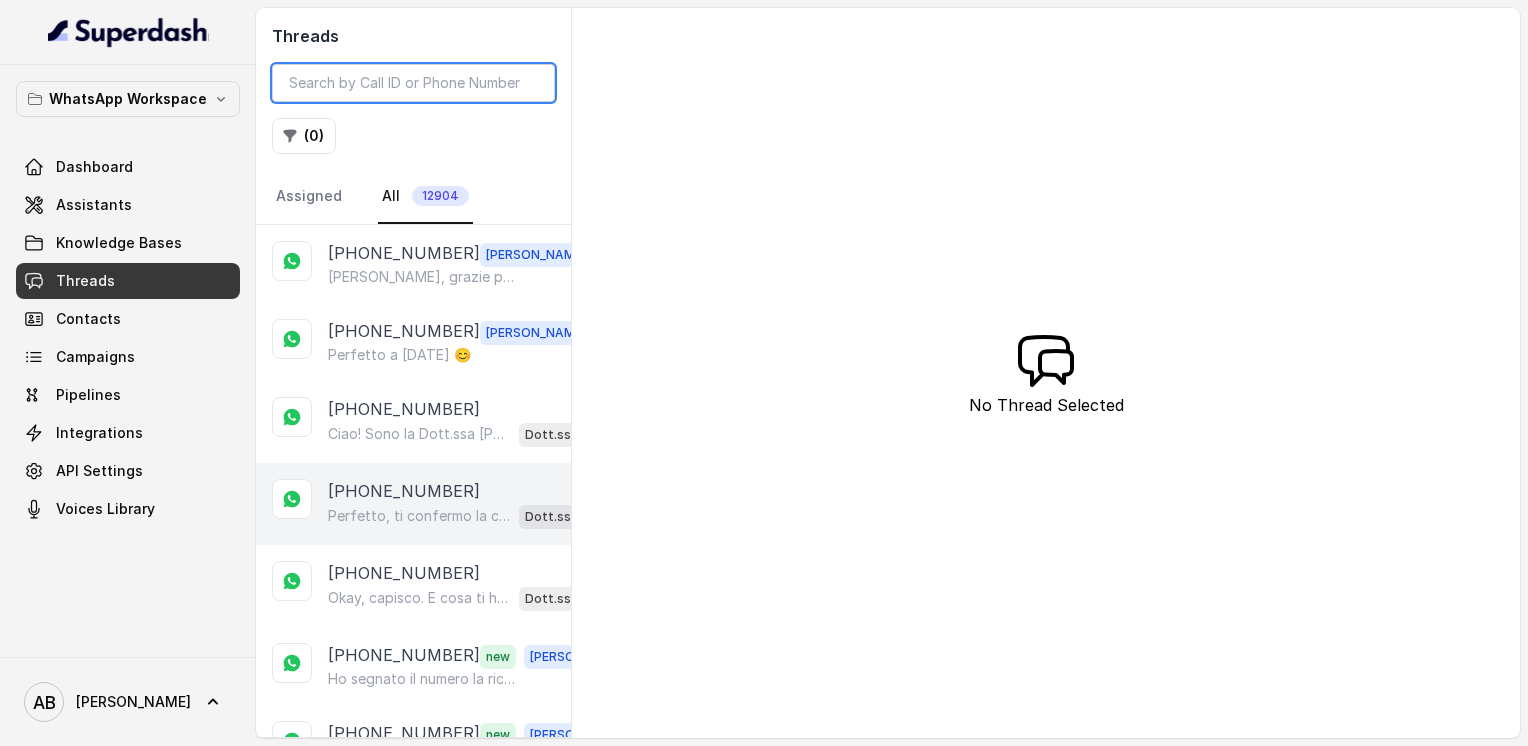 type 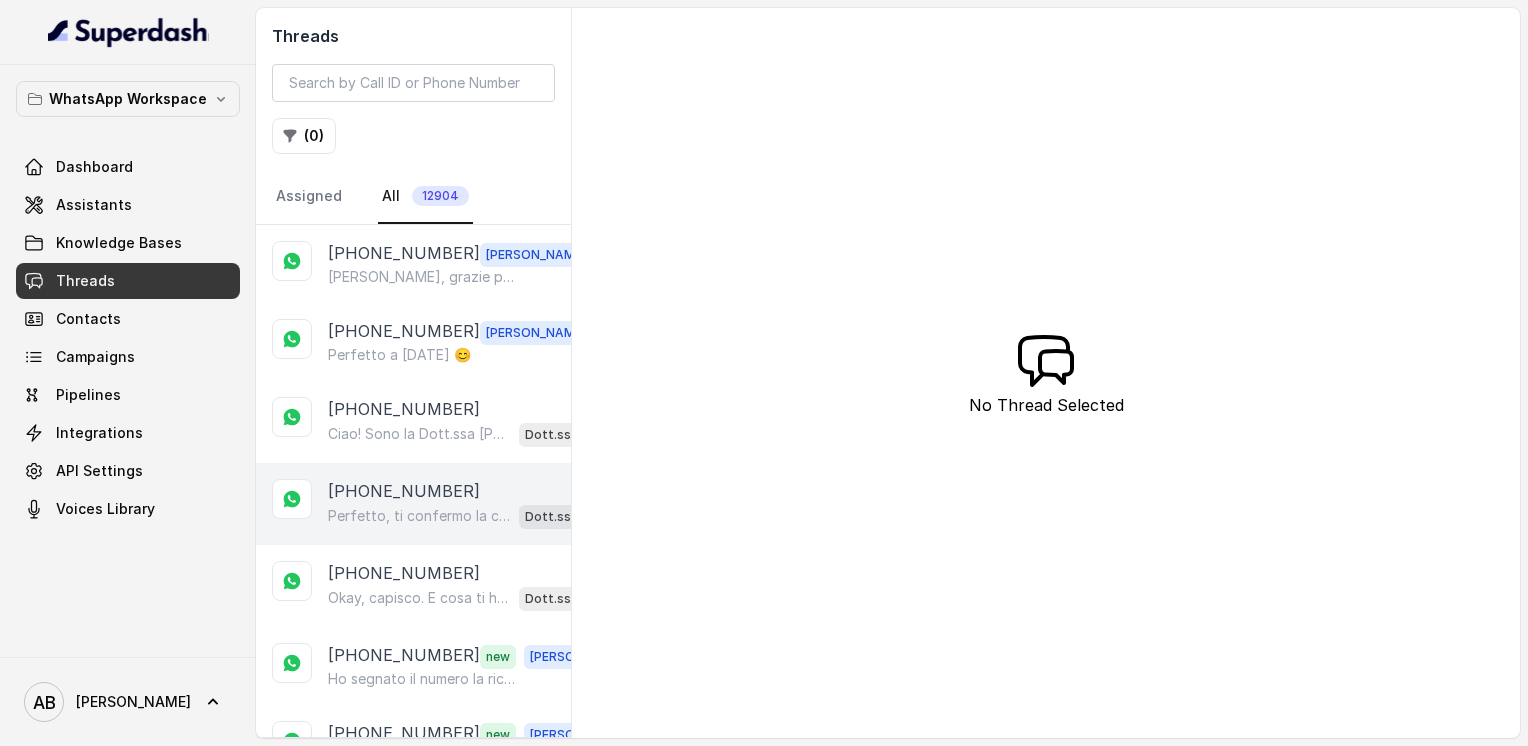 click on "[PHONE_NUMBER]" at bounding box center [404, 491] 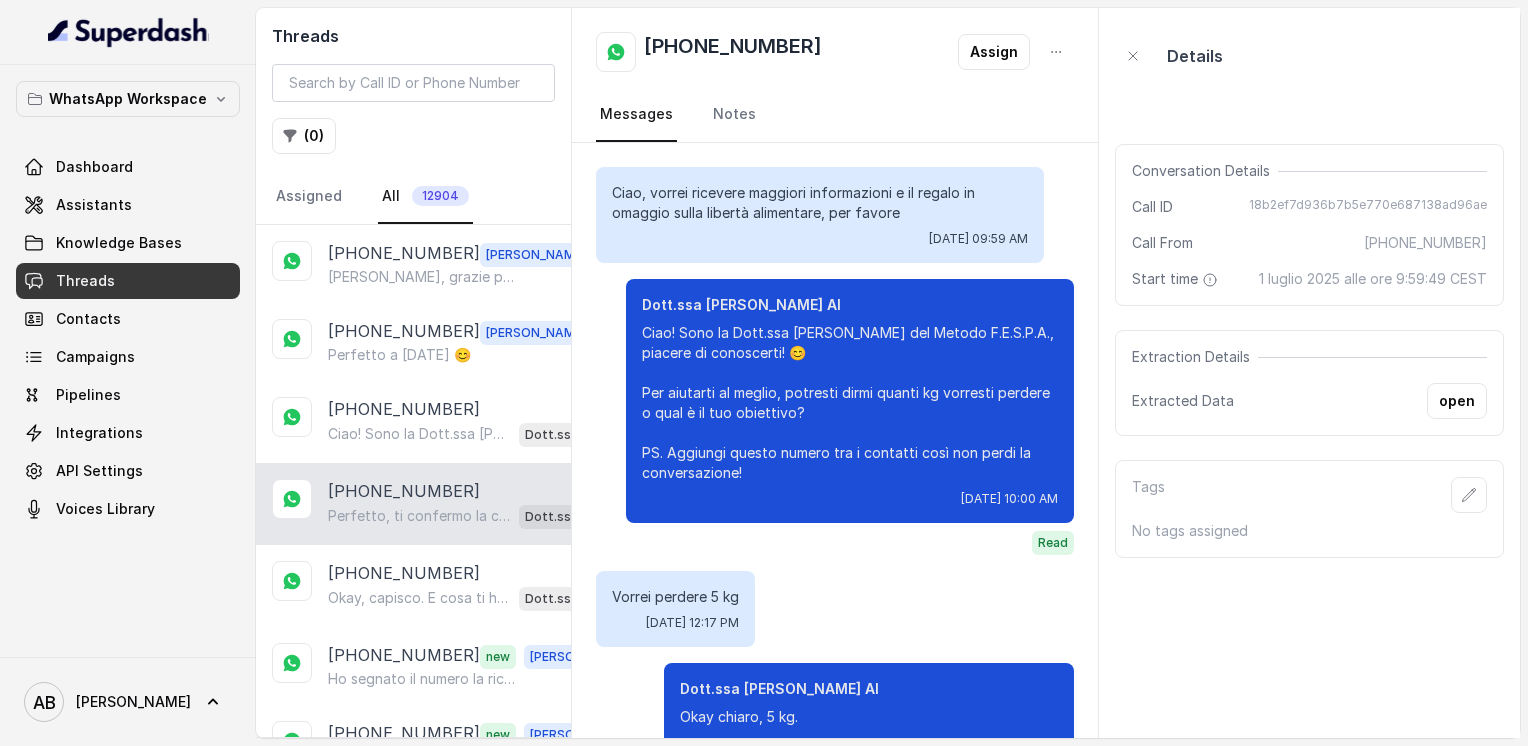 scroll, scrollTop: 2652, scrollLeft: 0, axis: vertical 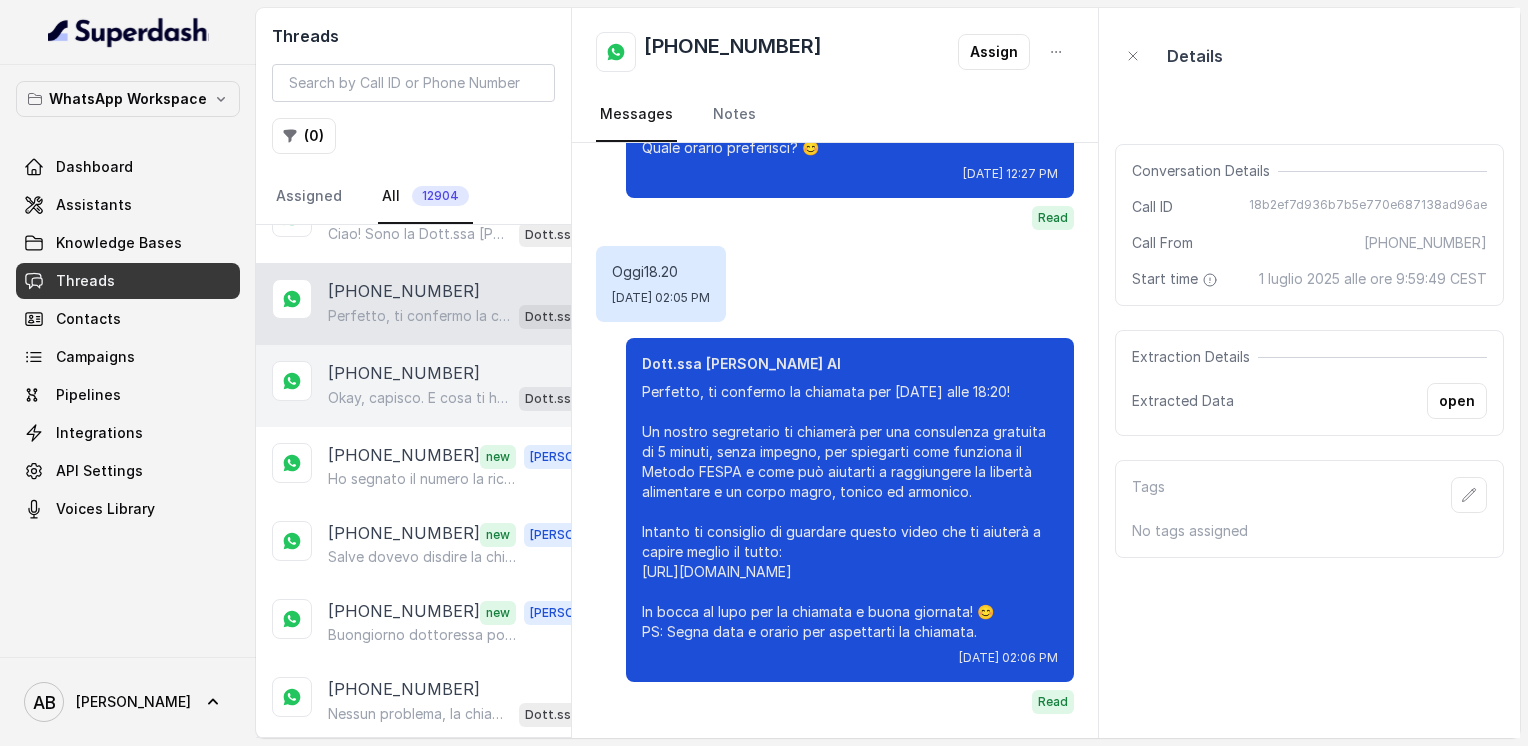 click on "[PHONE_NUMBER]" at bounding box center (404, 373) 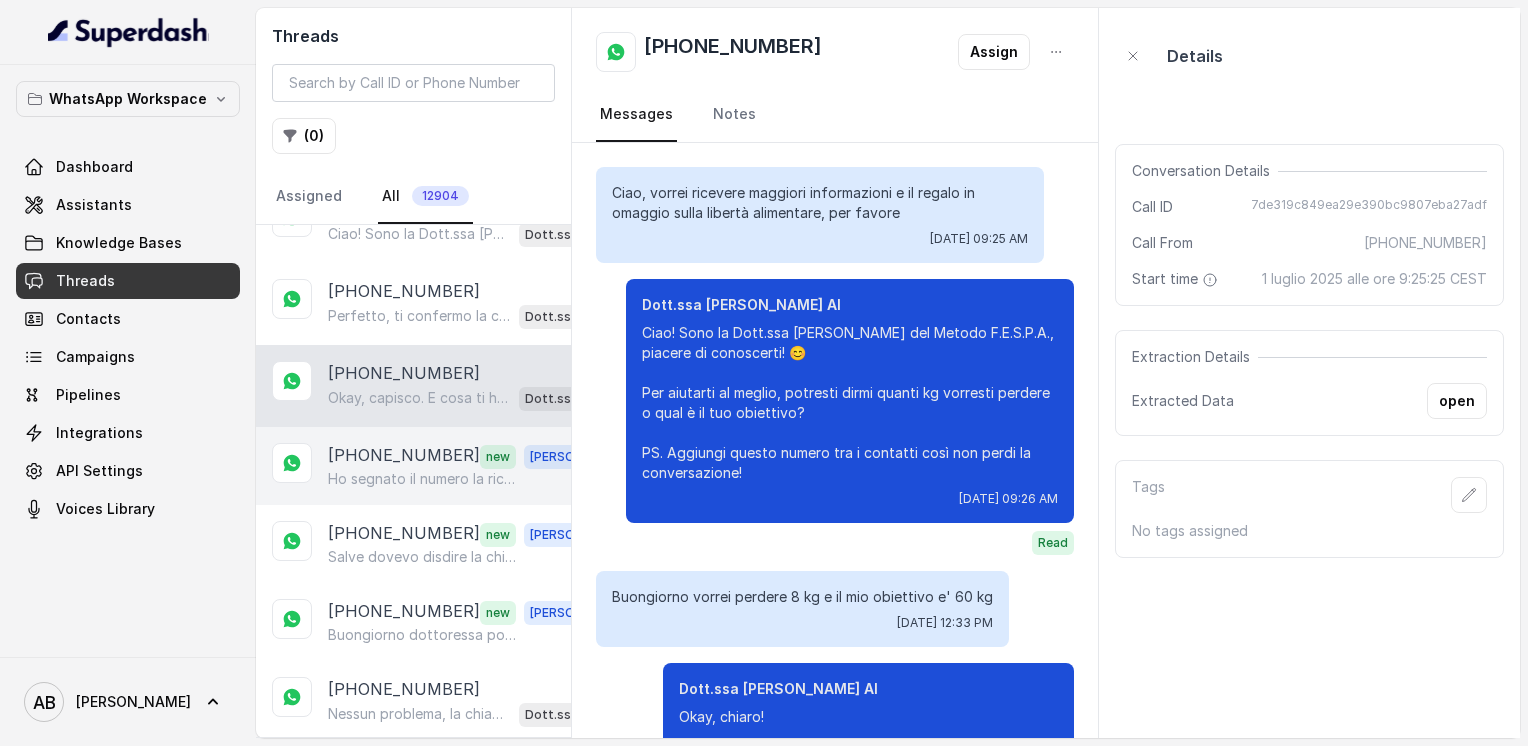 scroll, scrollTop: 408, scrollLeft: 0, axis: vertical 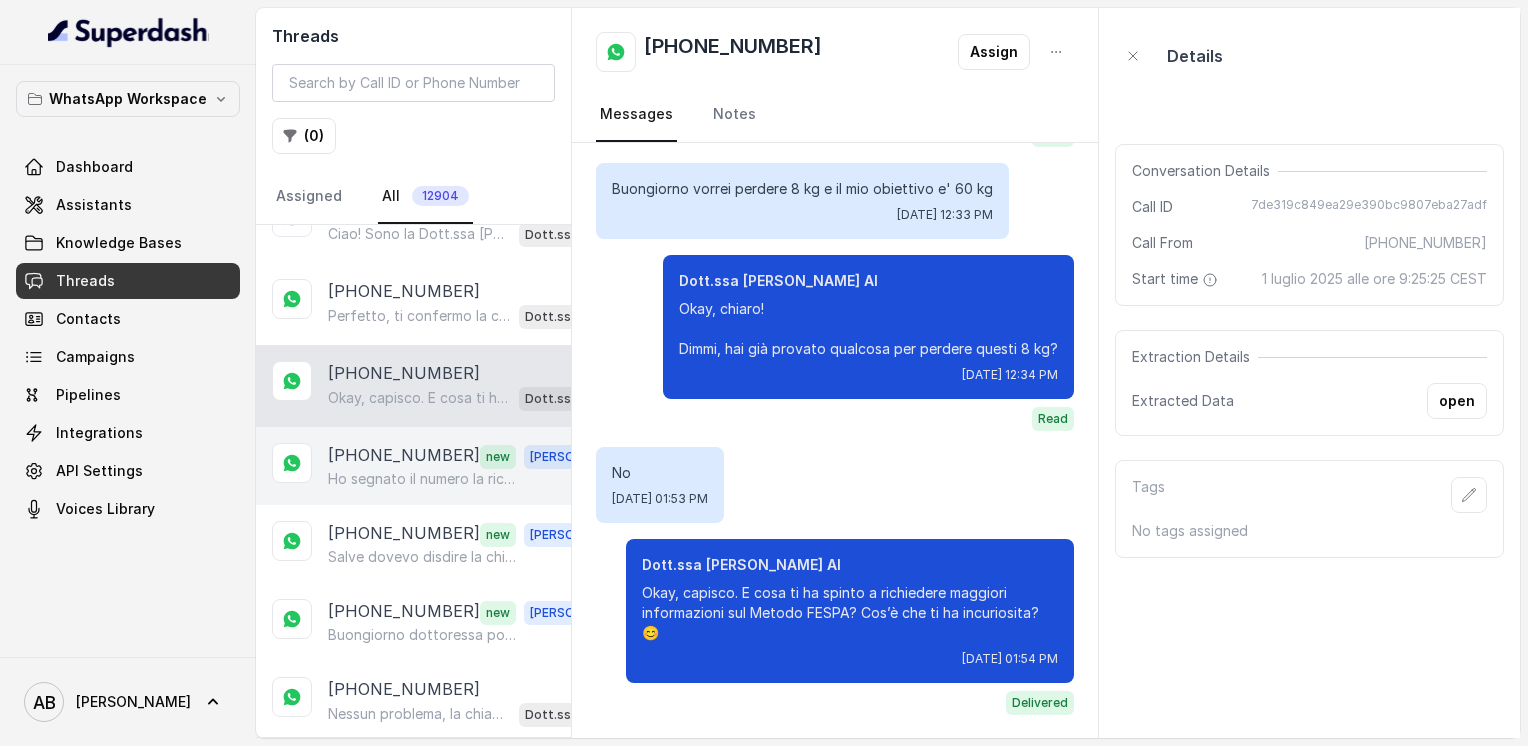 click on "[PHONE_NUMBER]" at bounding box center (404, 456) 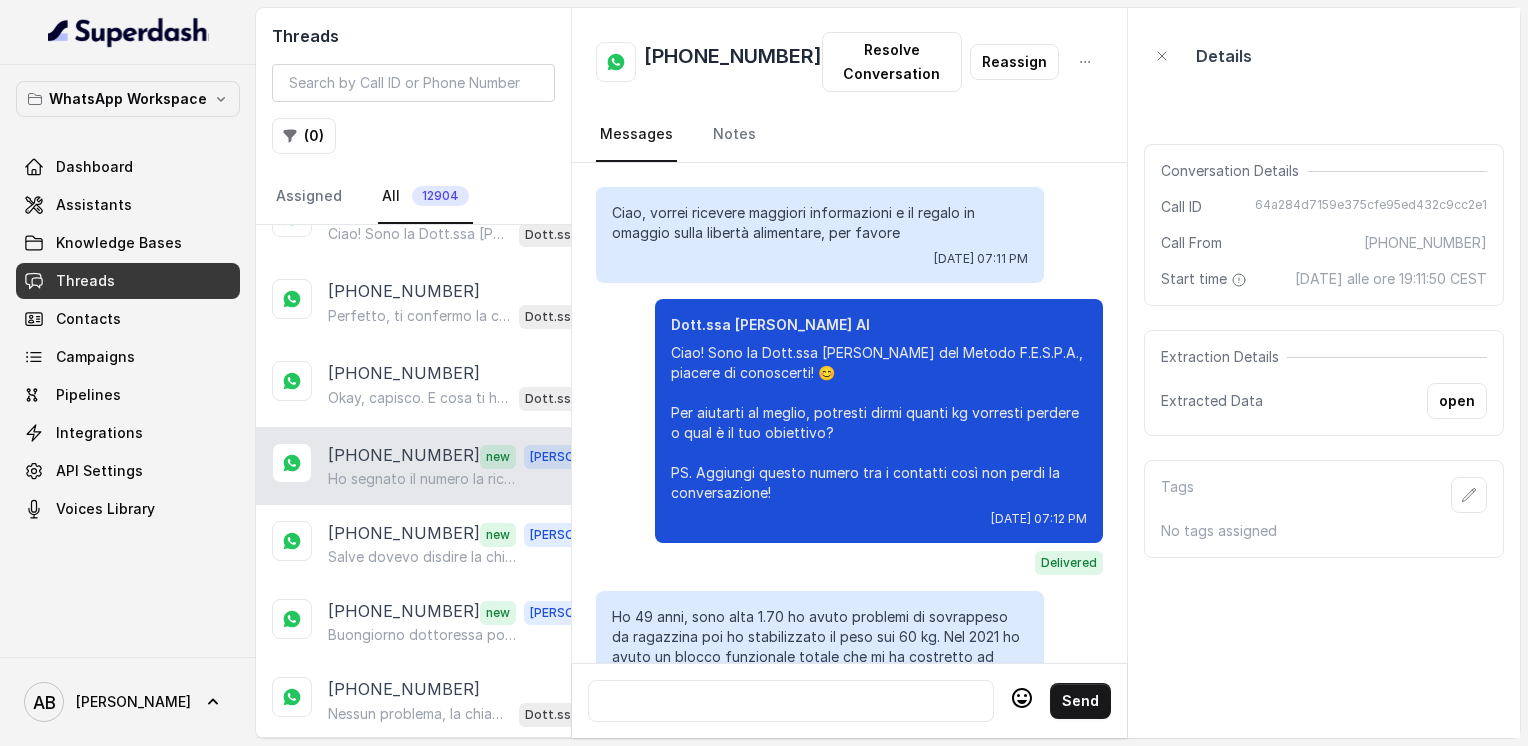 scroll, scrollTop: 2284, scrollLeft: 0, axis: vertical 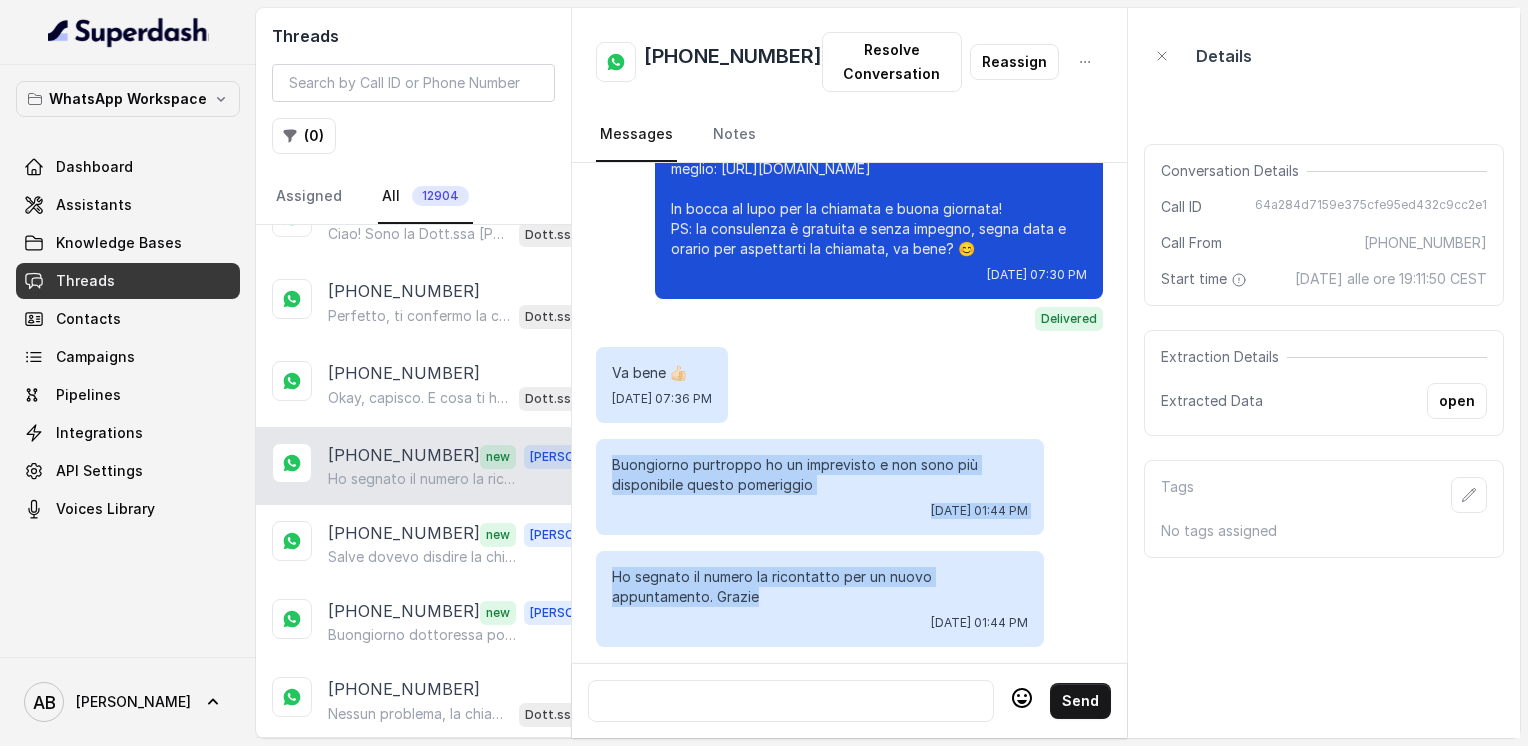 drag, startPoint x: 607, startPoint y: 440, endPoint x: 812, endPoint y: 568, distance: 241.67953 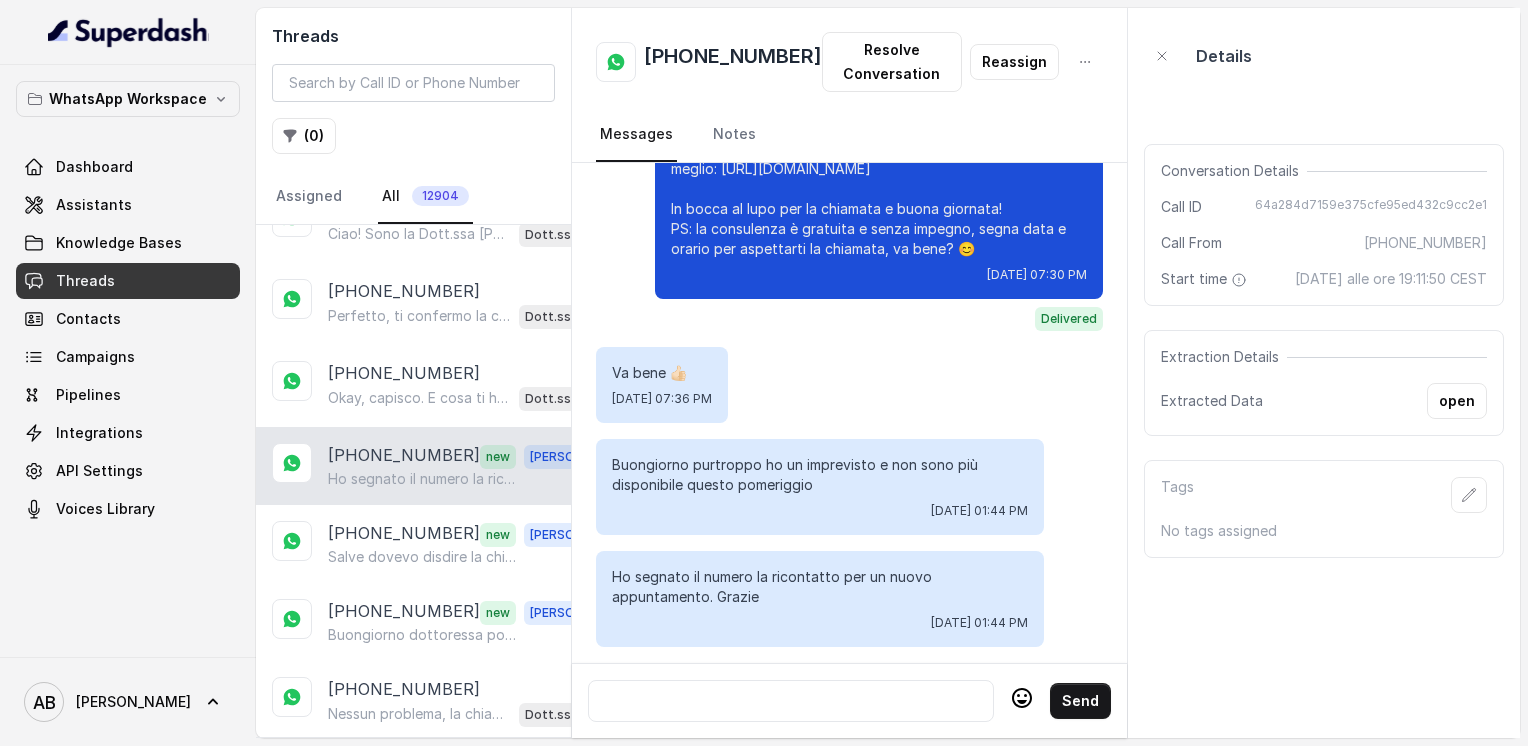 click at bounding box center (791, 701) 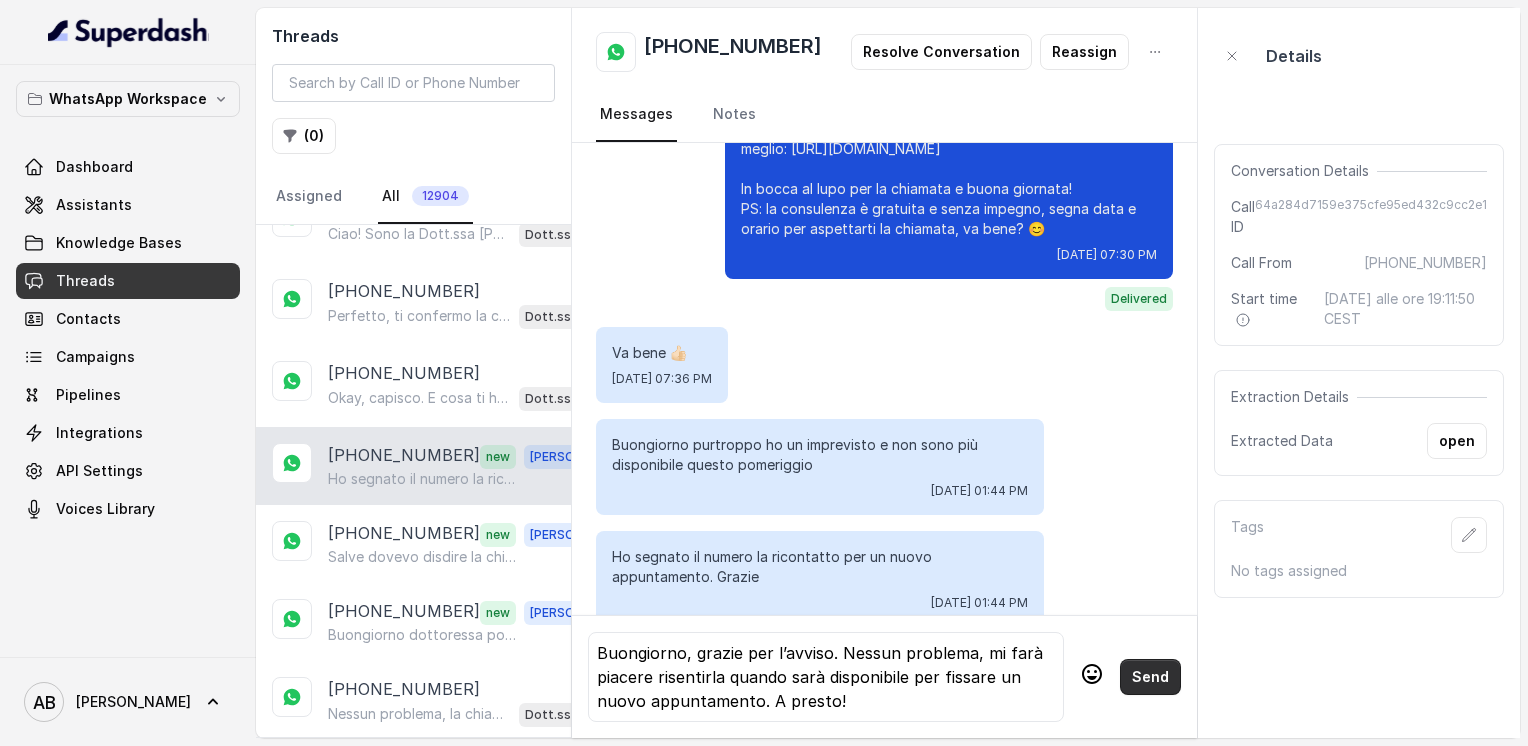 click on "Send" at bounding box center (1150, 677) 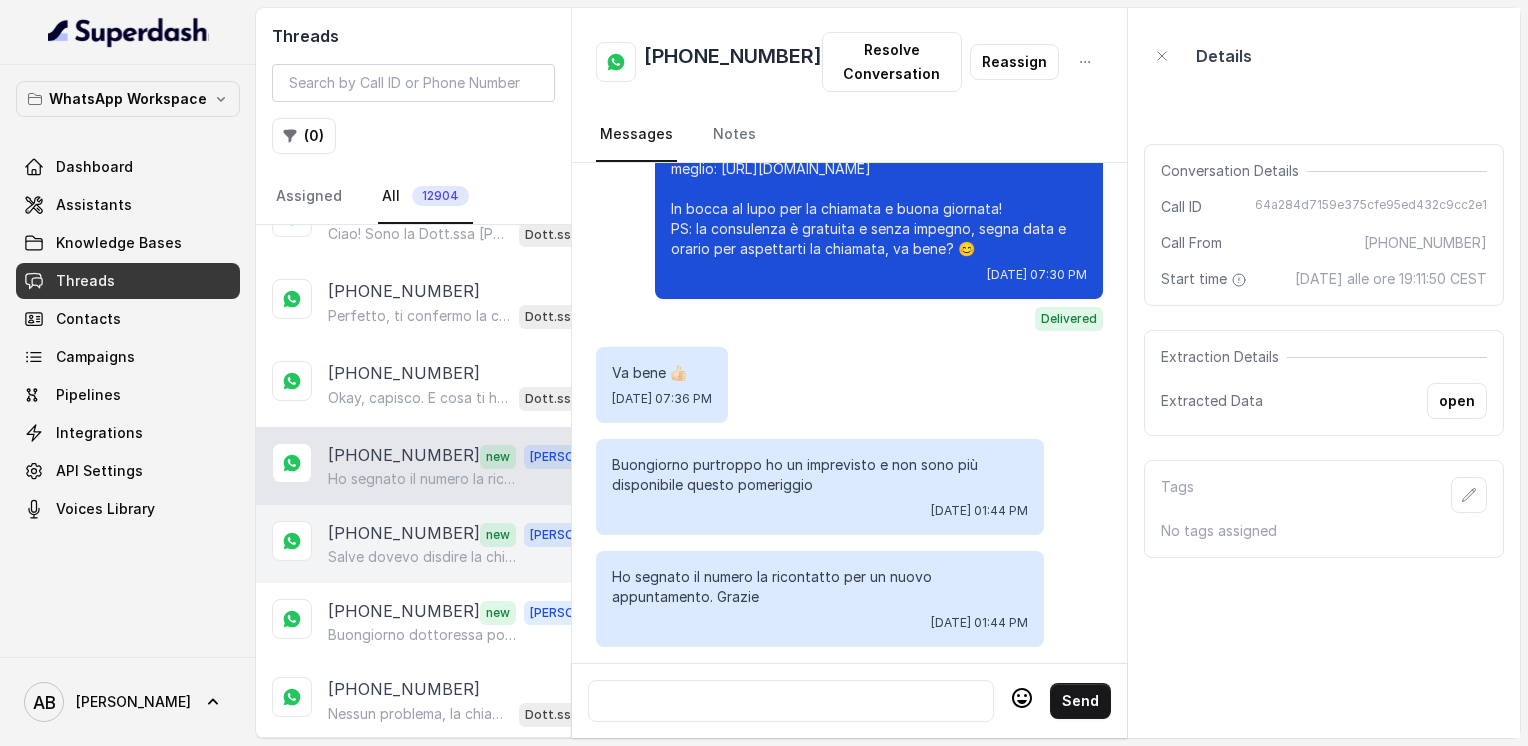 click on "[PHONE_NUMBER]   new [PERSON_NAME] dovevo disdire la chiamata" at bounding box center (413, 544) 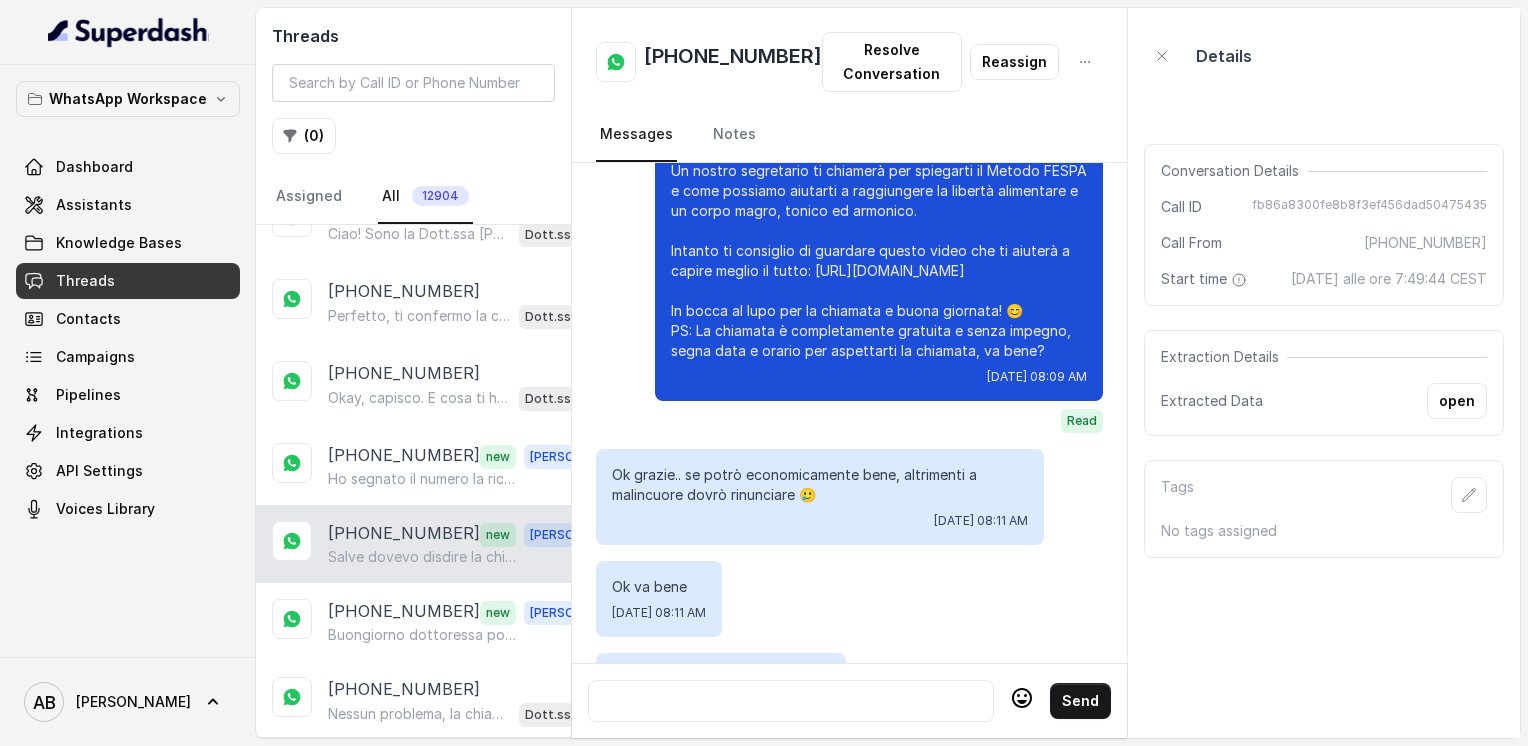 scroll, scrollTop: 2820, scrollLeft: 0, axis: vertical 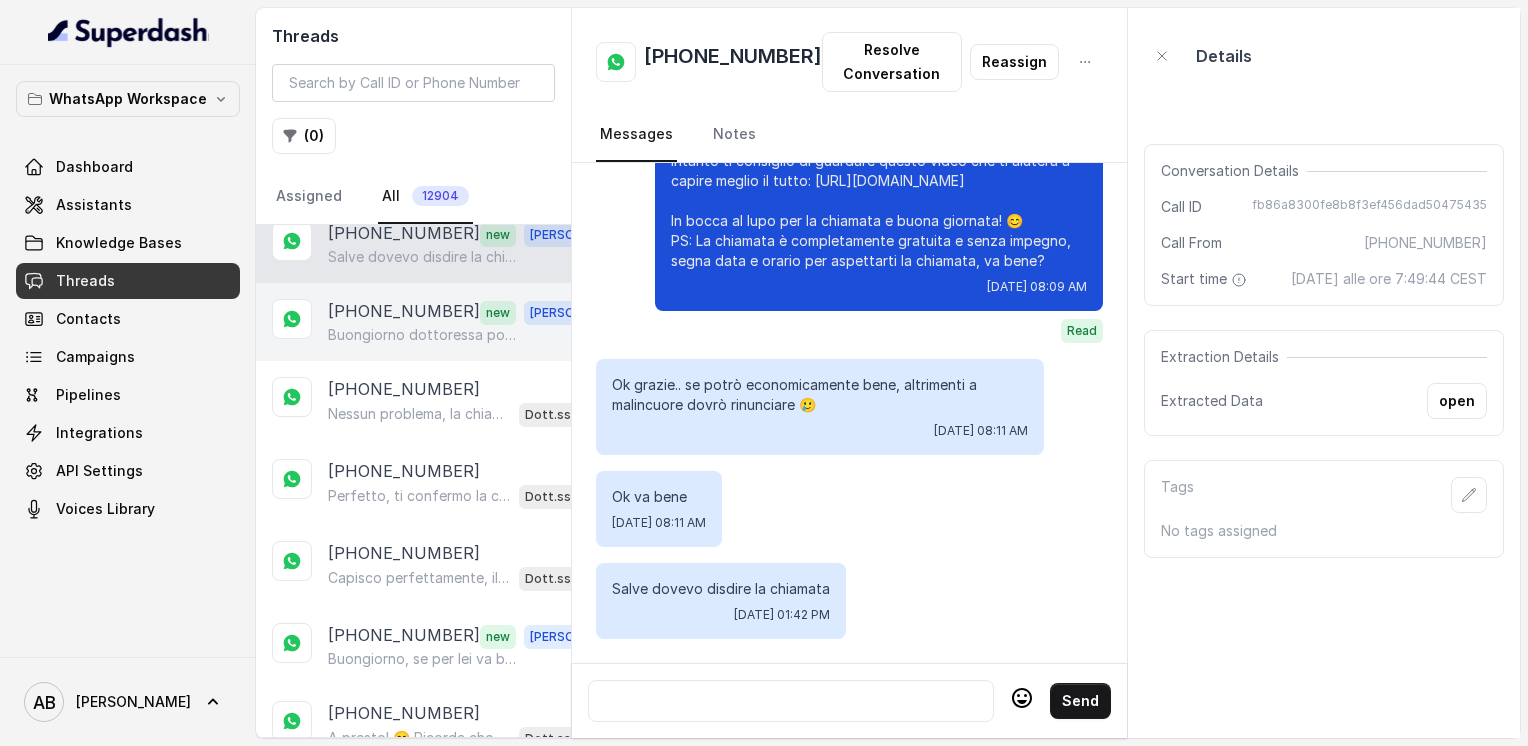 click on "[PHONE_NUMBER]   new [PERSON_NAME] dottoressa possiamo sentirci verso le 14,15 perché sono andata oltre con una riunione?. Grazie mille" at bounding box center (413, 322) 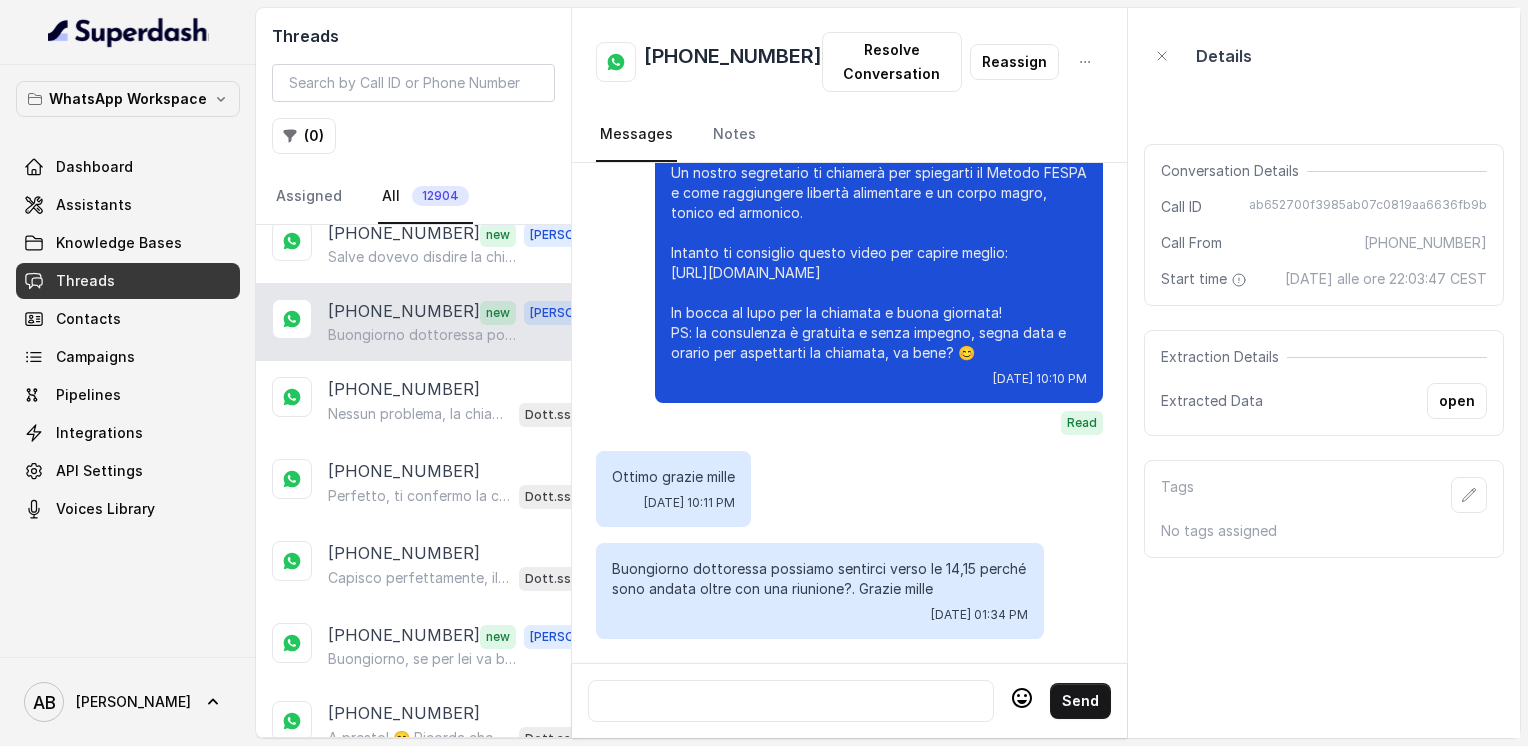 scroll, scrollTop: 2032, scrollLeft: 0, axis: vertical 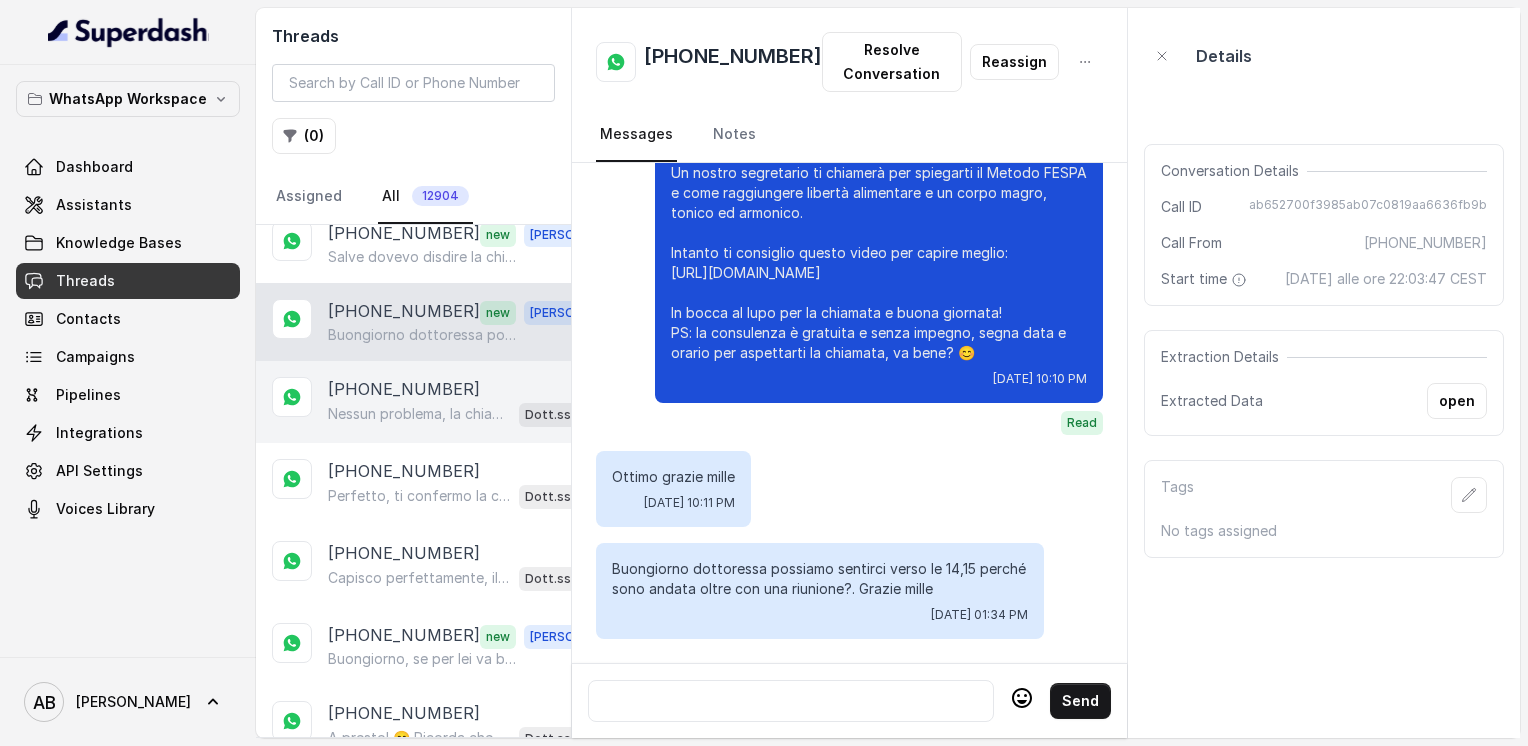 click on "Nessun problema, la chiamata può essere fatta nel giorno e orario che preferisci, così non interferisce con il lavoro. 😊
Per rispondere: il Metodo FESPA non prevede l’assunzione obbligatoria di farmaci, mentre l’uso di integratori è personalizzato e solo se serve.
Per la perdita, dipende molto dalla persona, ma in media si perdono 3-5 kg al mese, sempre puntando a un corpo magro, tonico ed armonico senza stress.
Dimmi, quando ti sarebbe più comodo sentirci per la chiamata gratuita di 5 minuti?" at bounding box center [419, 414] 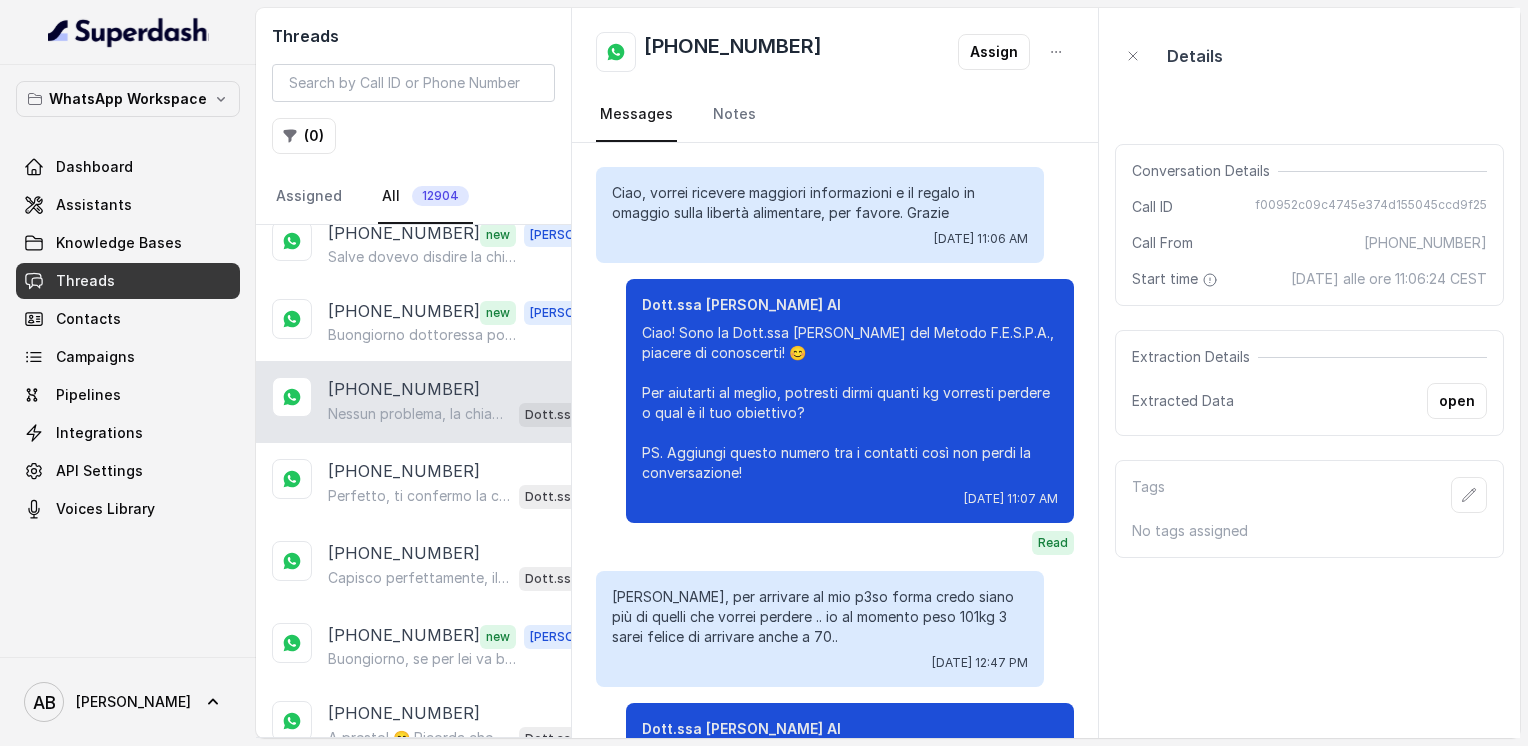 scroll, scrollTop: 1676, scrollLeft: 0, axis: vertical 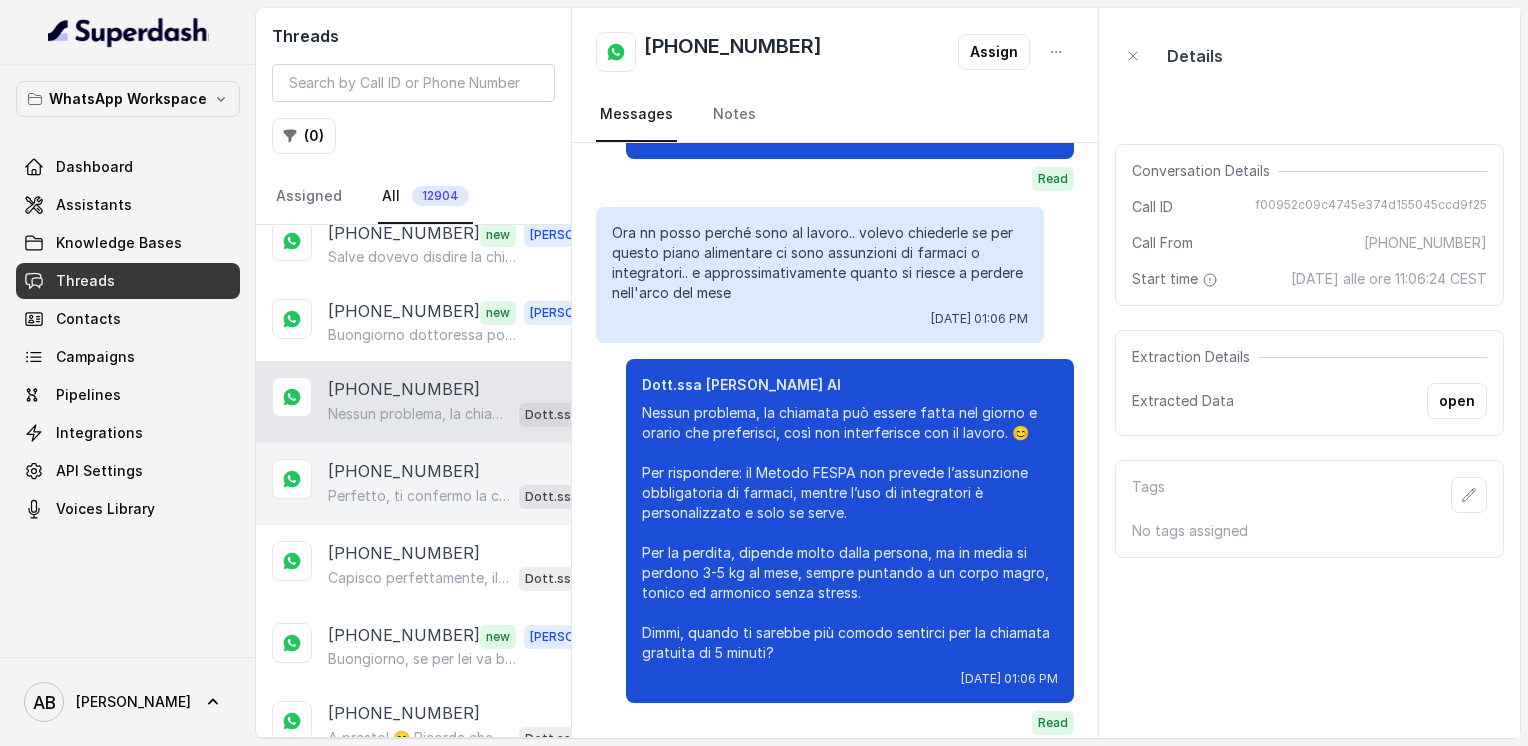 click on "[PHONE_NUMBER]" at bounding box center [404, 471] 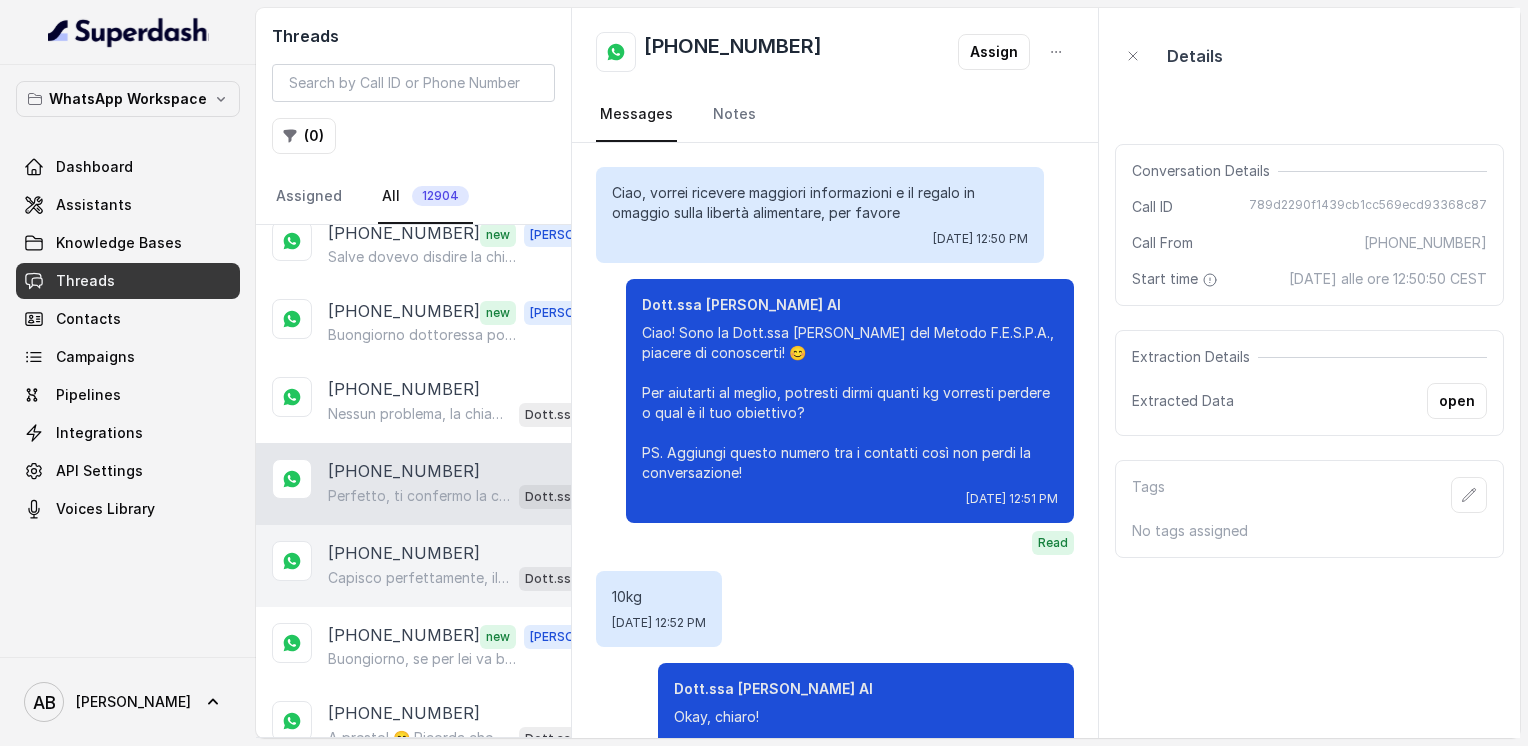 scroll, scrollTop: 1884, scrollLeft: 0, axis: vertical 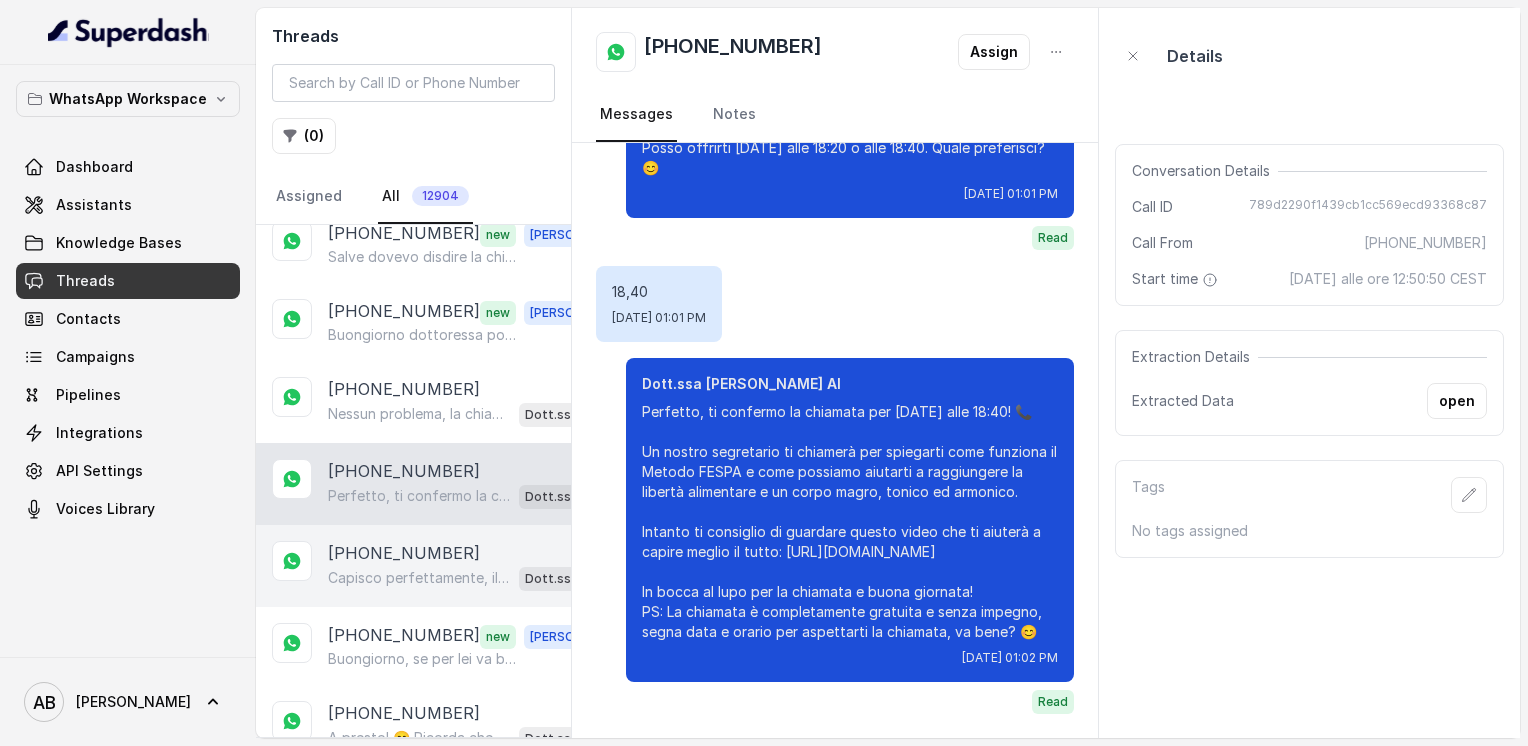 click on "Capisco perfettamente, il costo è importante.
Ti dico solo che i percorsi sono personalizzati in base alle esigenze, quindi nella chiamata gratuita di 5 minuti ti spiegheremo tutto, compresi i costi, senza alcuna pressione.
Ti va bene così? 😊" at bounding box center (419, 578) 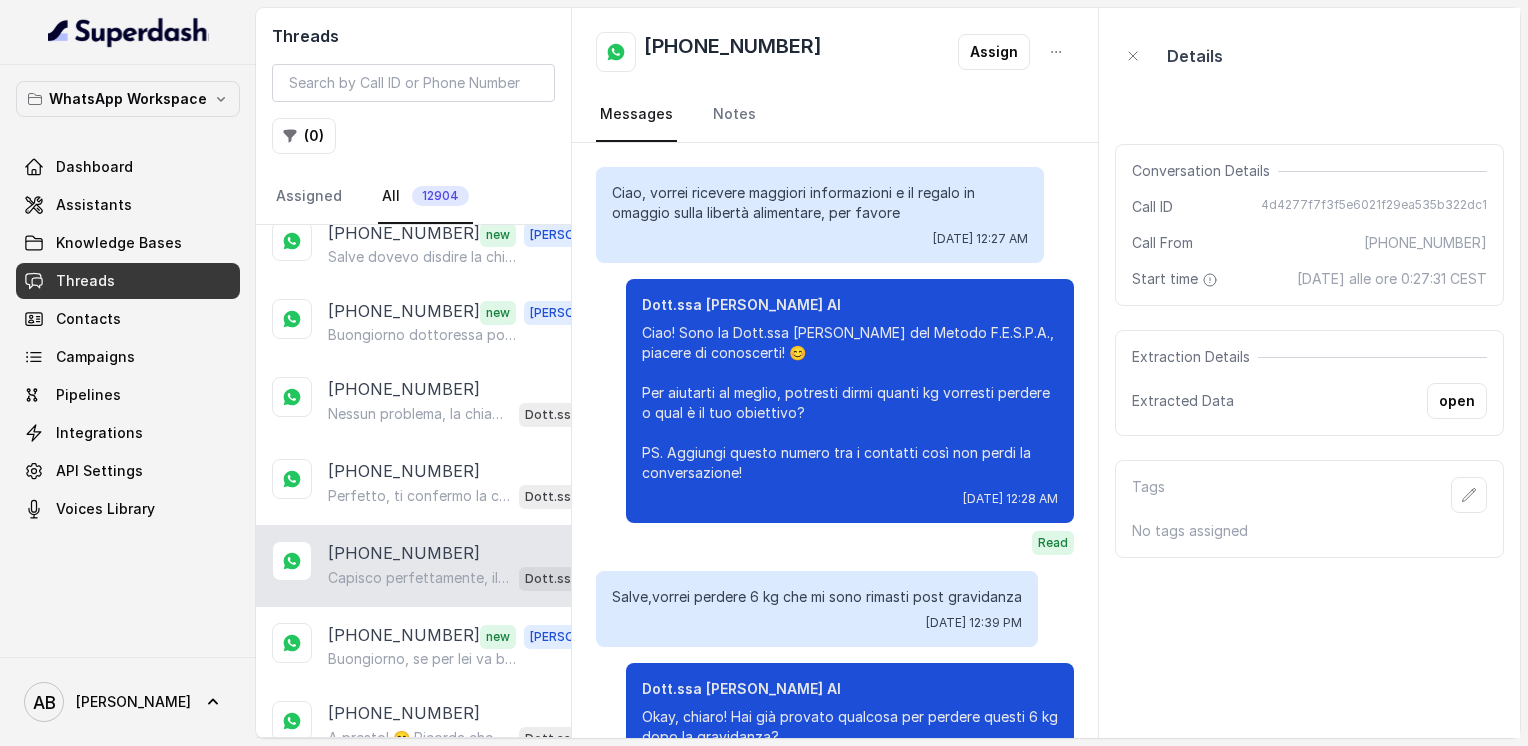 scroll, scrollTop: 1712, scrollLeft: 0, axis: vertical 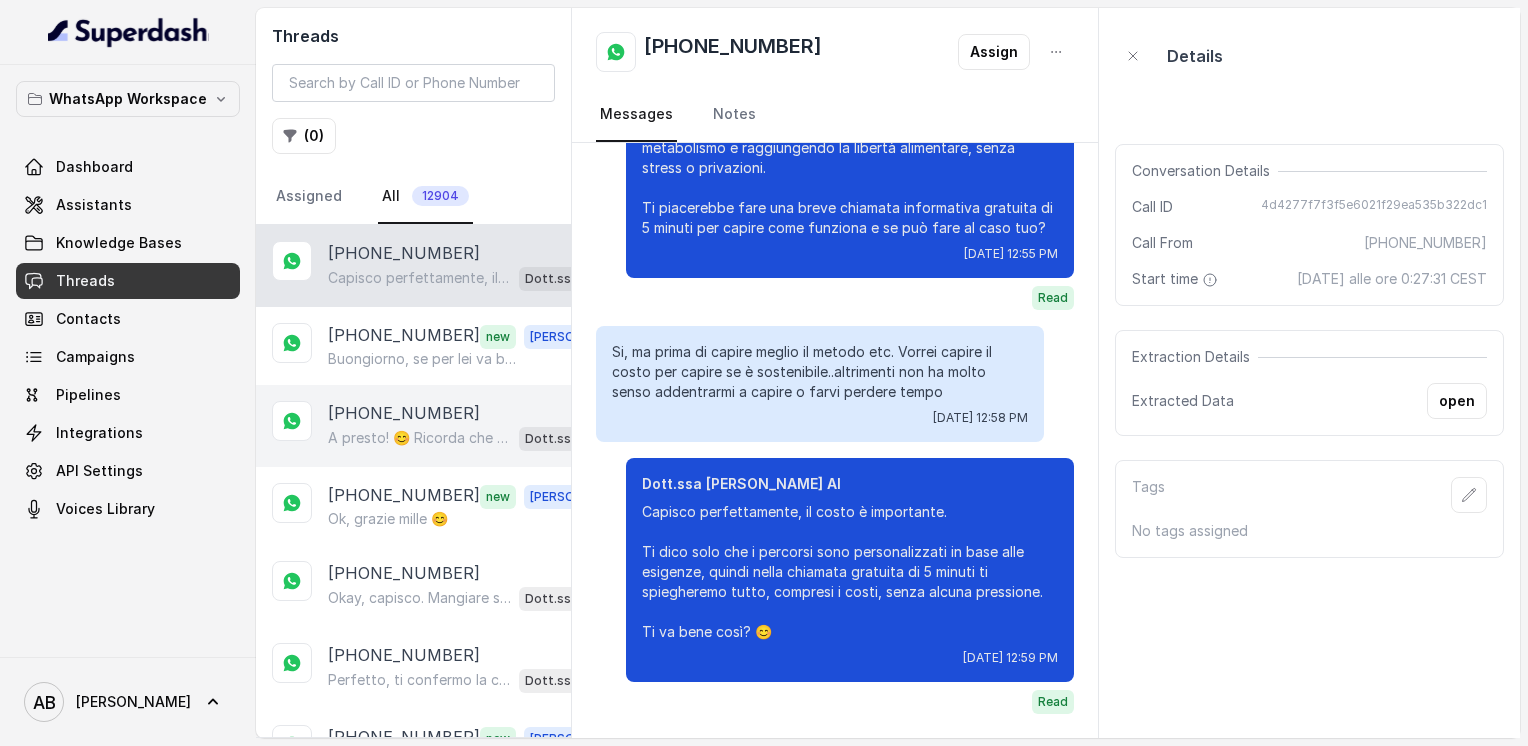 click on "[PHONE_NUMBER]   A presto! 😊 Ricorda che quando vuoi sono qui per aiutarti a fare il primo passo verso il tuo obiettivo. Buona serata a te e al tuo piccolino! 🌟 Dott.ssa [PERSON_NAME] AI" at bounding box center (413, 426) 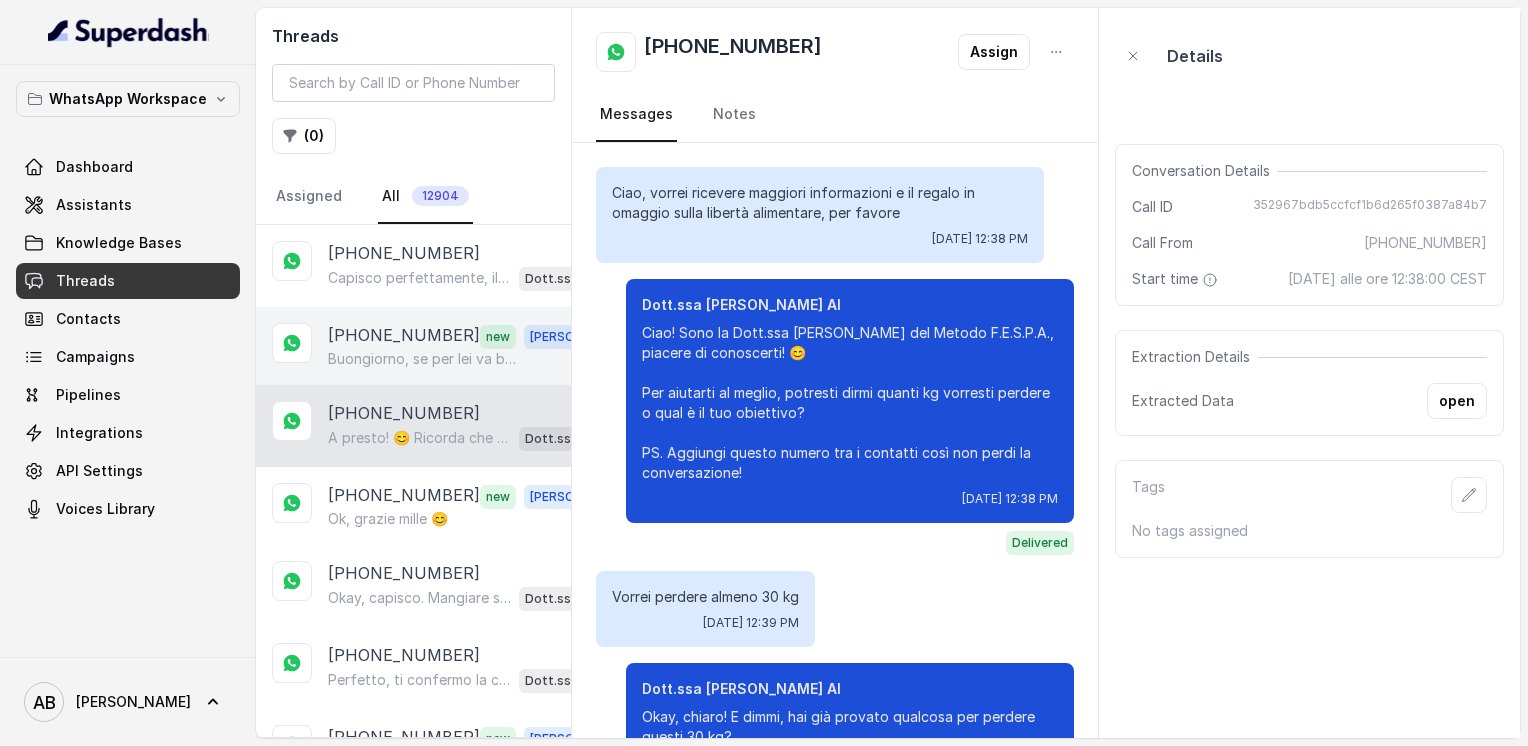 scroll, scrollTop: 1764, scrollLeft: 0, axis: vertical 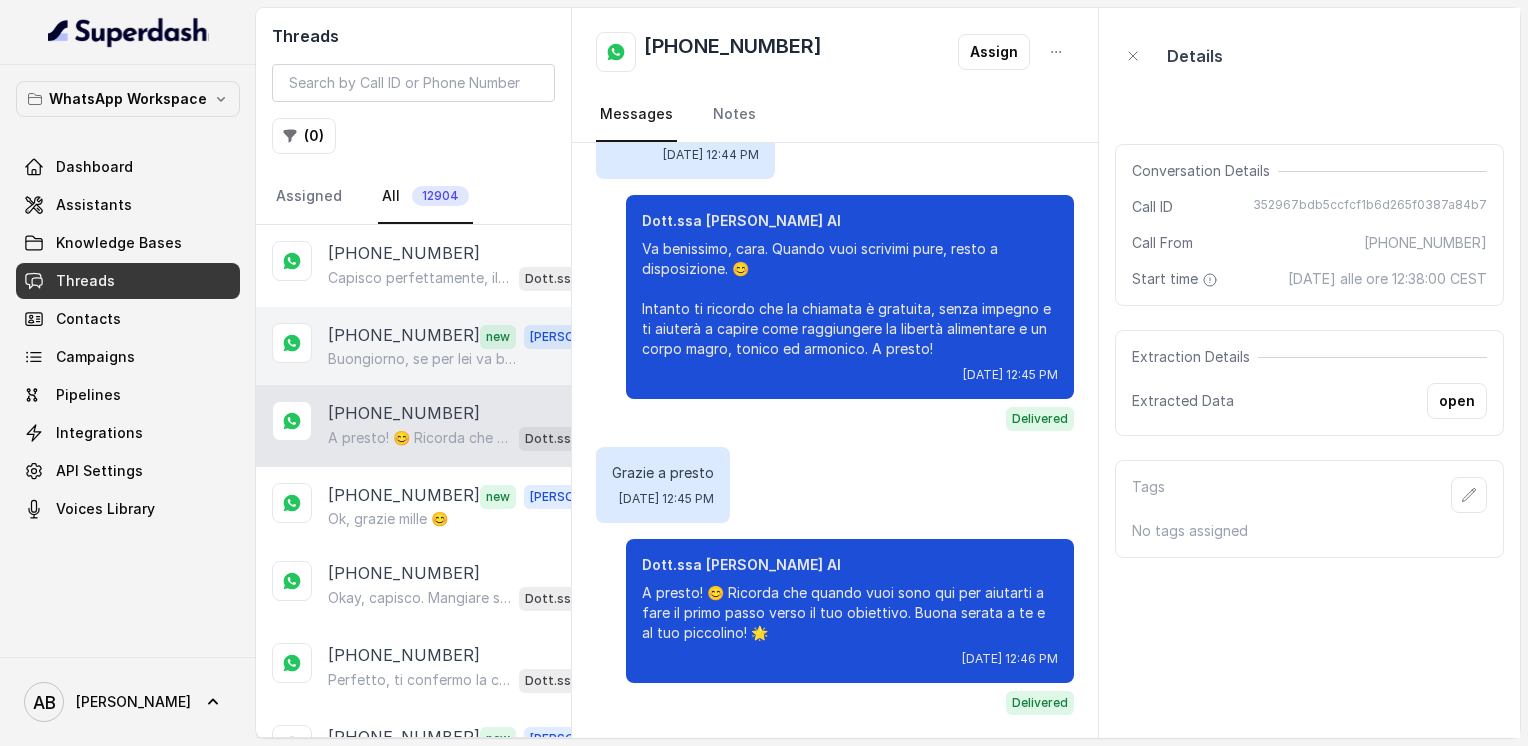click on "Buongiorno, se per lei va bene io potrei oggi x le 15.00 .." at bounding box center [424, 359] 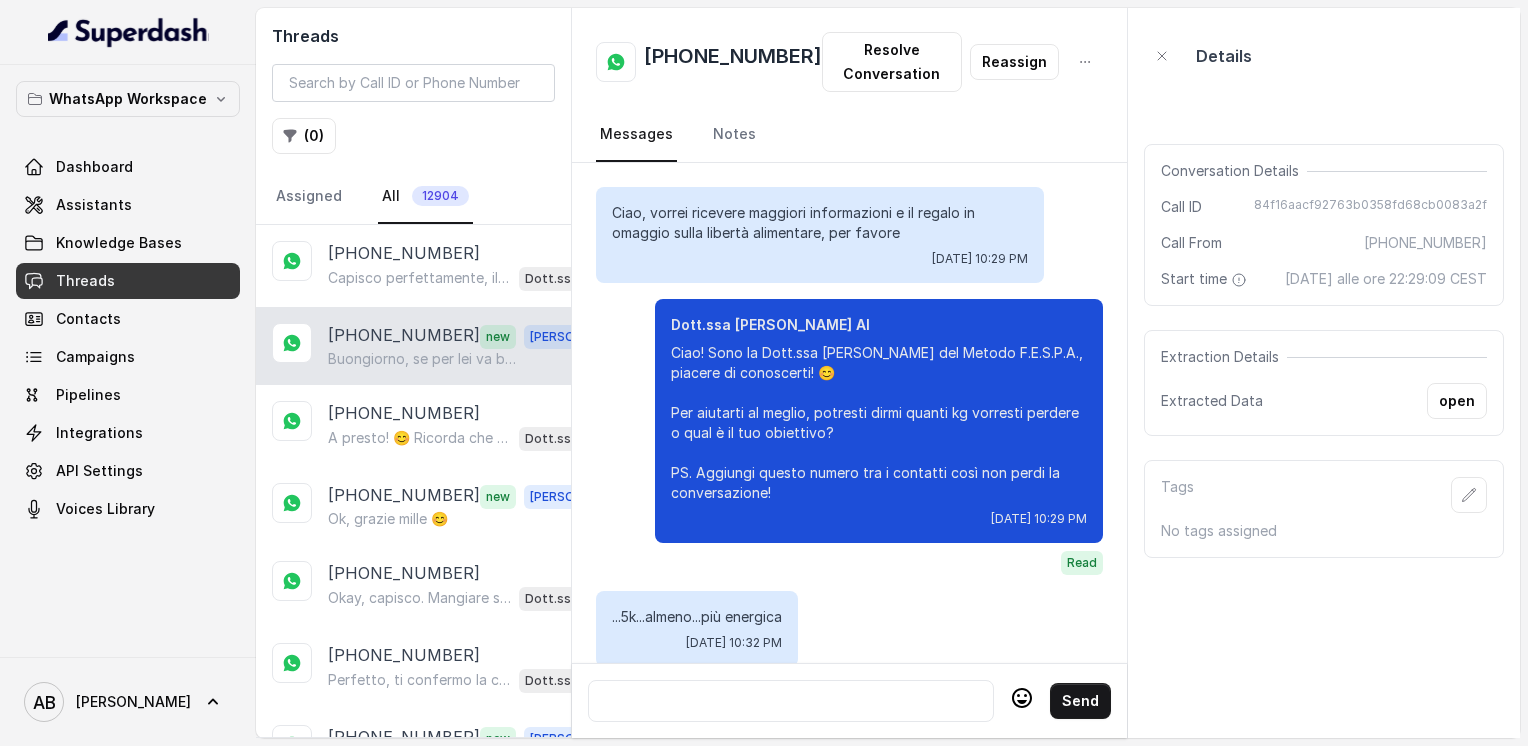 scroll, scrollTop: 1832, scrollLeft: 0, axis: vertical 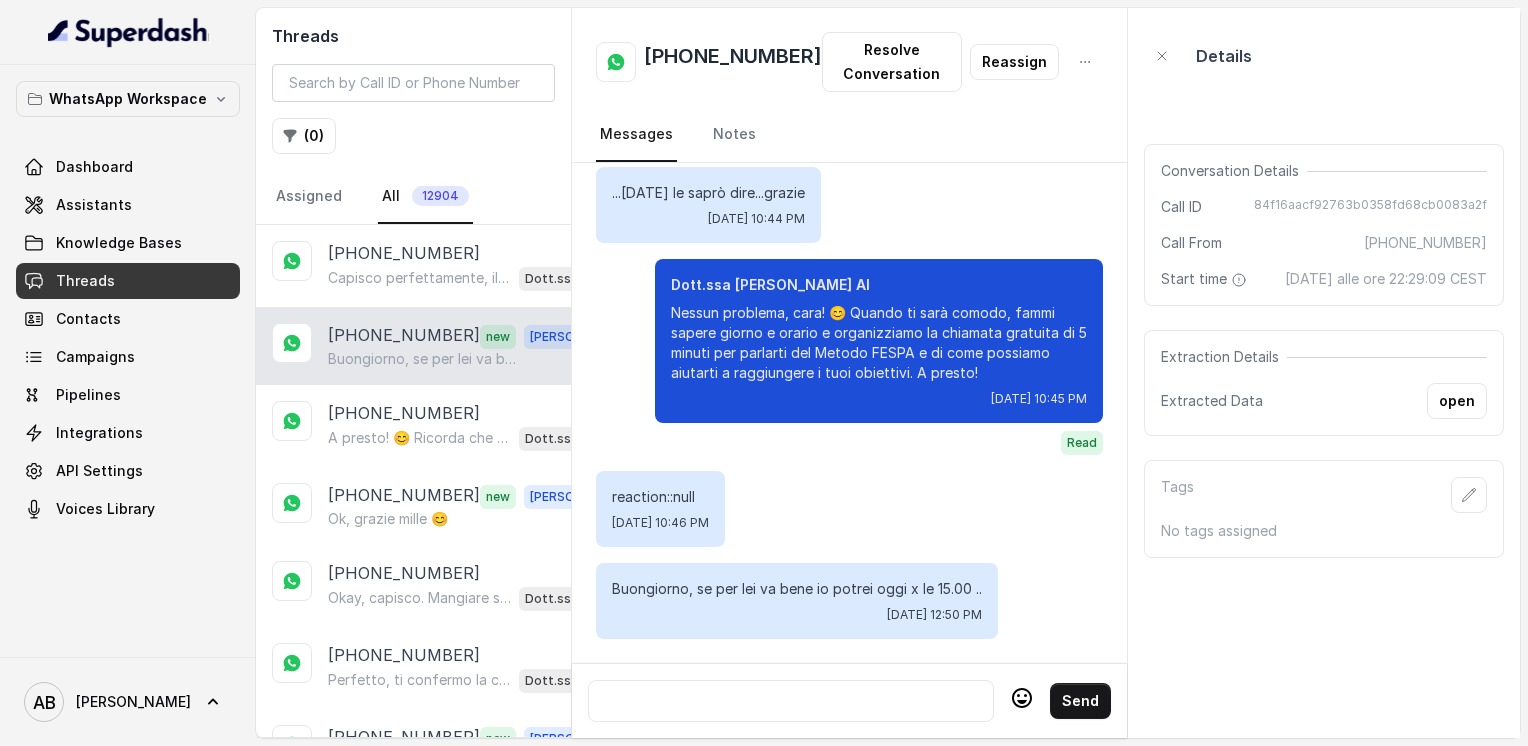click on "[PHONE_NUMBER]" at bounding box center (733, 62) 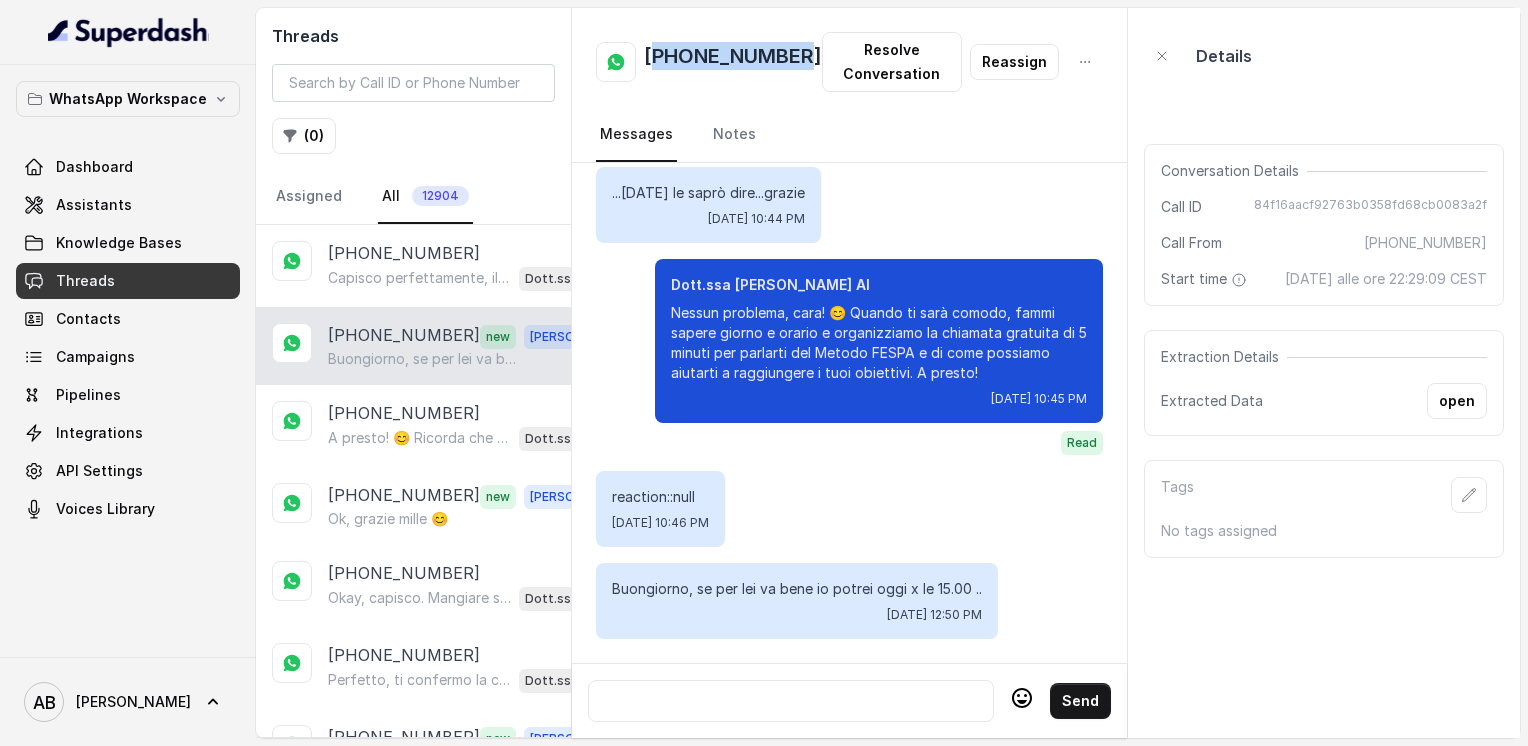 click on "[PHONE_NUMBER]" at bounding box center [733, 62] 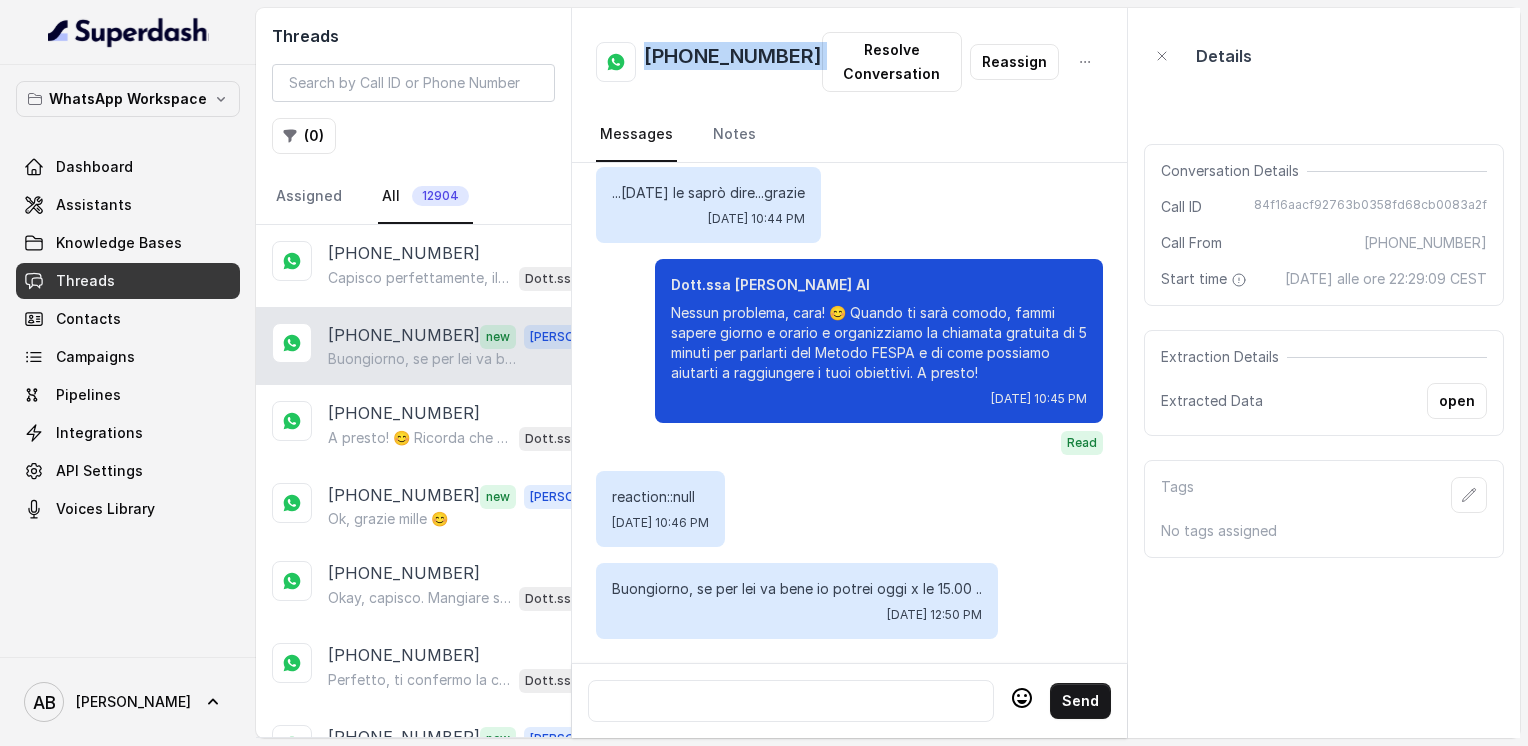 click on "[PHONE_NUMBER]" at bounding box center (733, 62) 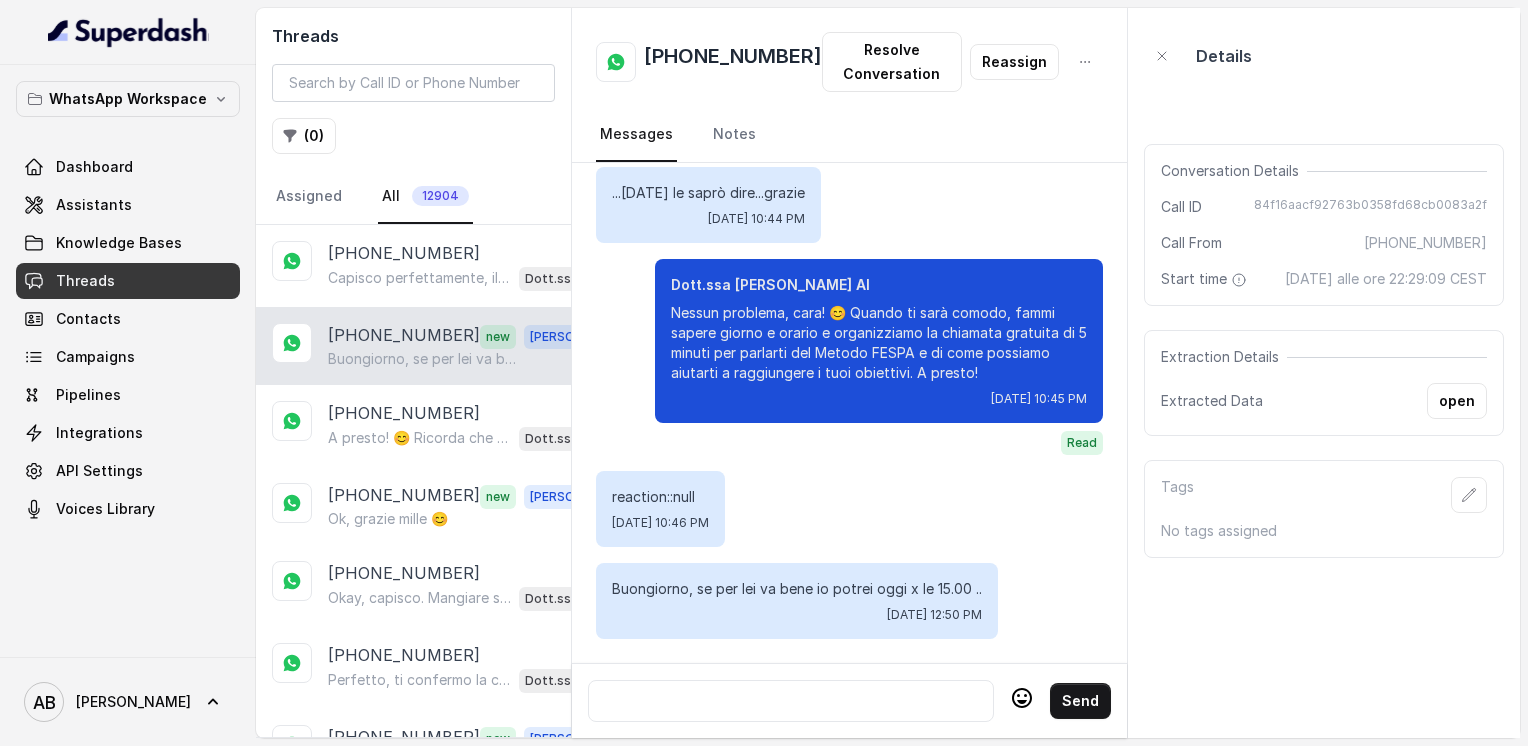 click at bounding box center [791, 701] 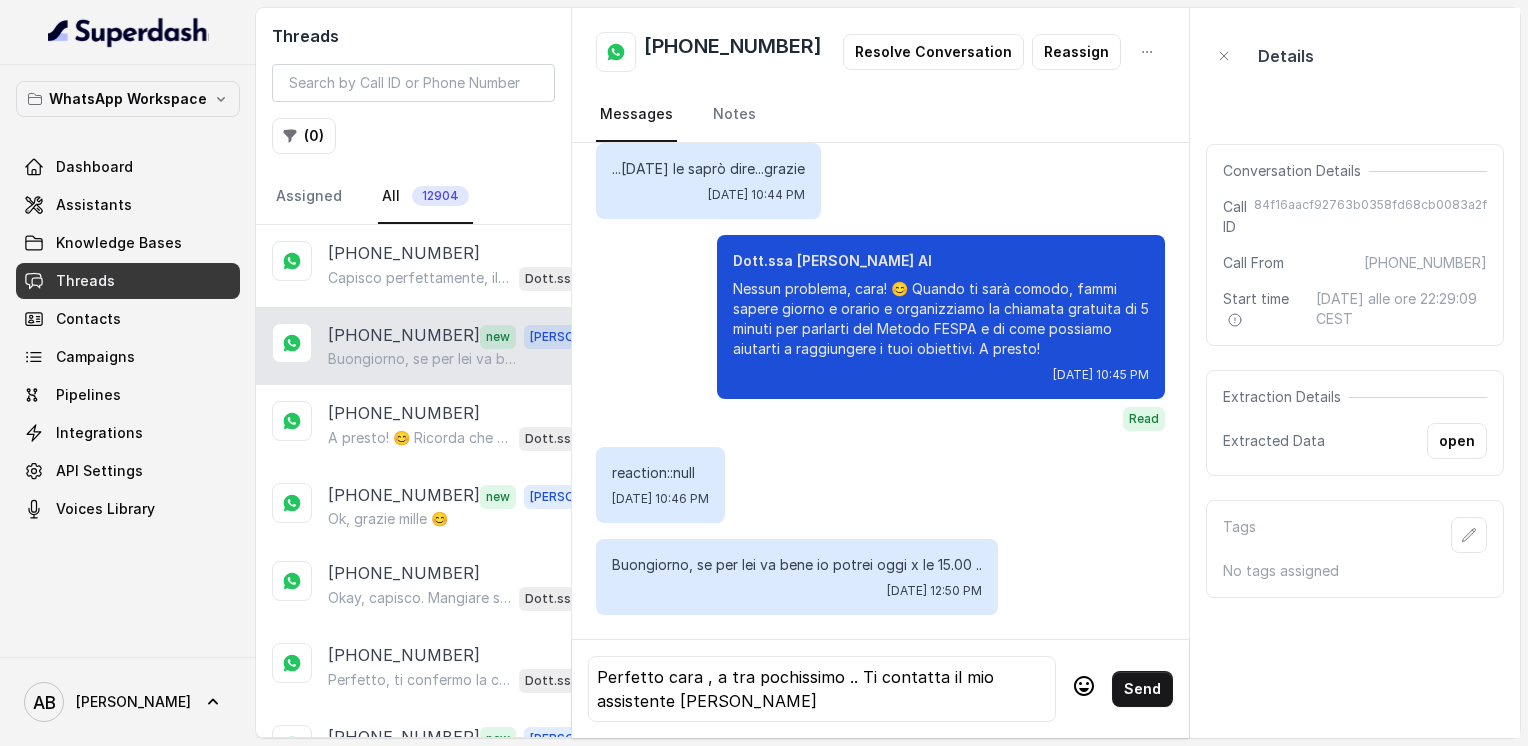 click 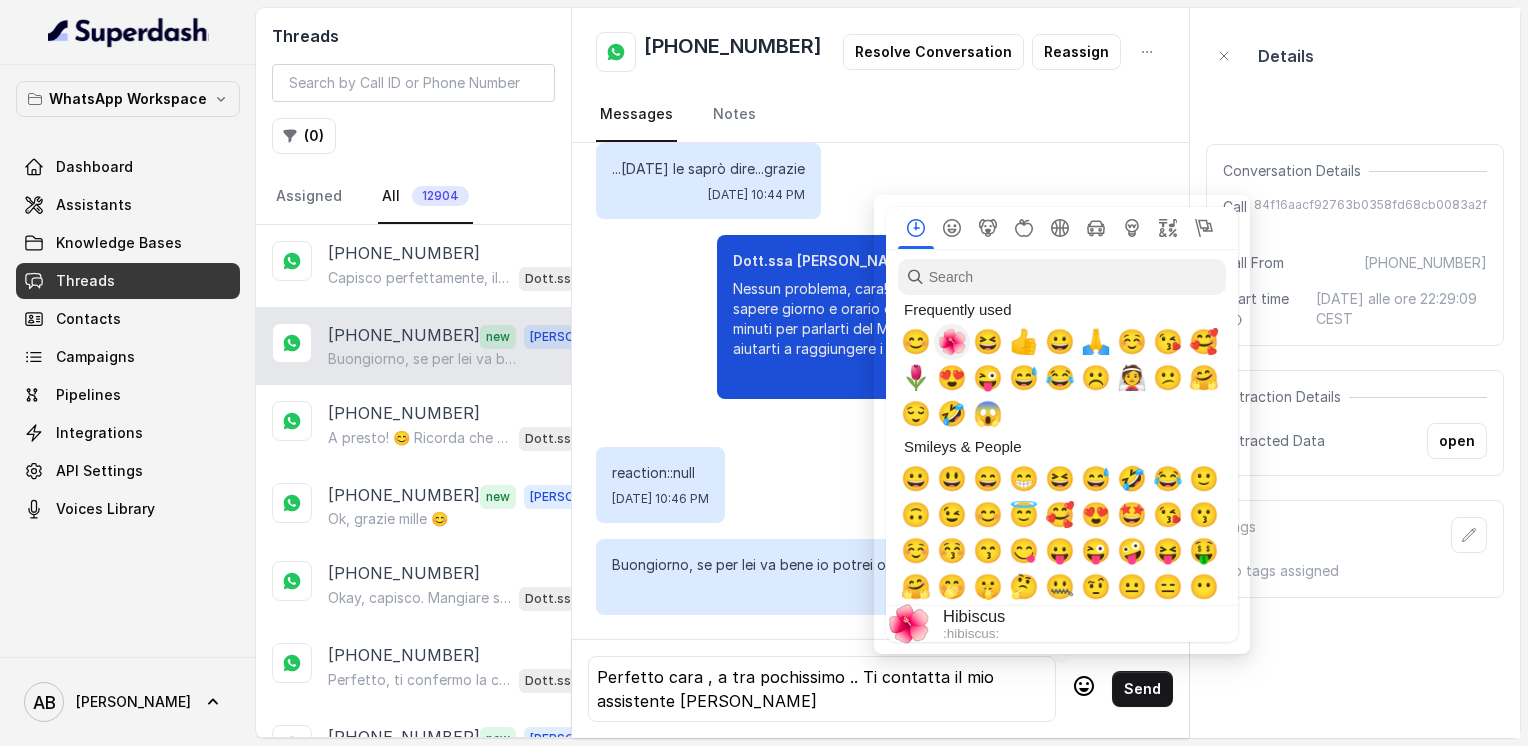 click on "🌺" at bounding box center (952, 342) 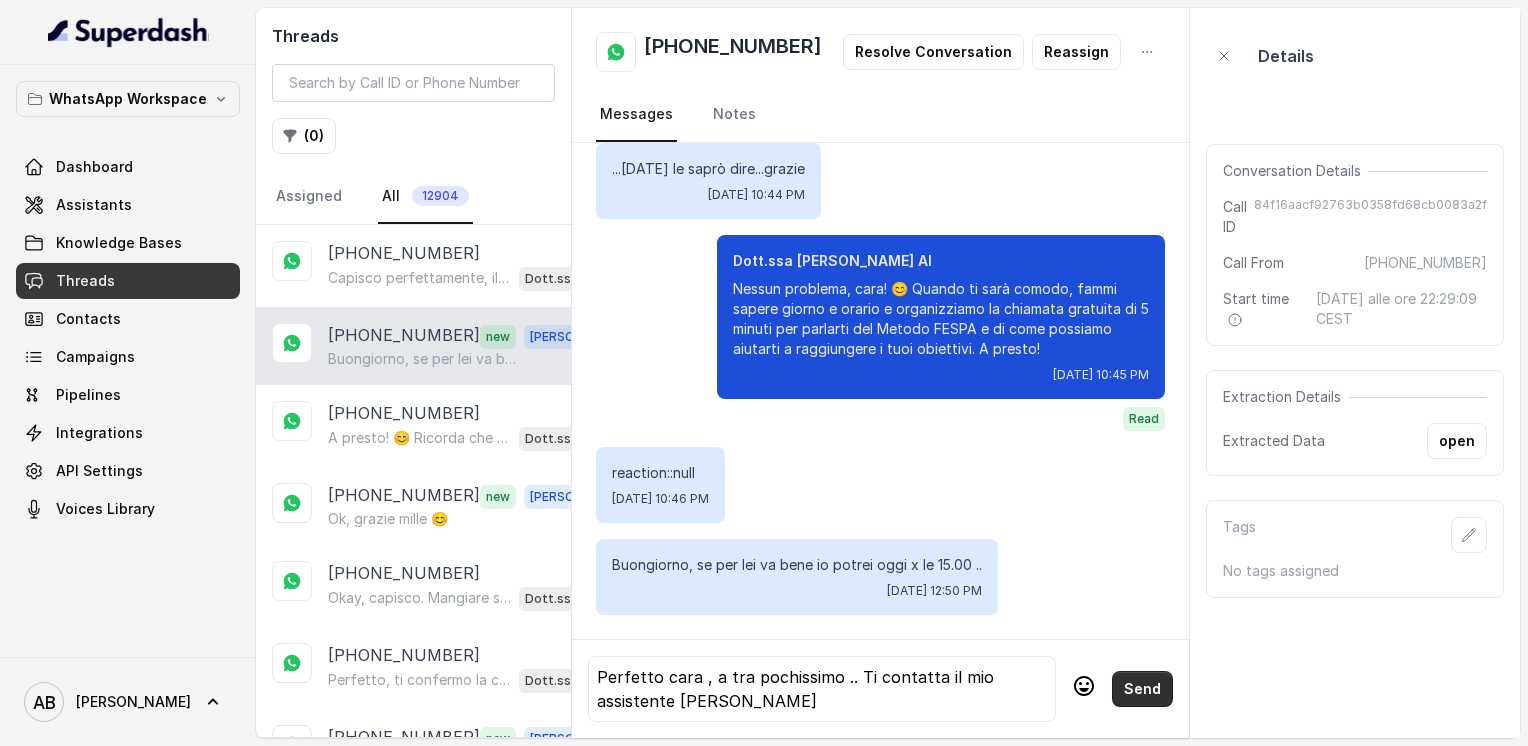 click on "Send" at bounding box center (1142, 689) 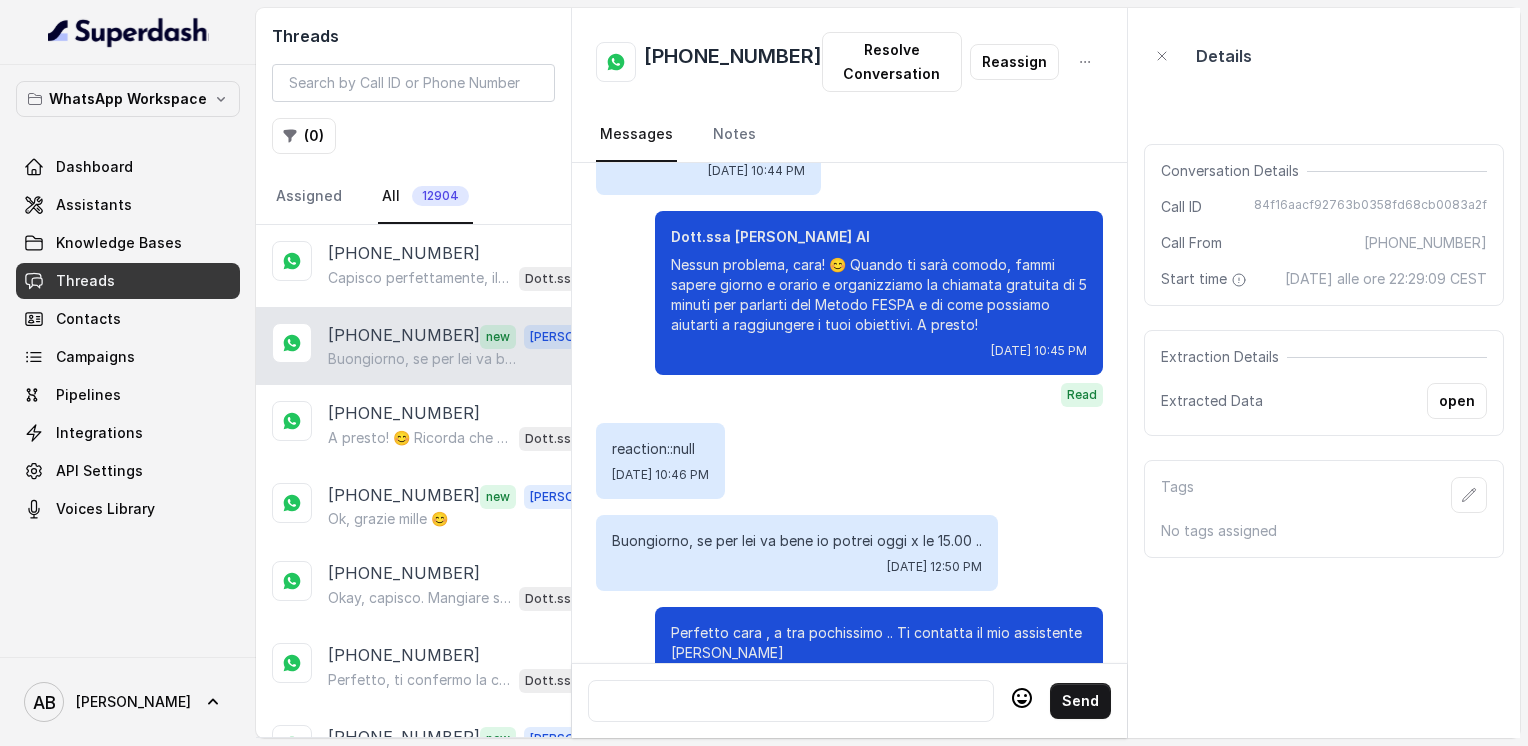 scroll, scrollTop: 1944, scrollLeft: 0, axis: vertical 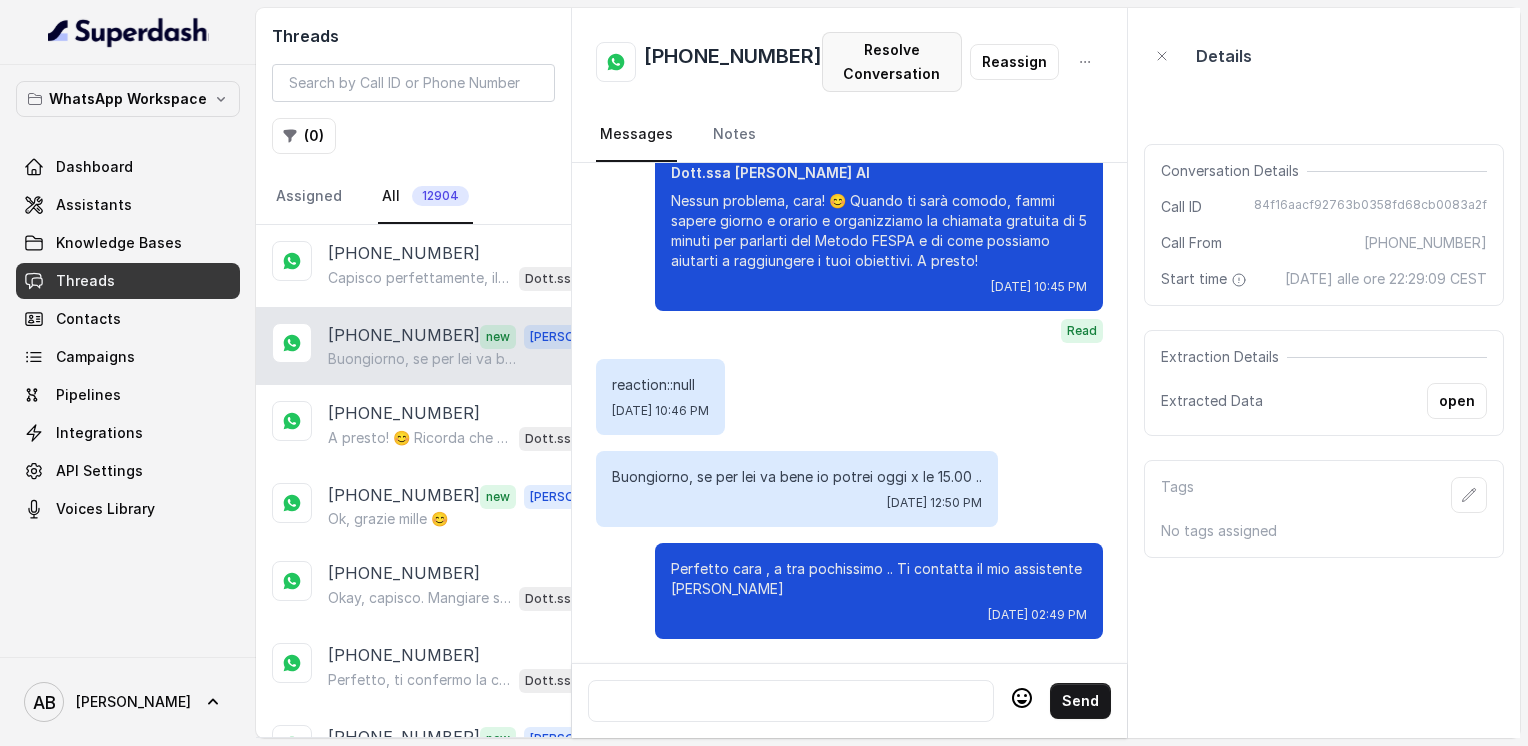 click on "Resolve Conversation" at bounding box center (892, 62) 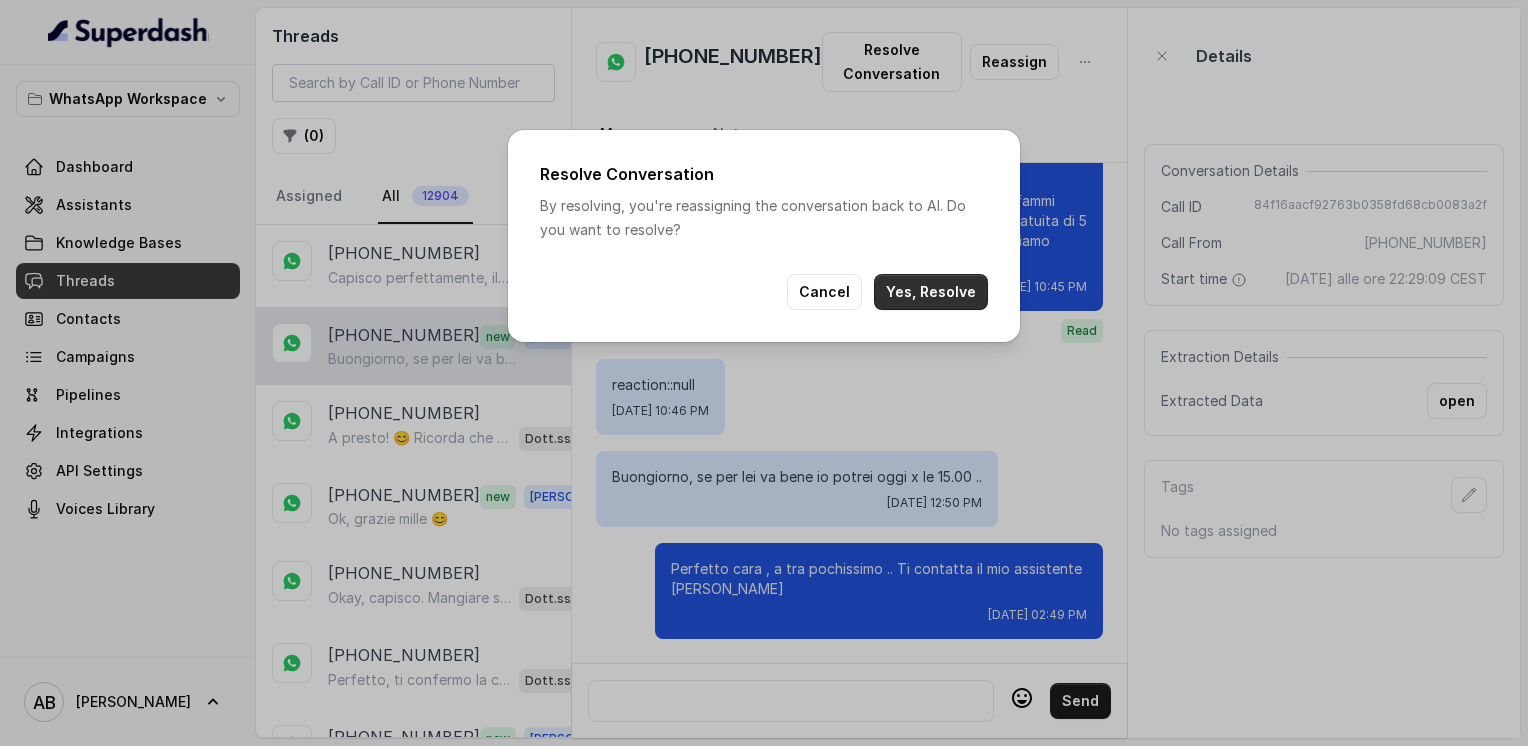 click on "Yes, Resolve" at bounding box center (931, 292) 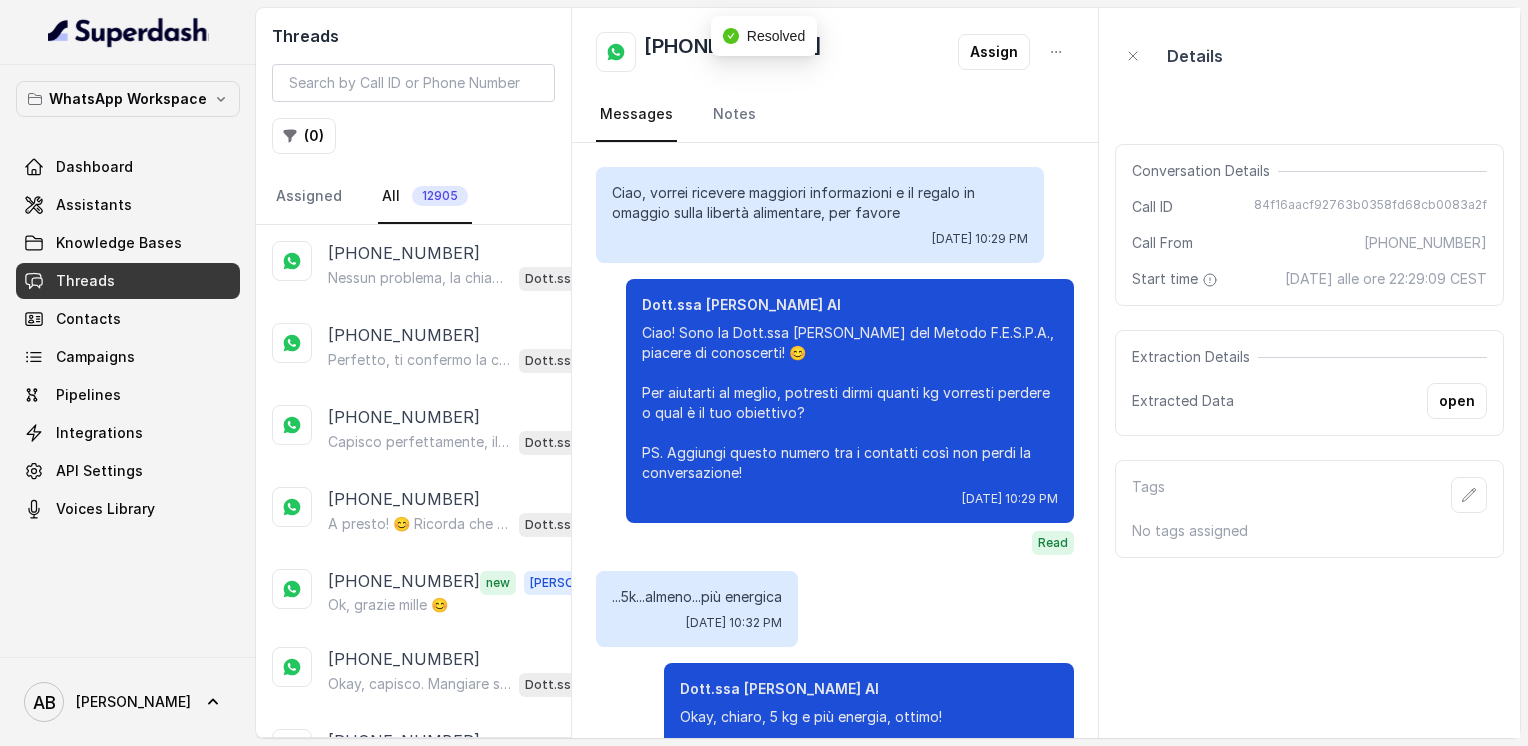scroll, scrollTop: 1868, scrollLeft: 0, axis: vertical 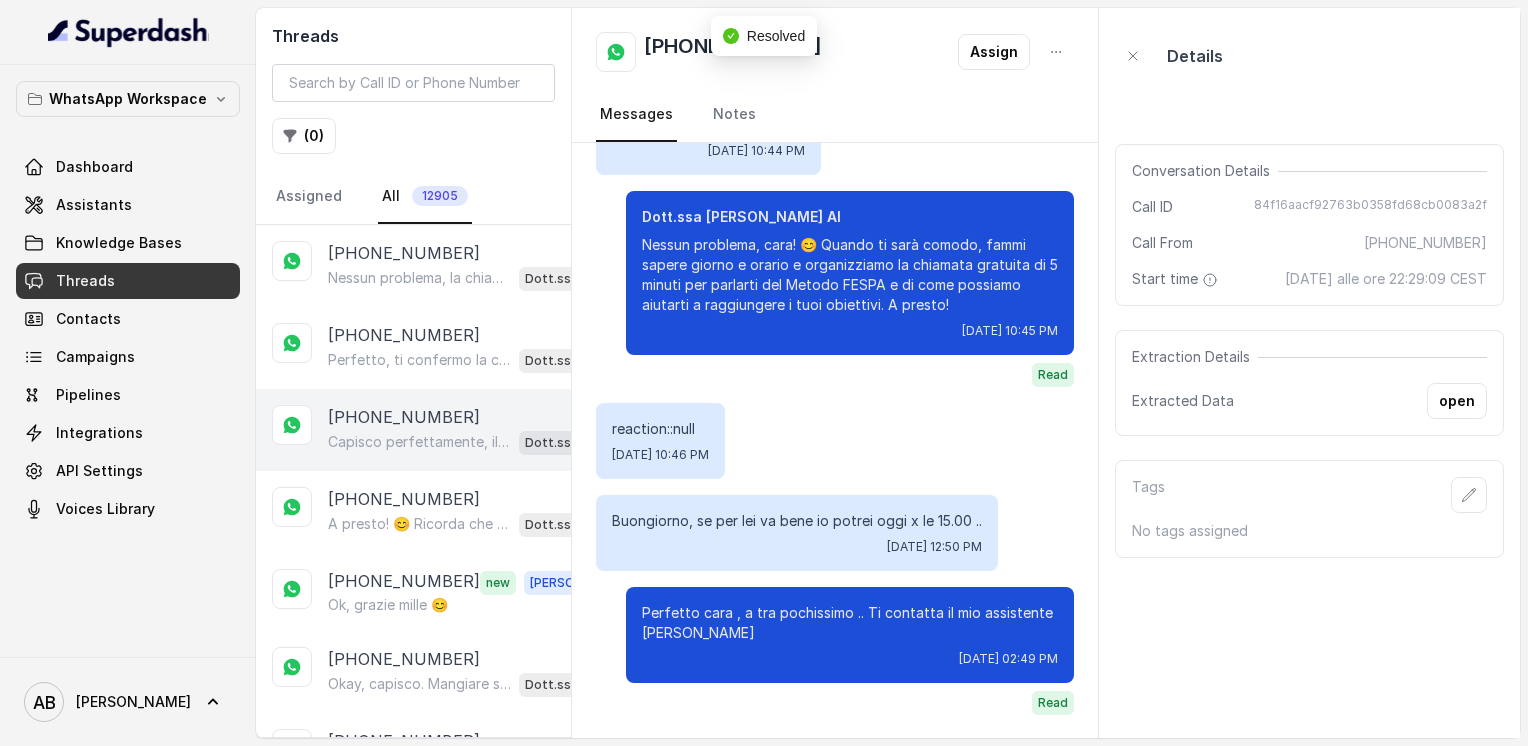click on "[PHONE_NUMBER]" at bounding box center [404, 417] 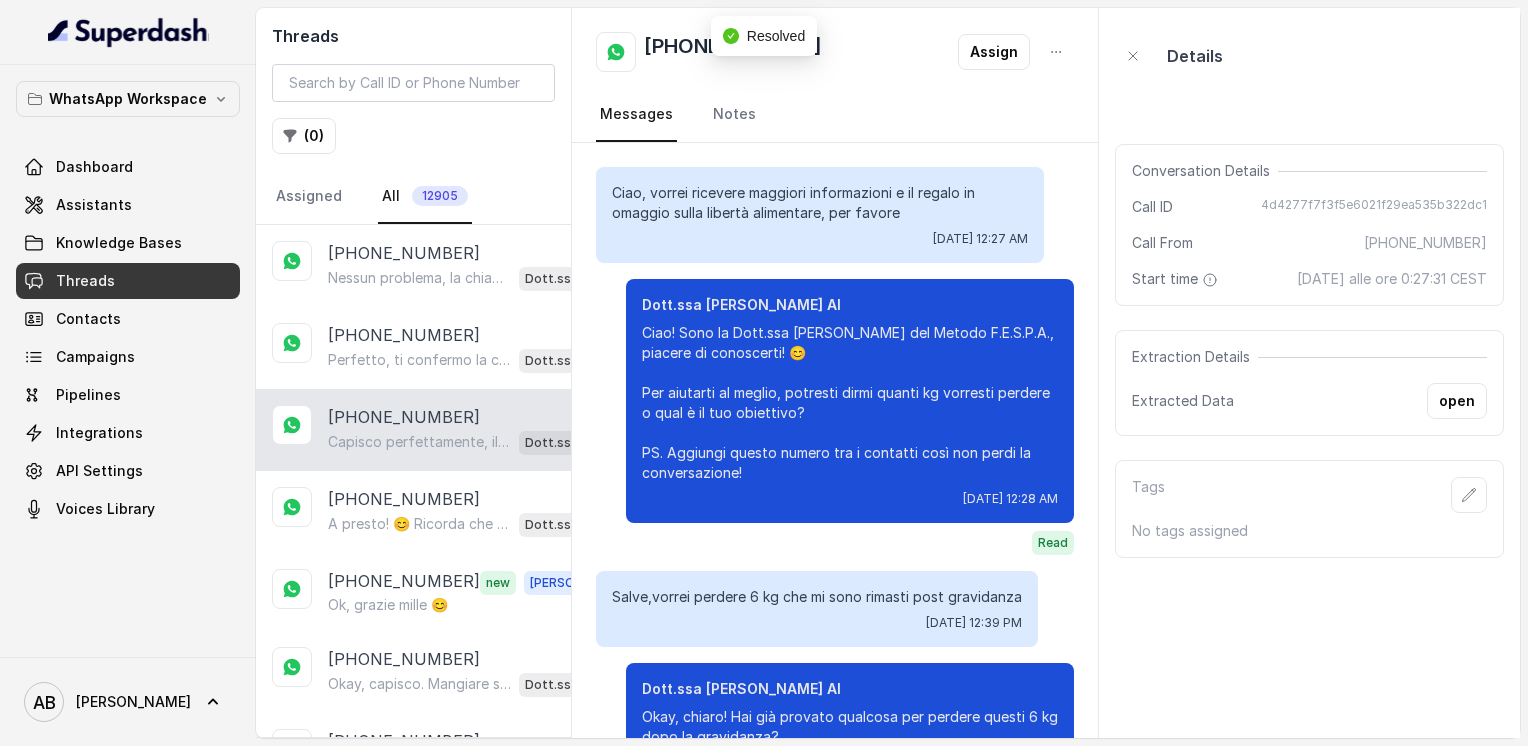 scroll, scrollTop: 1712, scrollLeft: 0, axis: vertical 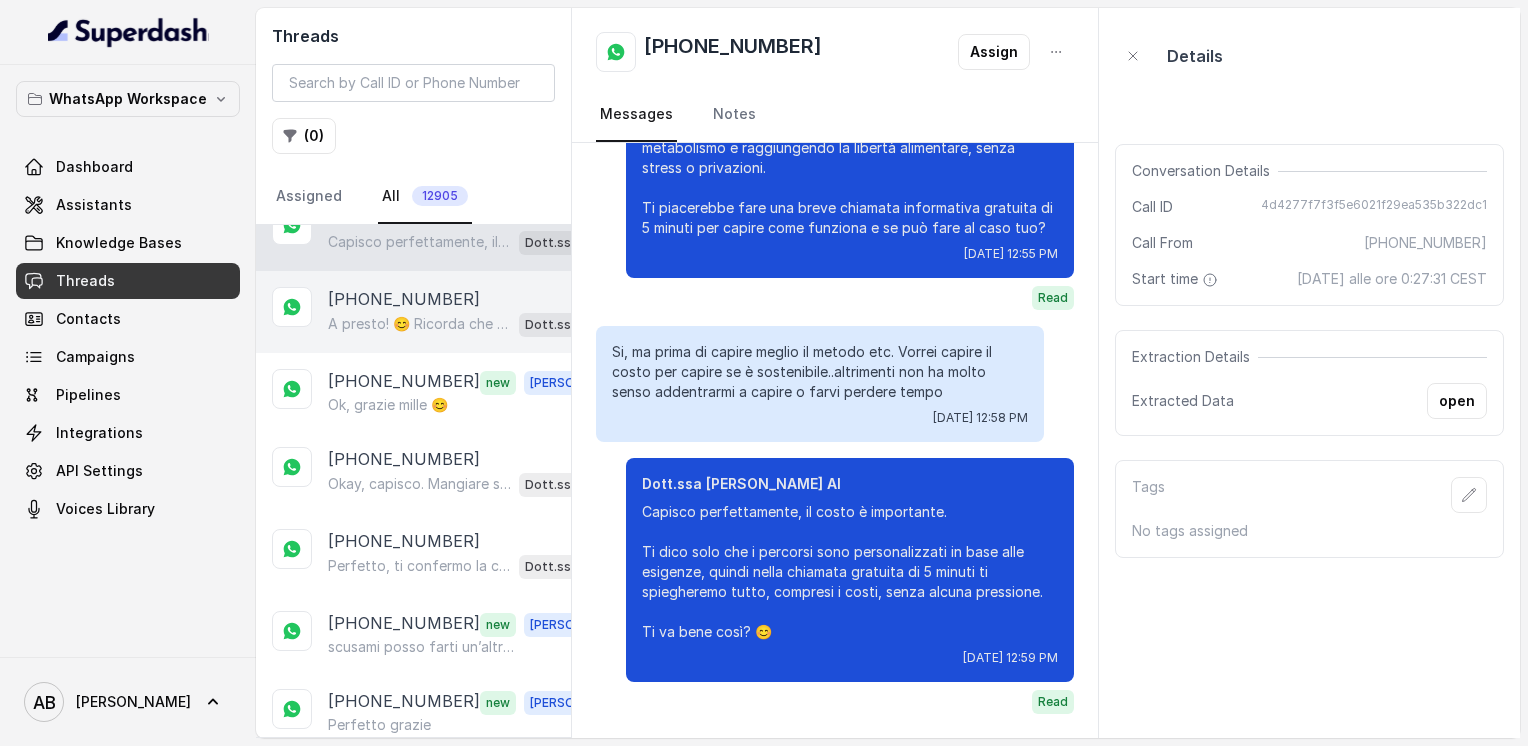 click on "A presto! 😊 Ricorda che quando vuoi sono qui per aiutarti a fare il primo passo verso il tuo obiettivo. Buona serata a te e al tuo piccolino! 🌟" at bounding box center [419, 324] 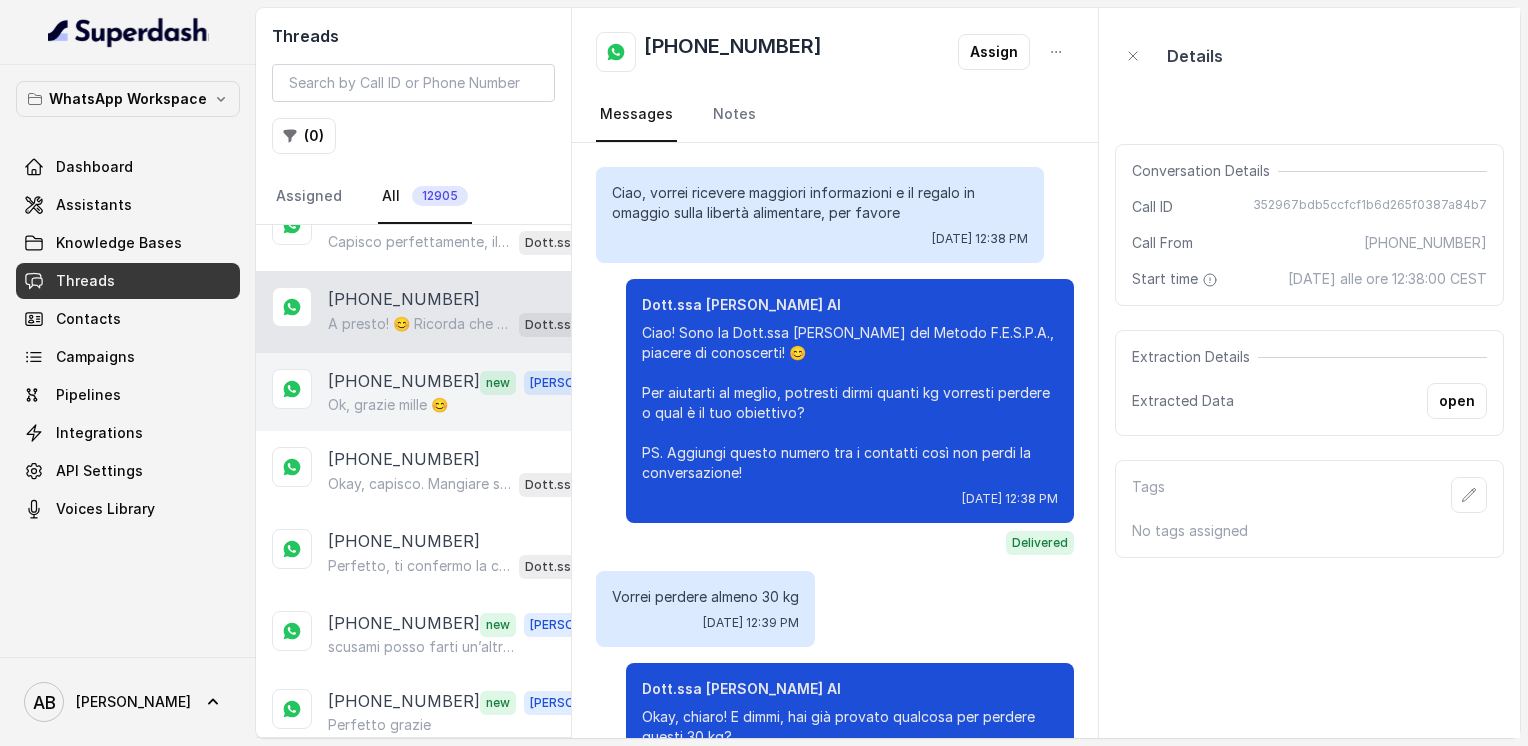 scroll, scrollTop: 1764, scrollLeft: 0, axis: vertical 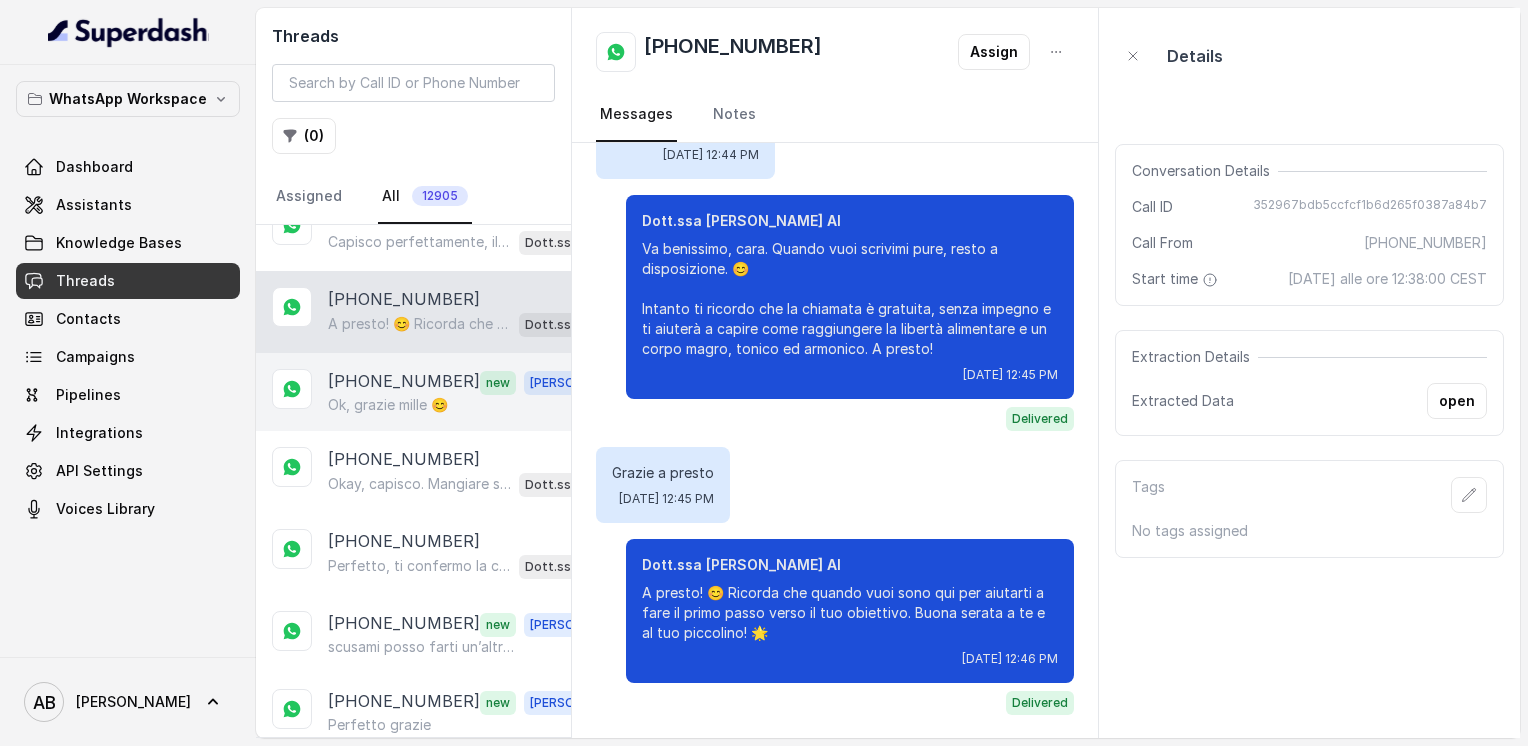 click on "Ok, grazie mille 😊" at bounding box center (388, 405) 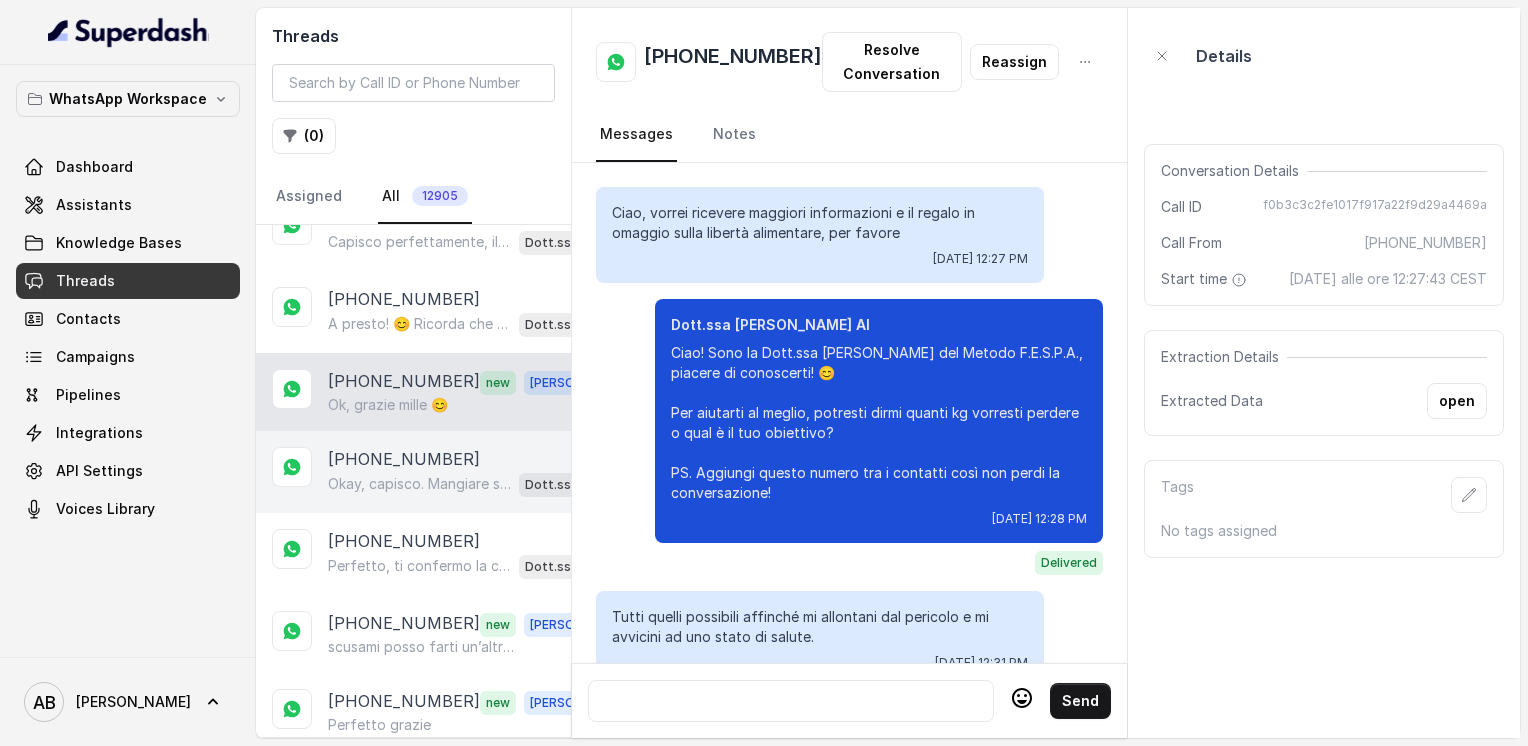 scroll, scrollTop: 2264, scrollLeft: 0, axis: vertical 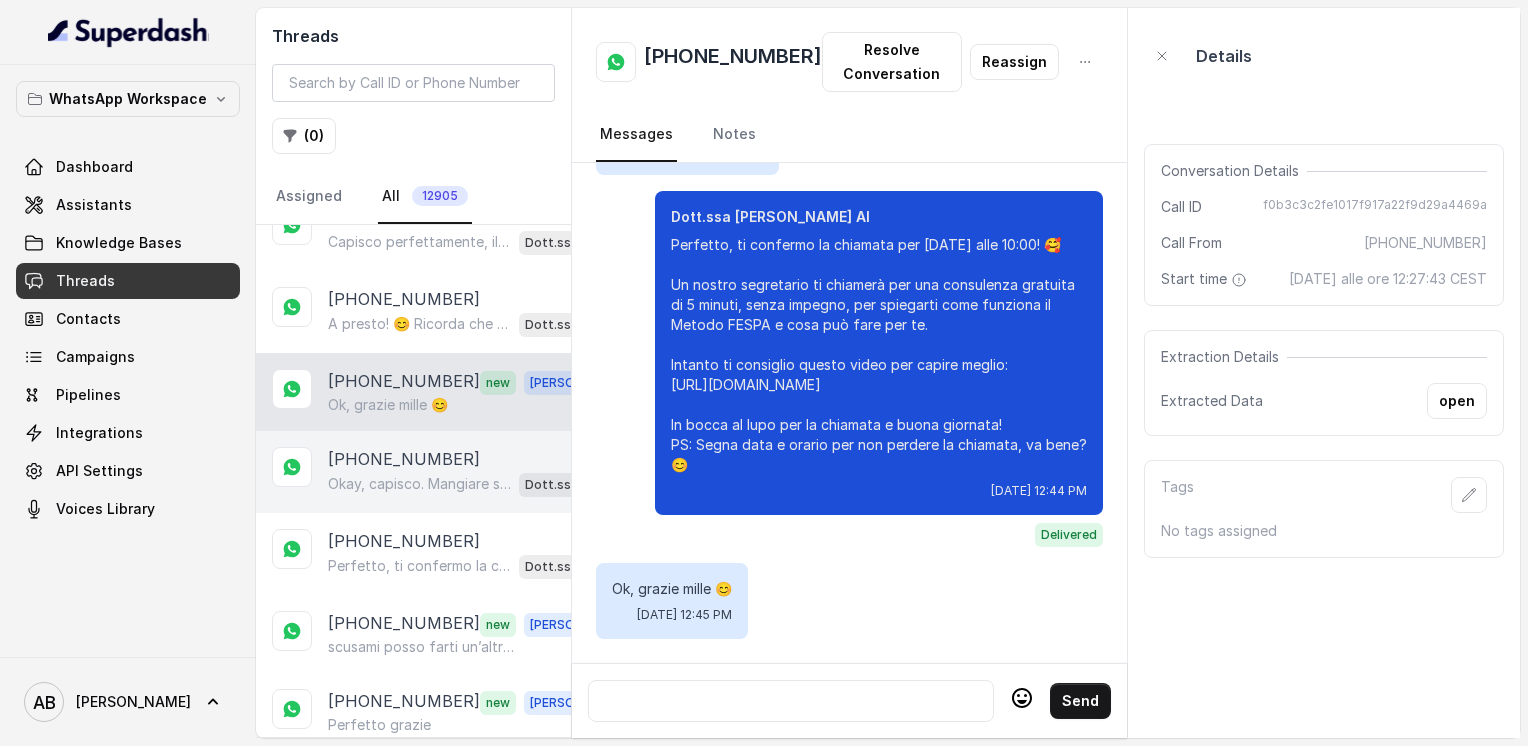 click on "Okay, capisco. Mangiare sano ed equilibrato è importante, ma spesso non basta per velocizzare il metabolismo e raggiungere la libertà alimentare senza stress.
Dimmi, cosa ti ha spinto a richiedere informazioni proprio sul Metodo FESPA? Cosa ti ha incuriosita? 😊" at bounding box center (419, 484) 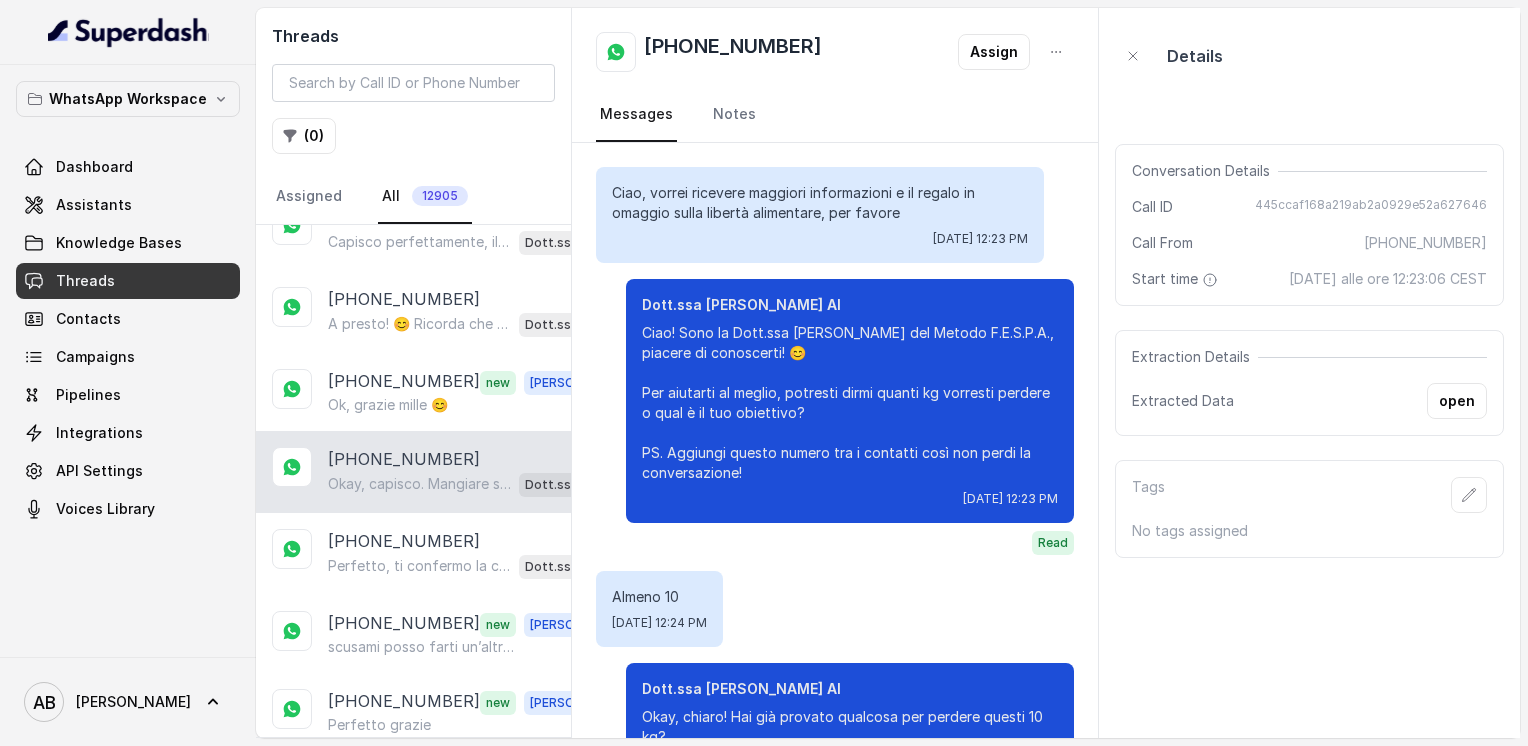 scroll, scrollTop: 752, scrollLeft: 0, axis: vertical 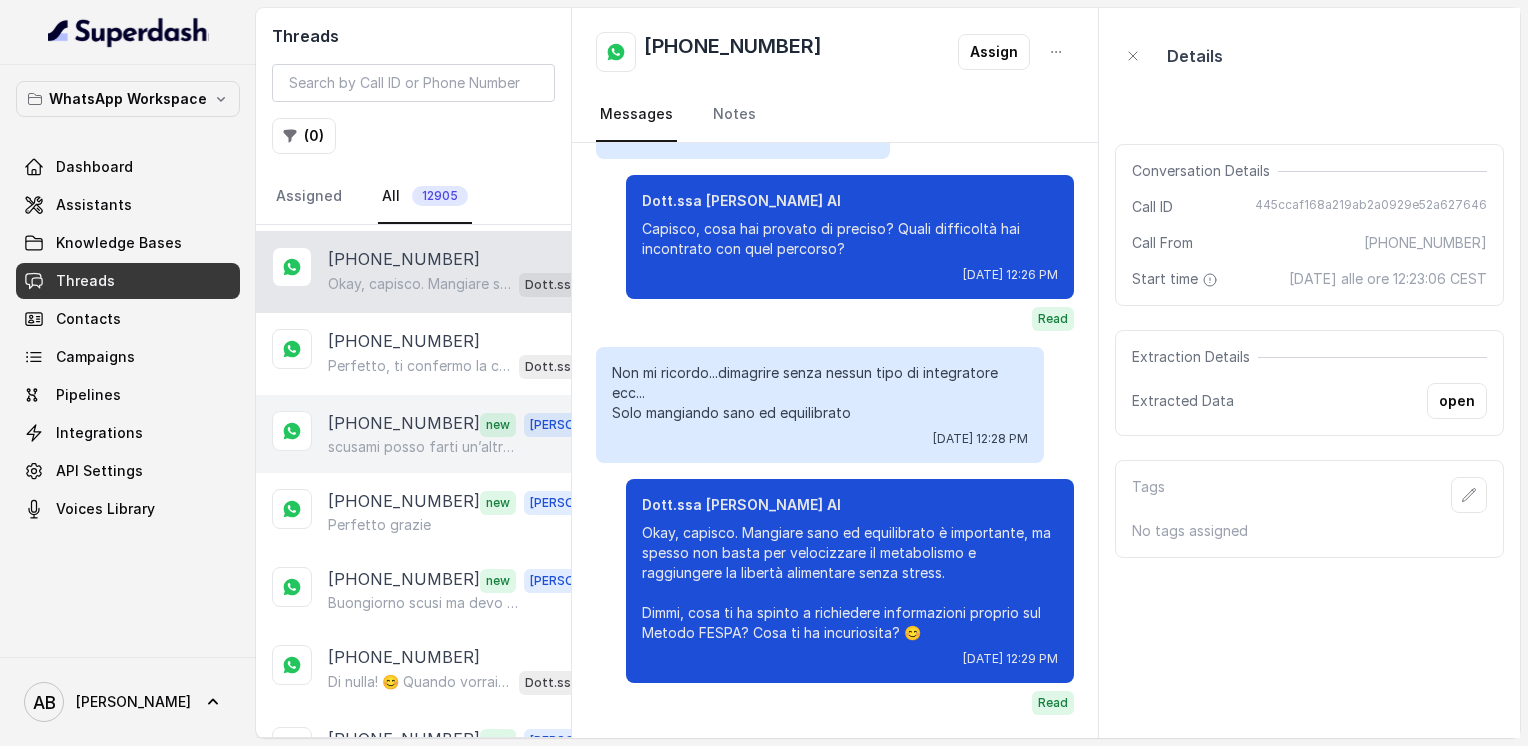 click on "[PHONE_NUMBER]" at bounding box center (404, 424) 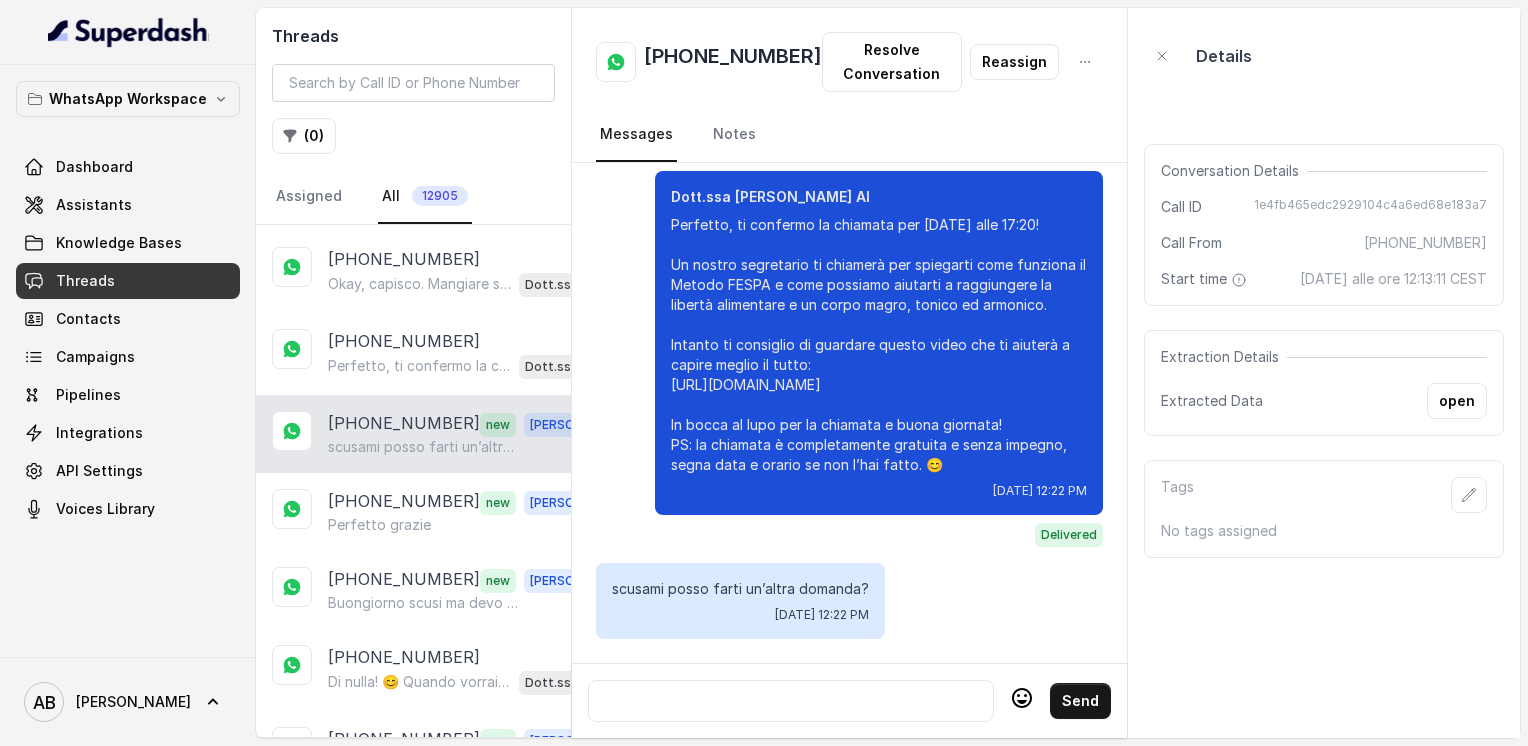 scroll, scrollTop: 2304, scrollLeft: 0, axis: vertical 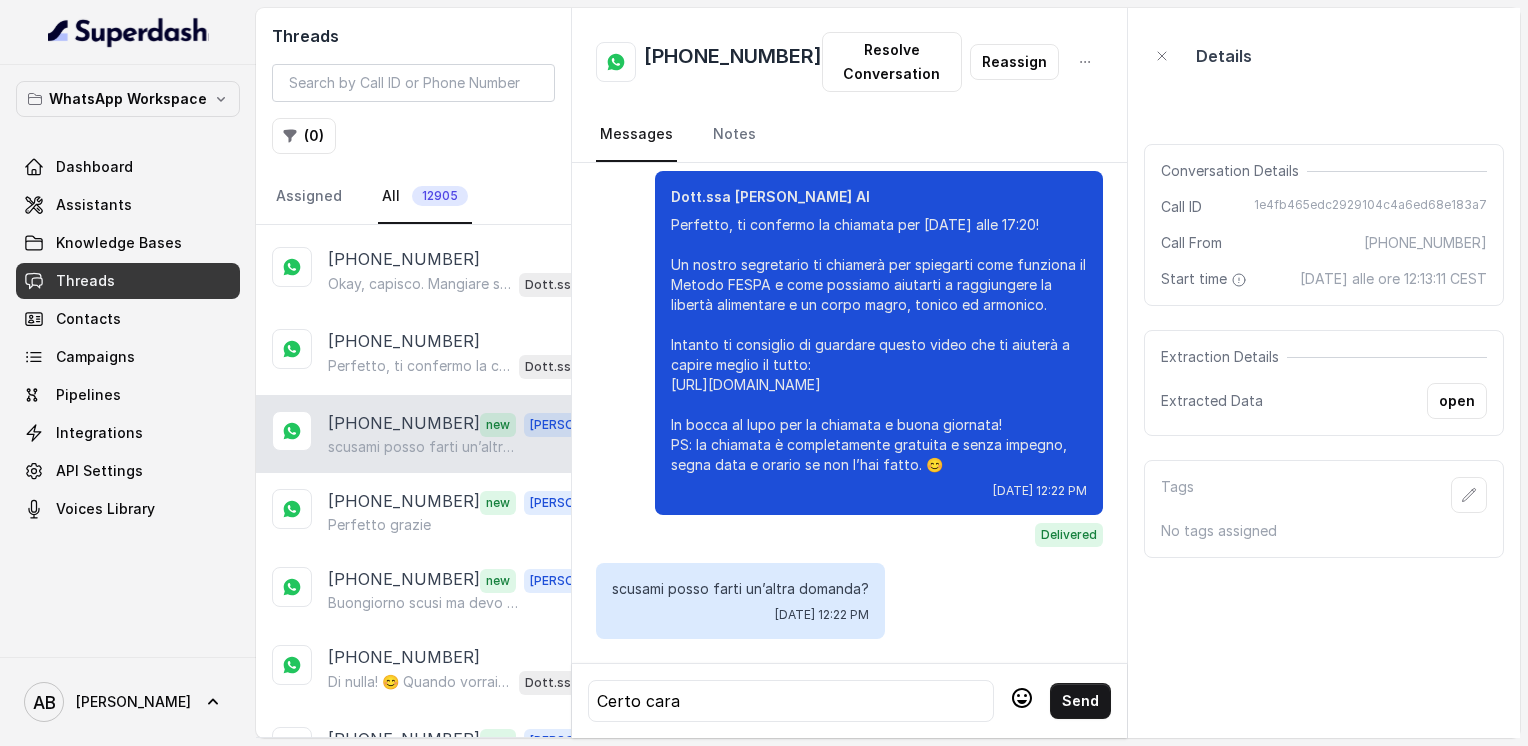 click 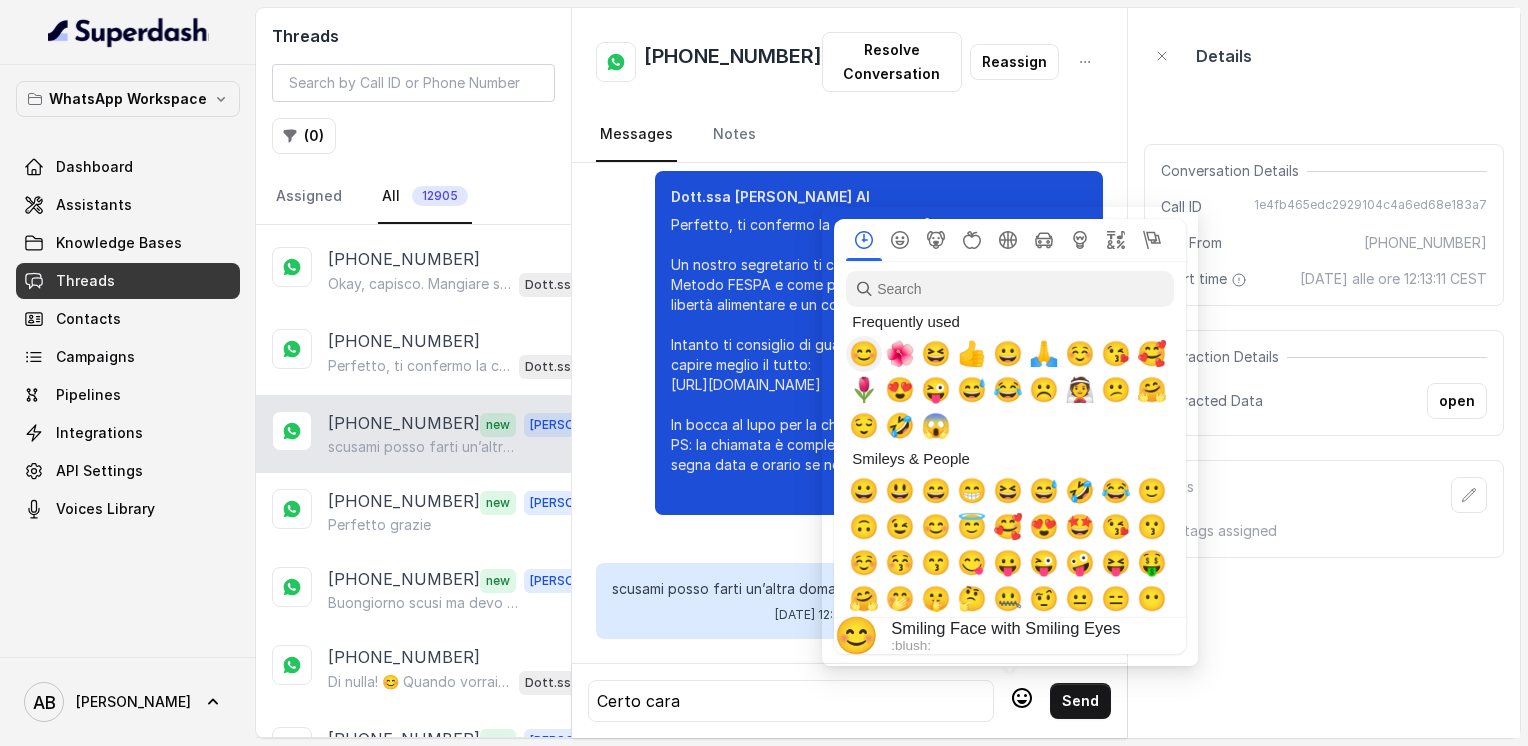 click on "😊" at bounding box center [864, 354] 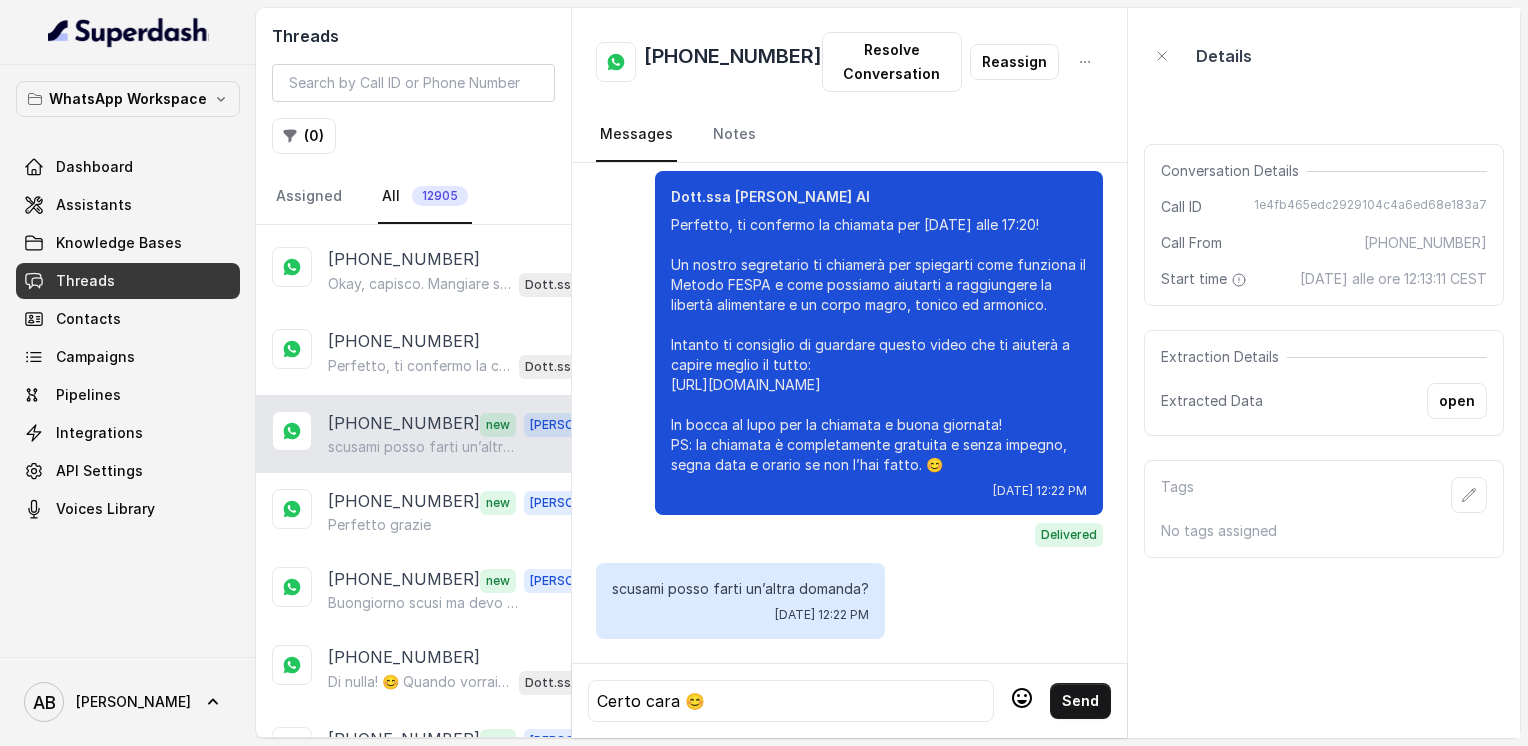 click on "Certo cara 😊 Send" at bounding box center (849, 700) 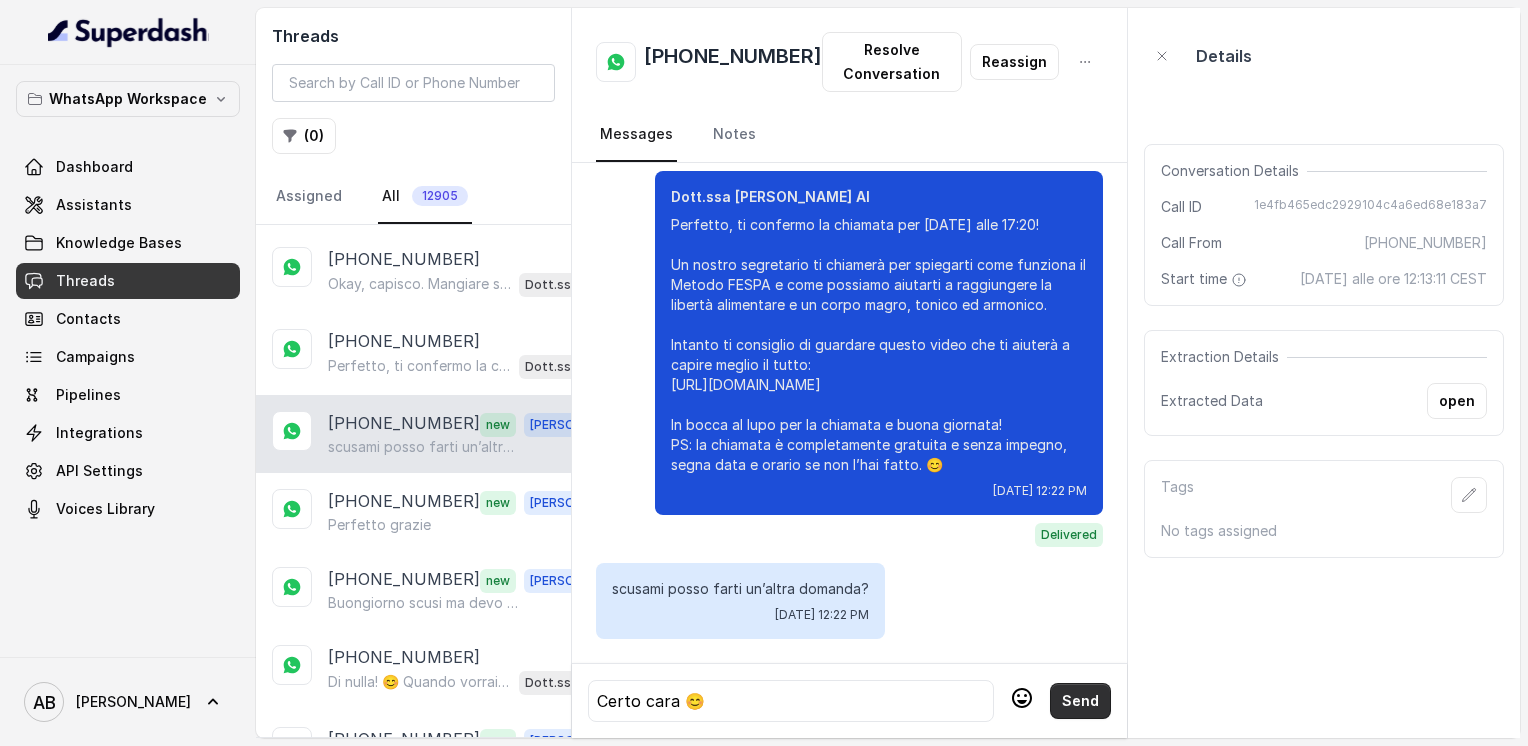 click on "Send" at bounding box center (1080, 701) 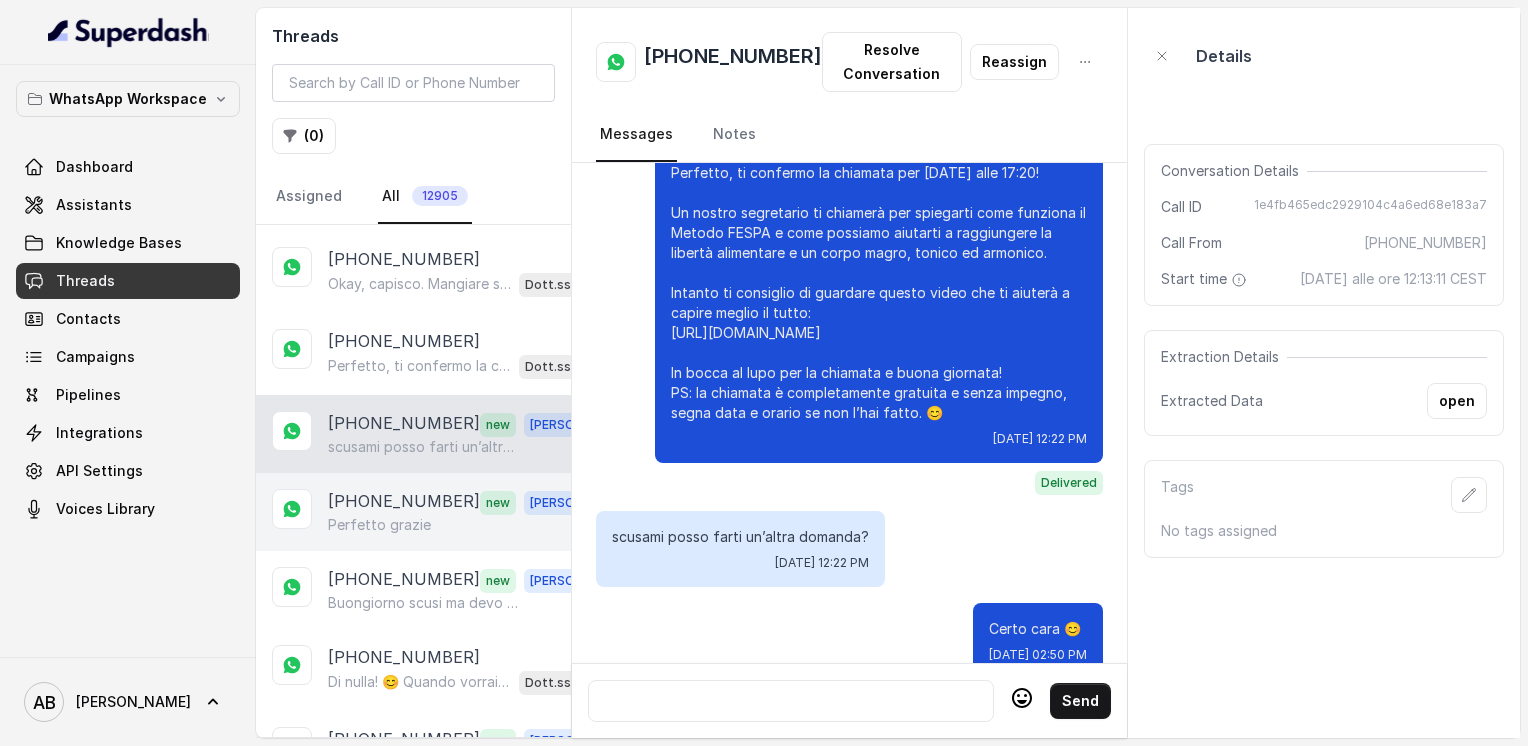 click on "[PHONE_NUMBER]" at bounding box center [404, 502] 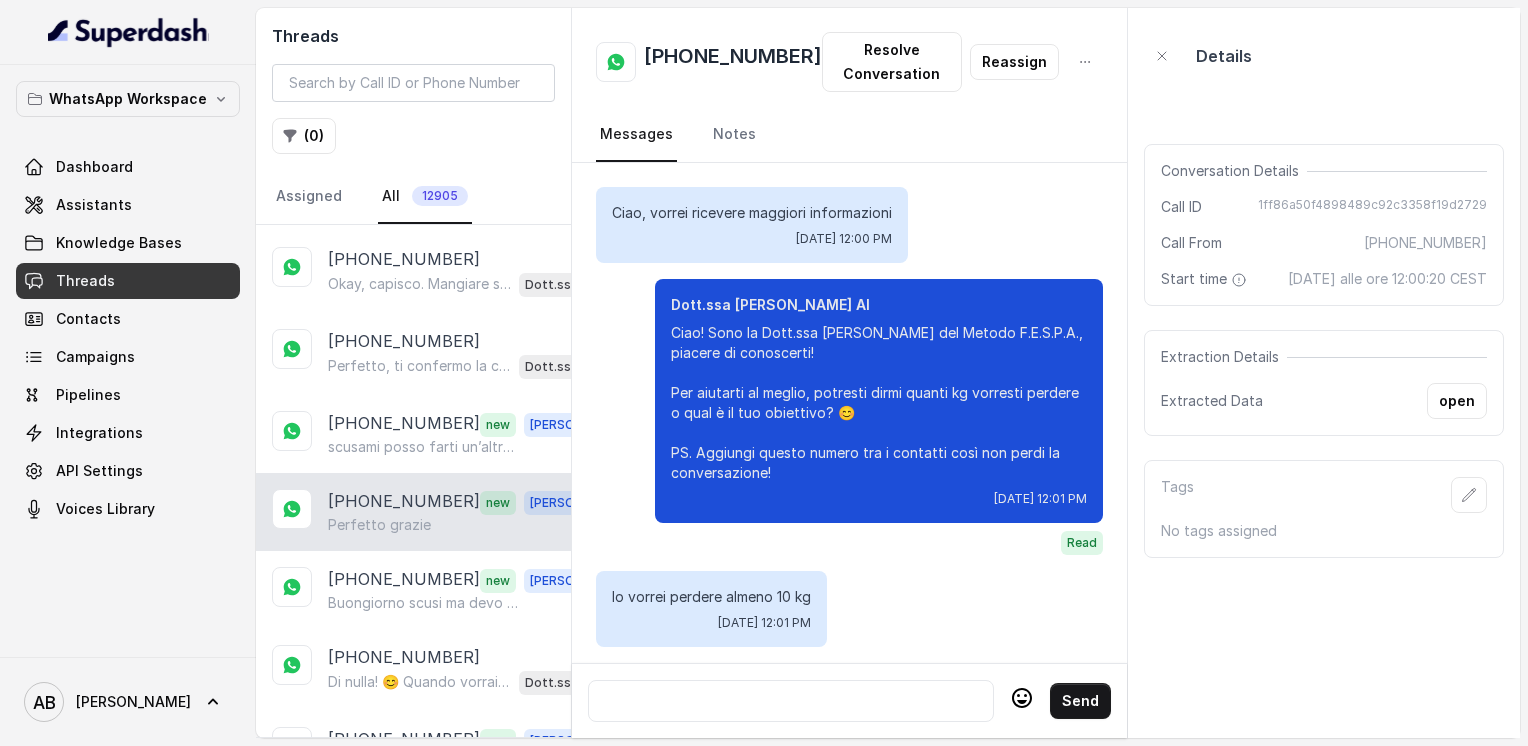 scroll, scrollTop: 3360, scrollLeft: 0, axis: vertical 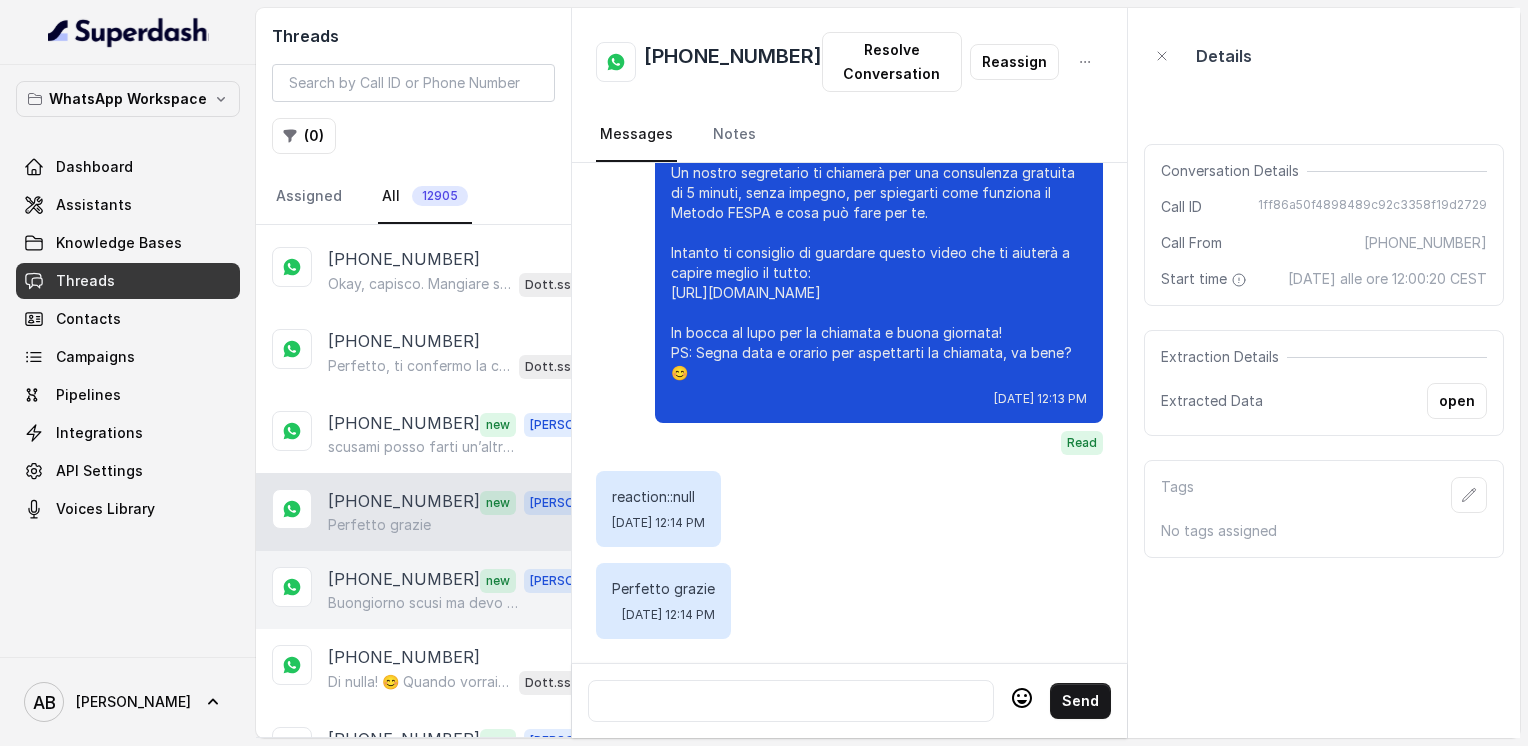 click on "[PHONE_NUMBER]" at bounding box center (404, 580) 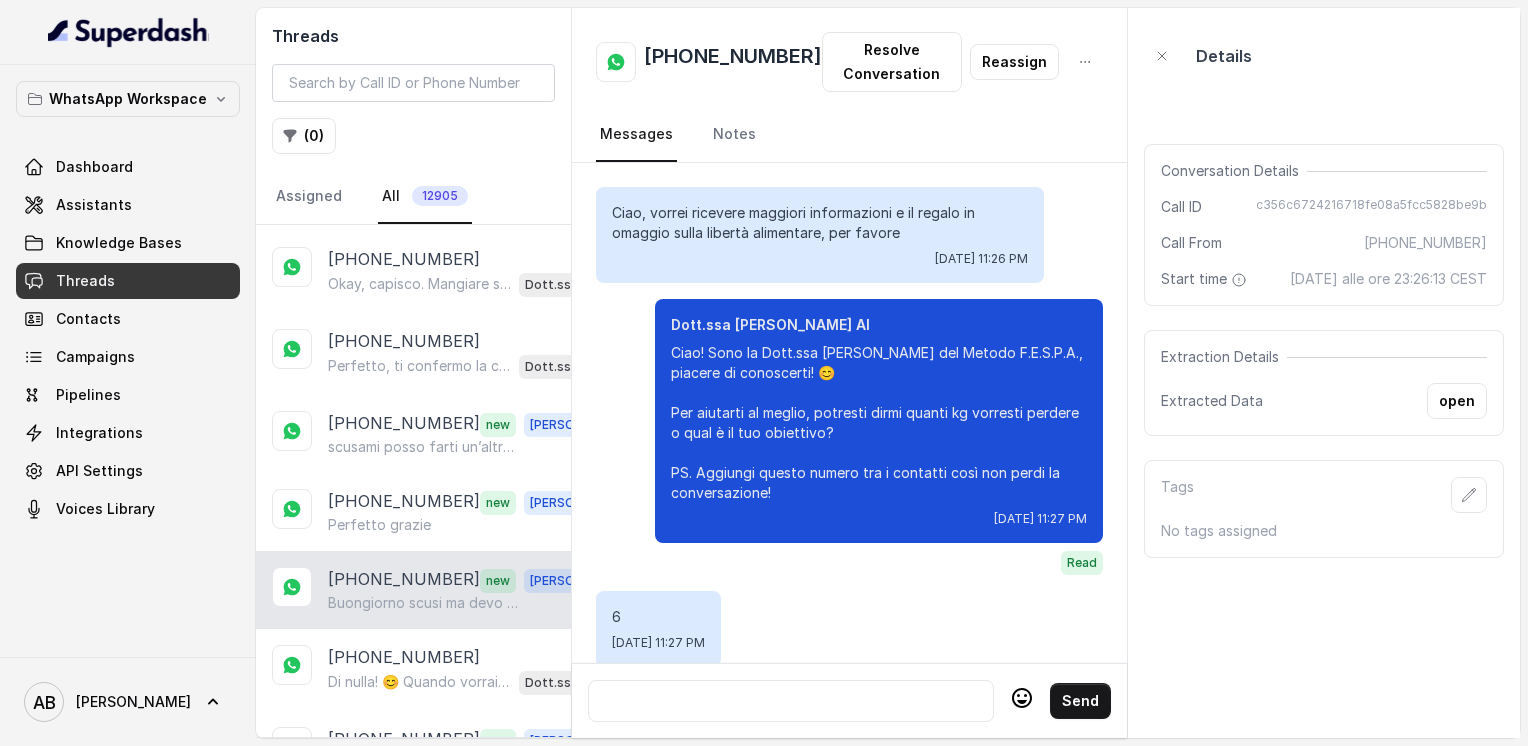 scroll, scrollTop: 2984, scrollLeft: 0, axis: vertical 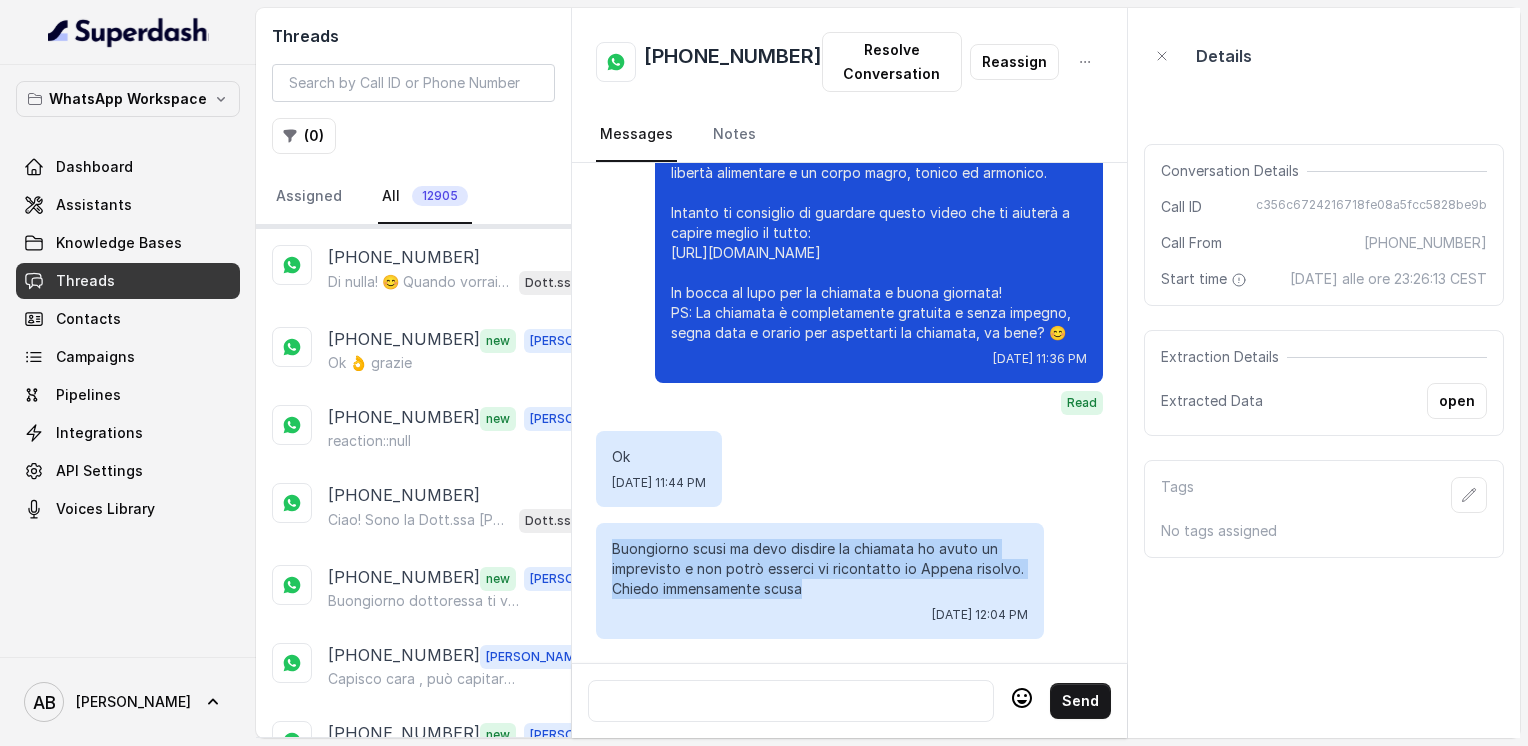 drag, startPoint x: 615, startPoint y: 537, endPoint x: 811, endPoint y: 583, distance: 201.3256 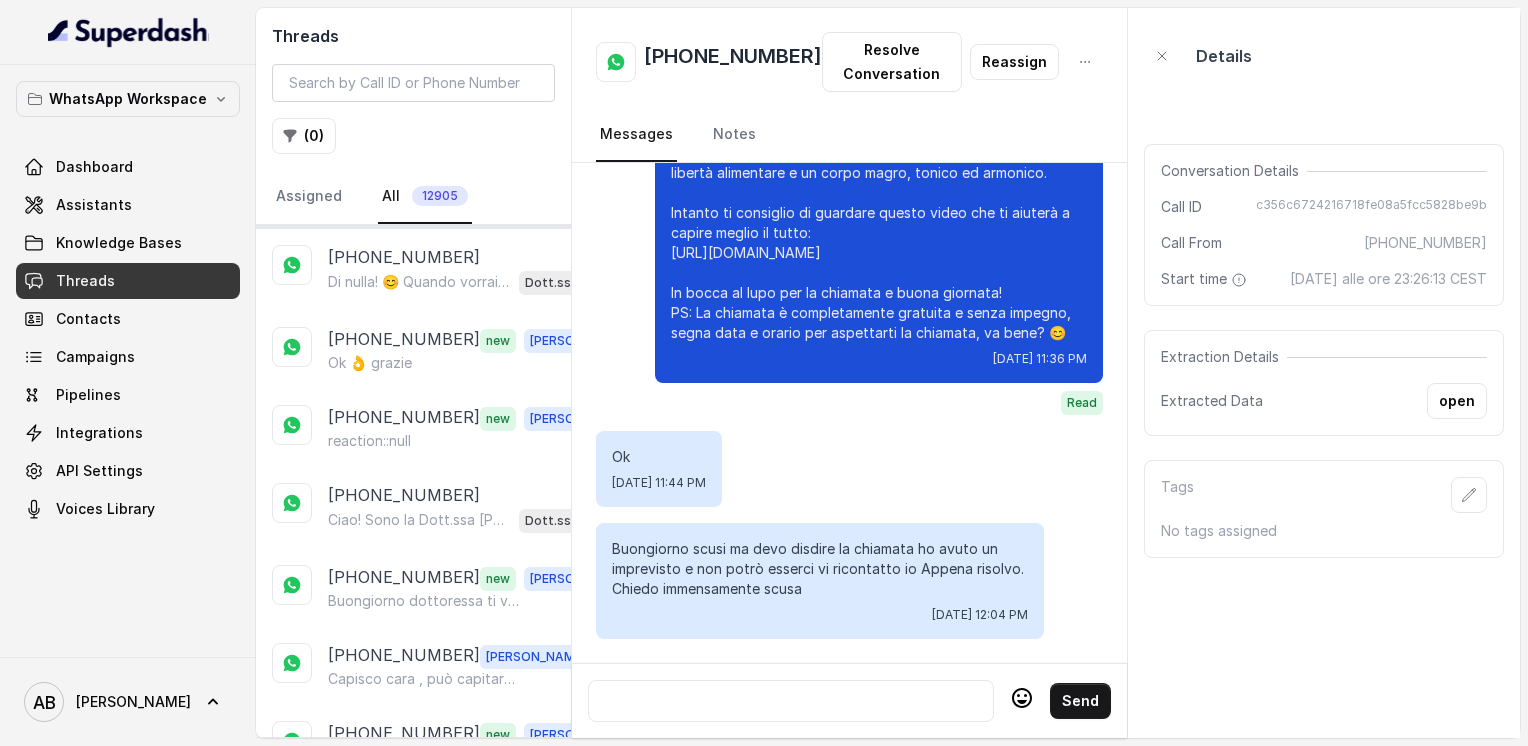 click at bounding box center [791, 701] 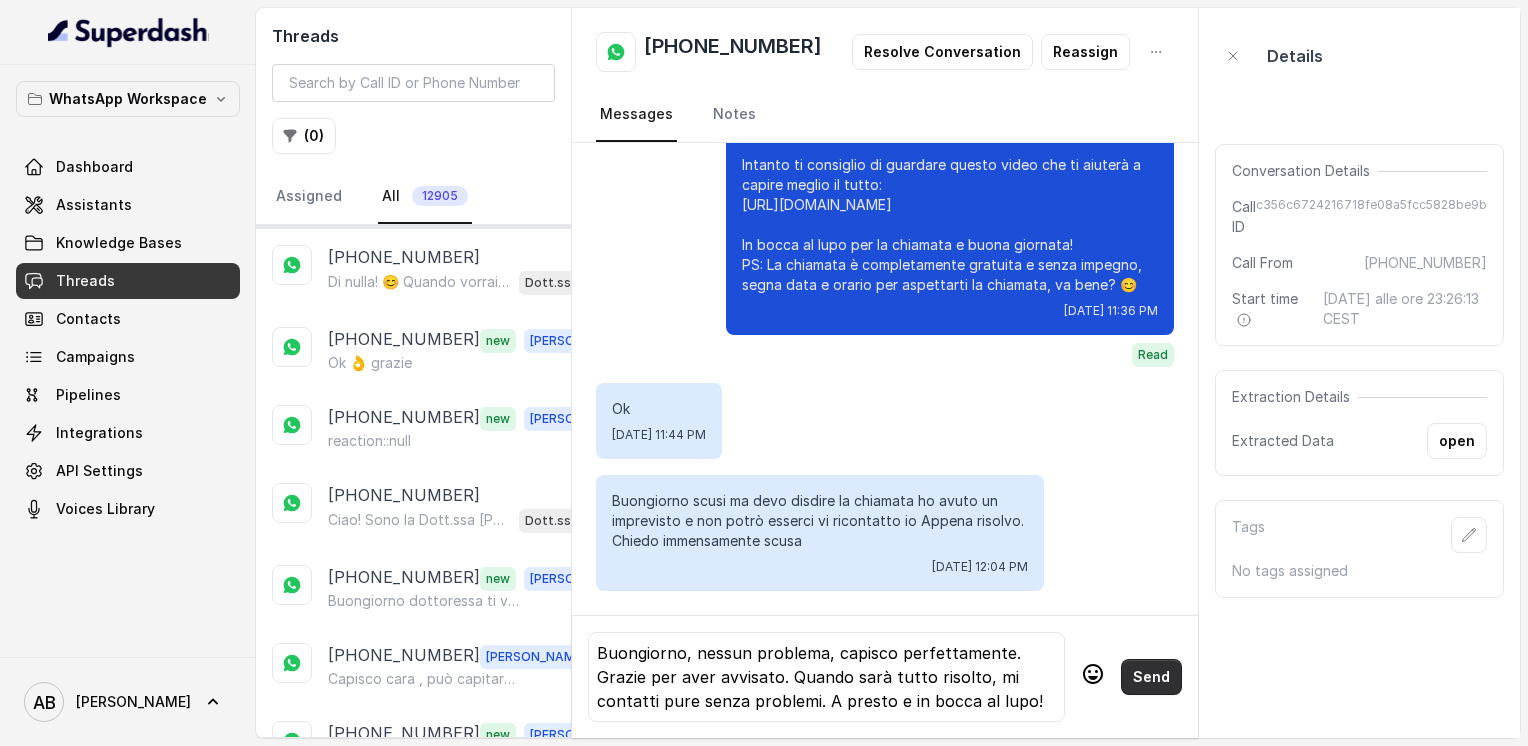 click on "Send" at bounding box center (1151, 677) 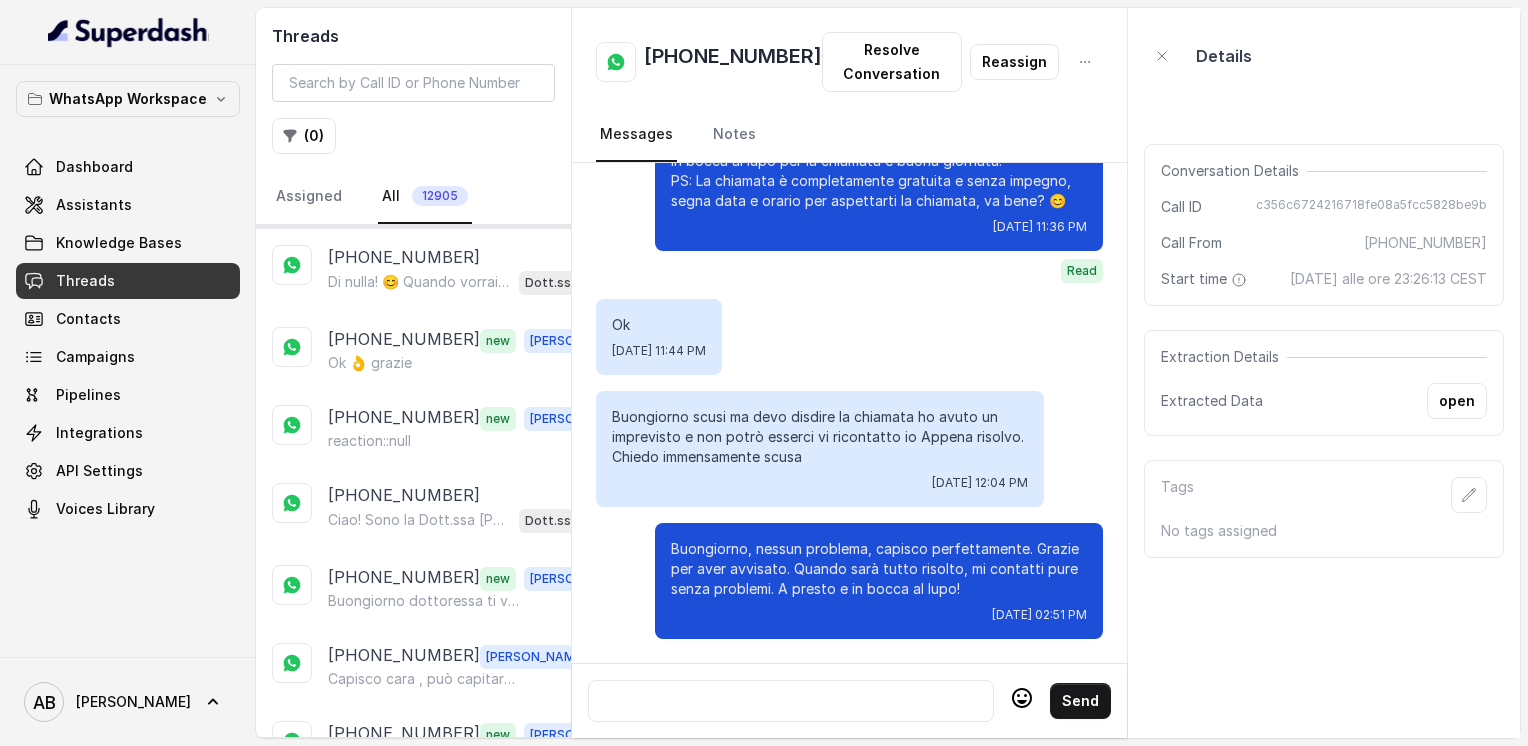 scroll, scrollTop: 3116, scrollLeft: 0, axis: vertical 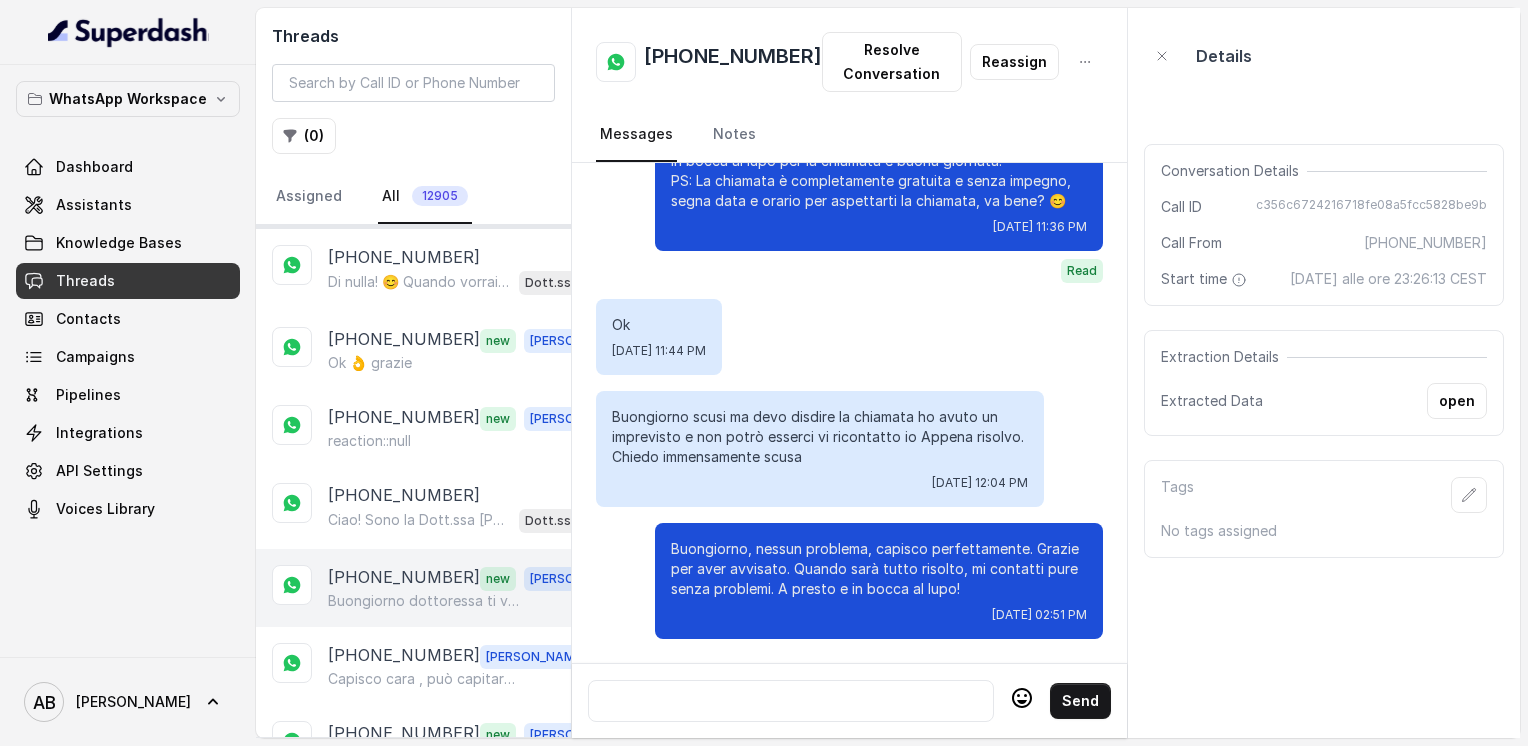 click on "Buongiorno dottoressa ti volevo avvisare che oggi pomeriggio nn posso rispondere sto in ospedale perché o portato mio papà in ospedale e grave appena sono disponibile io ti mando un messaggio grazie della disponibilità  a presto" at bounding box center [424, 601] 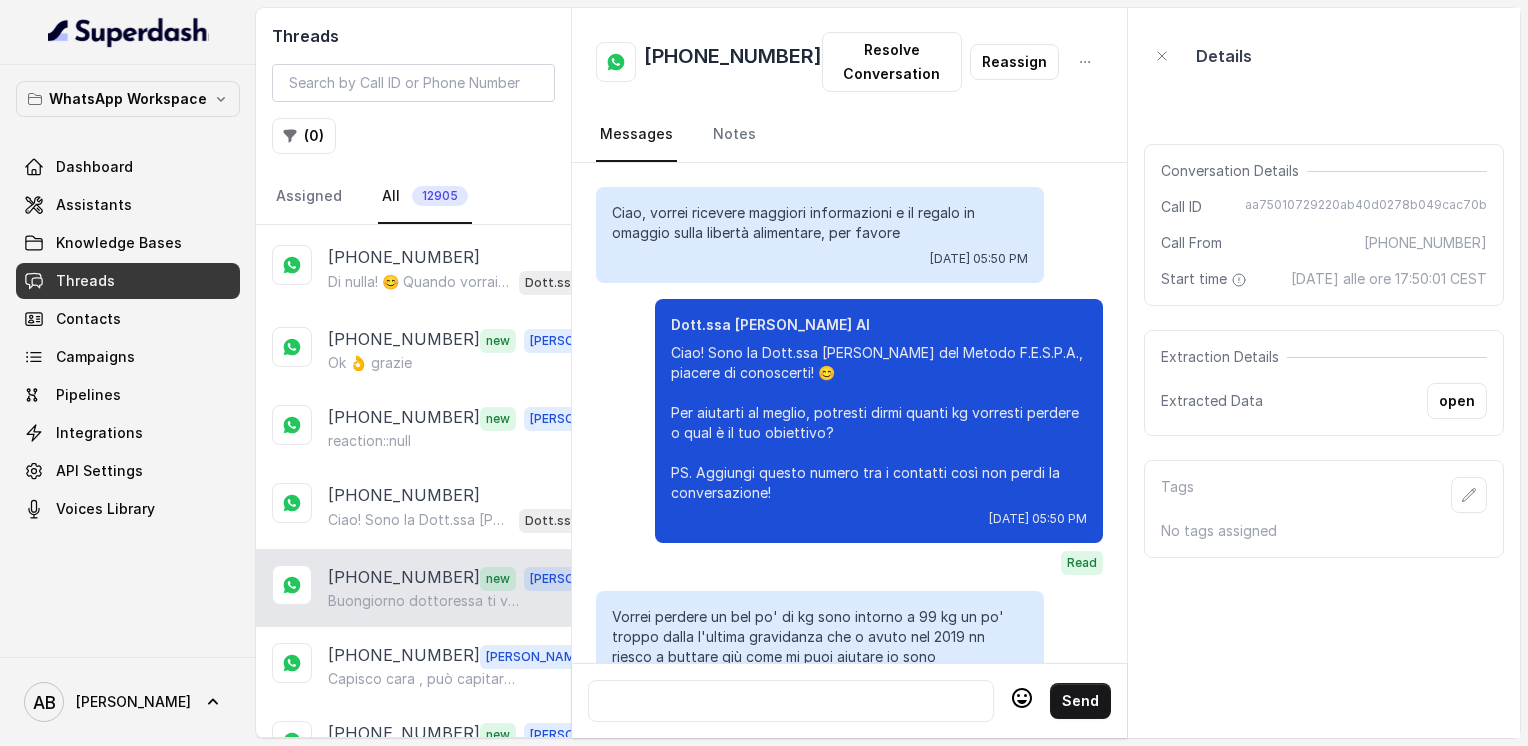 scroll, scrollTop: 2576, scrollLeft: 0, axis: vertical 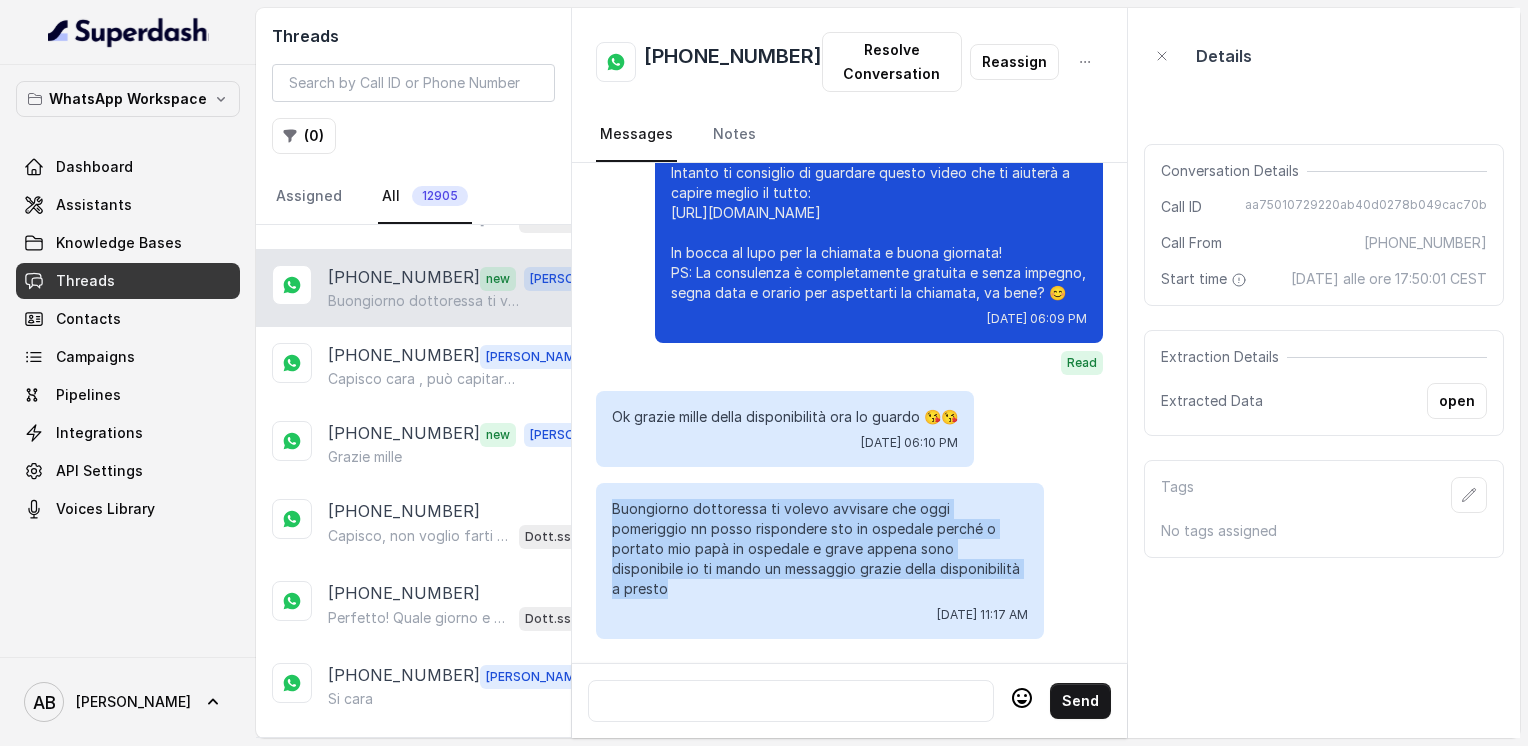 drag, startPoint x: 612, startPoint y: 514, endPoint x: 951, endPoint y: 569, distance: 343.43268 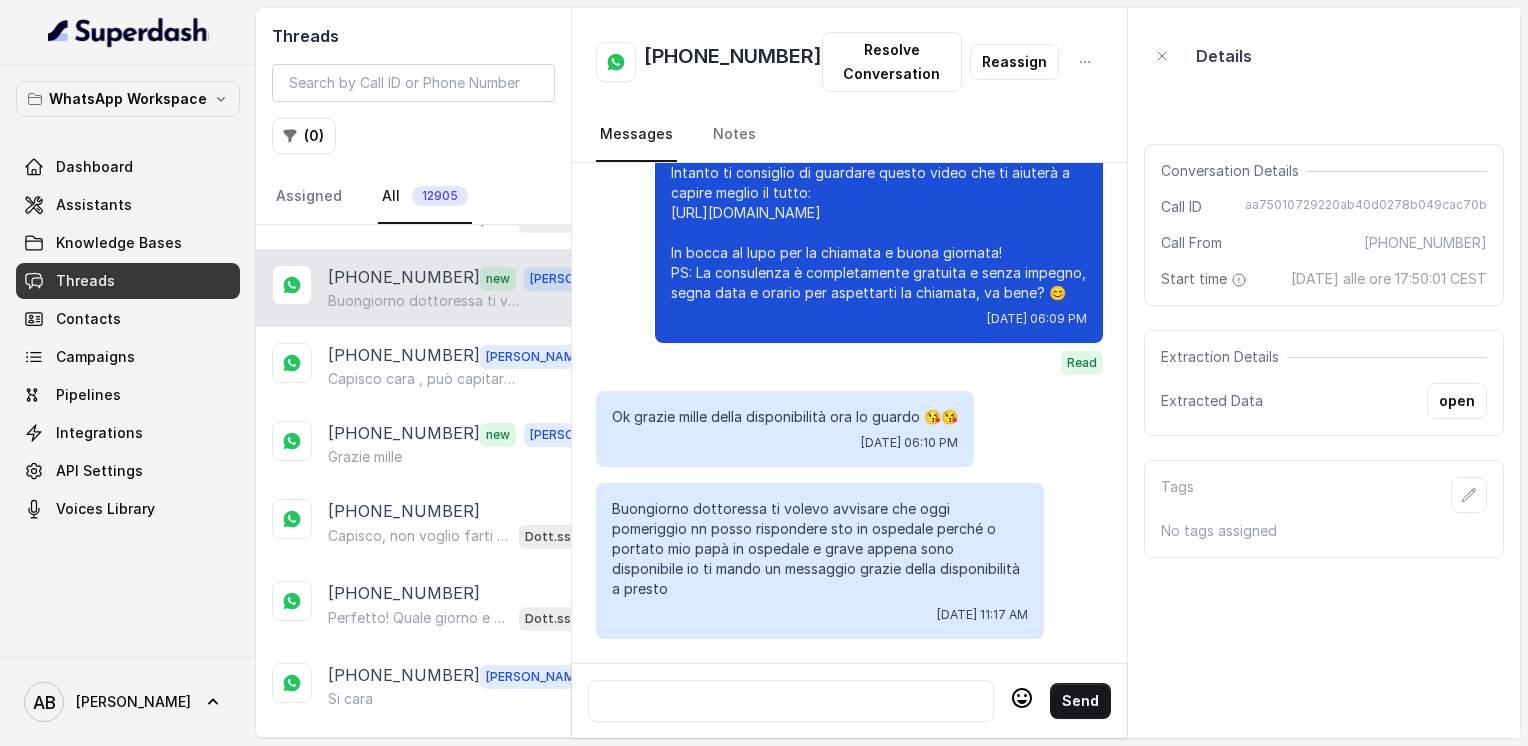 click at bounding box center [791, 701] 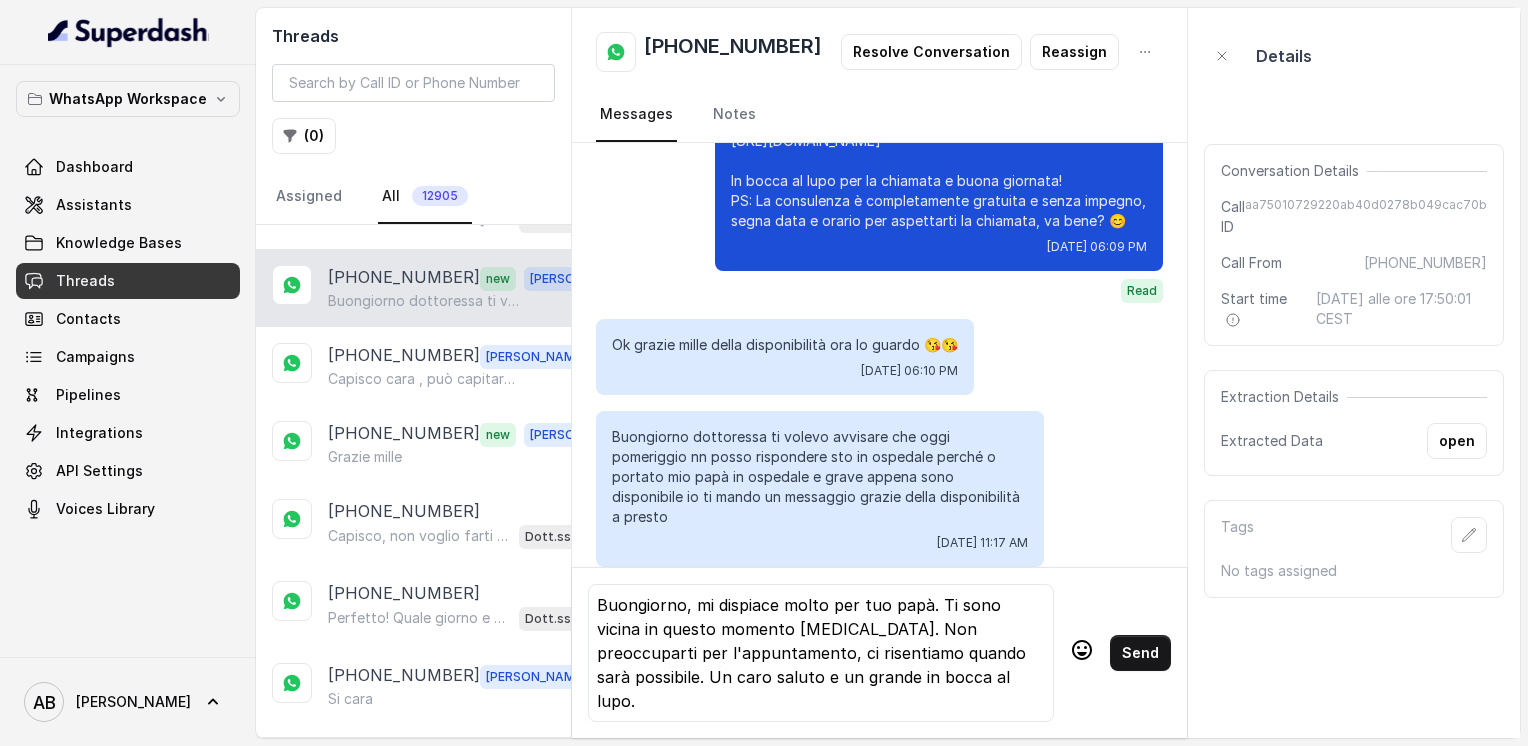 click on "Buongiorno, mi dispiace molto per tuo papà. Ti sono vicina in questo momento [MEDICAL_DATA]. Non preoccuparti per l'appuntamento, ci risentiamo quando sarà possibile. Un caro saluto e un grande in bocca al lupo. Send" at bounding box center (879, 652) 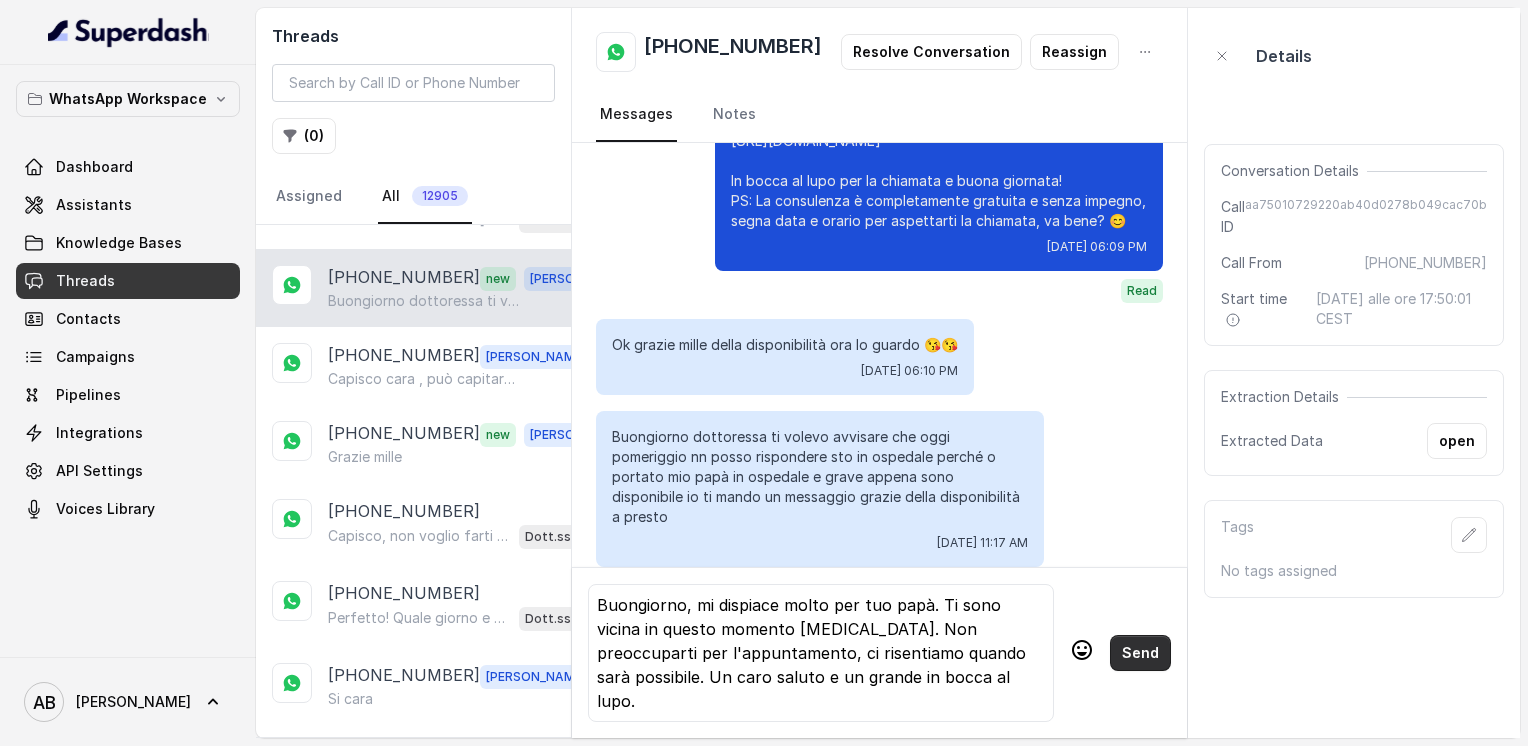 click on "Send" at bounding box center (1140, 653) 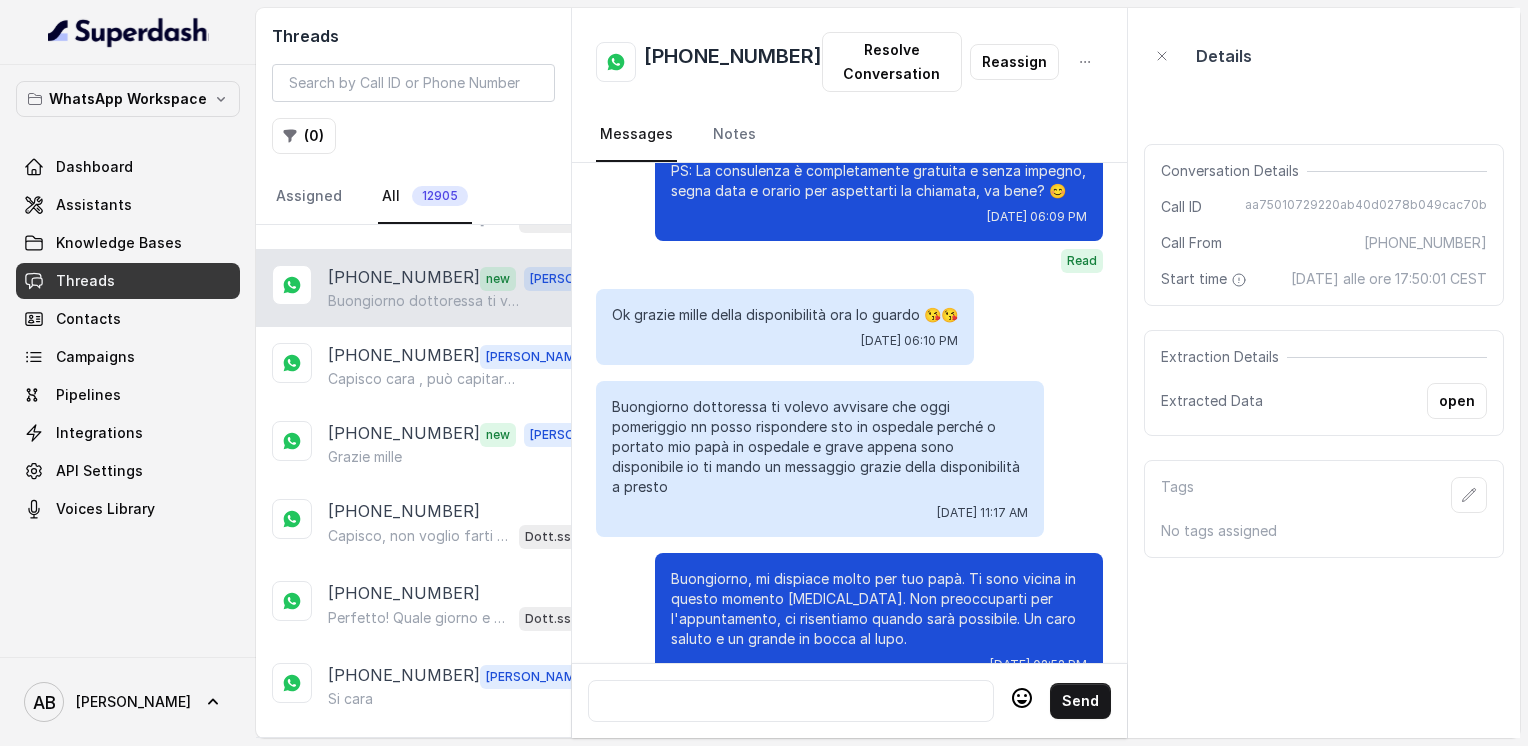scroll, scrollTop: 2728, scrollLeft: 0, axis: vertical 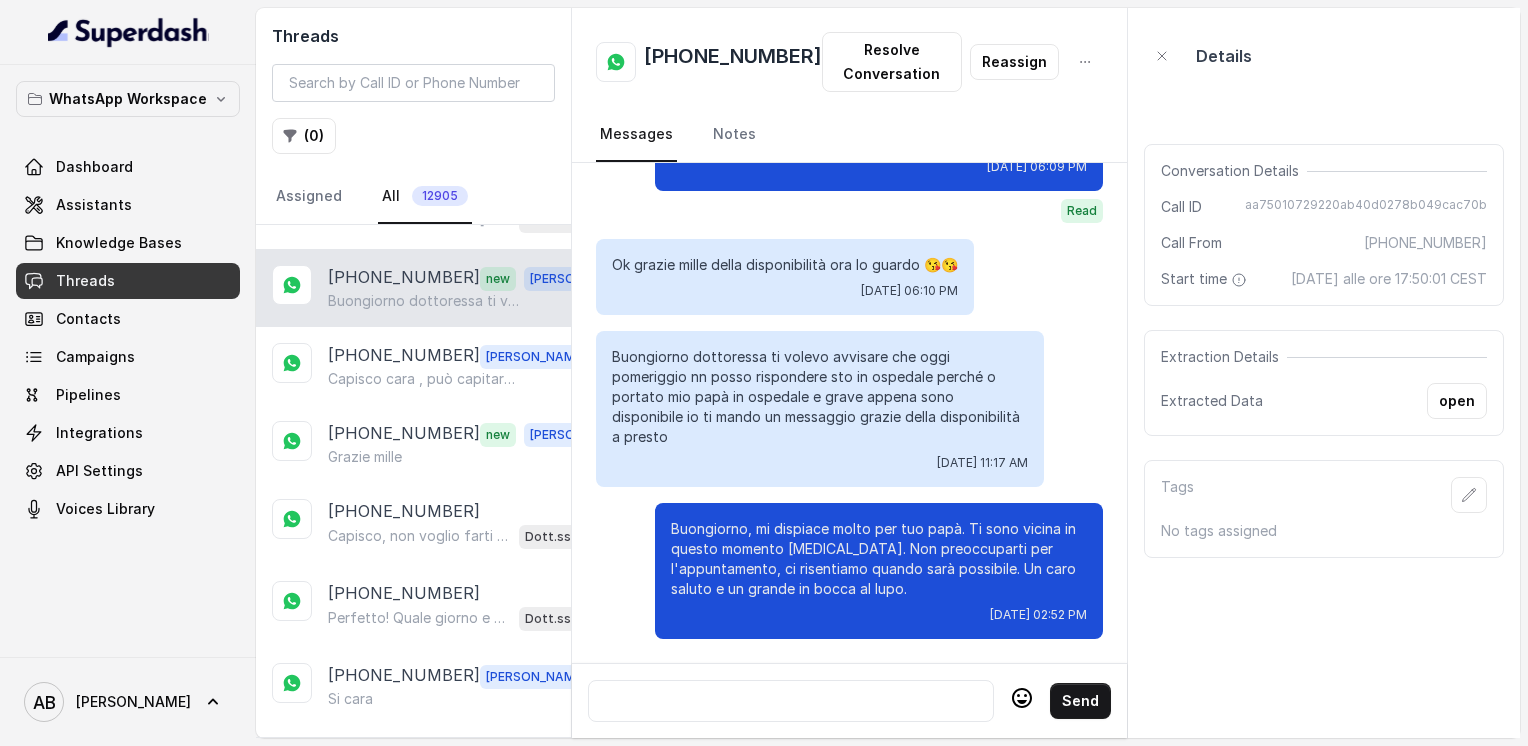 click at bounding box center (791, 701) 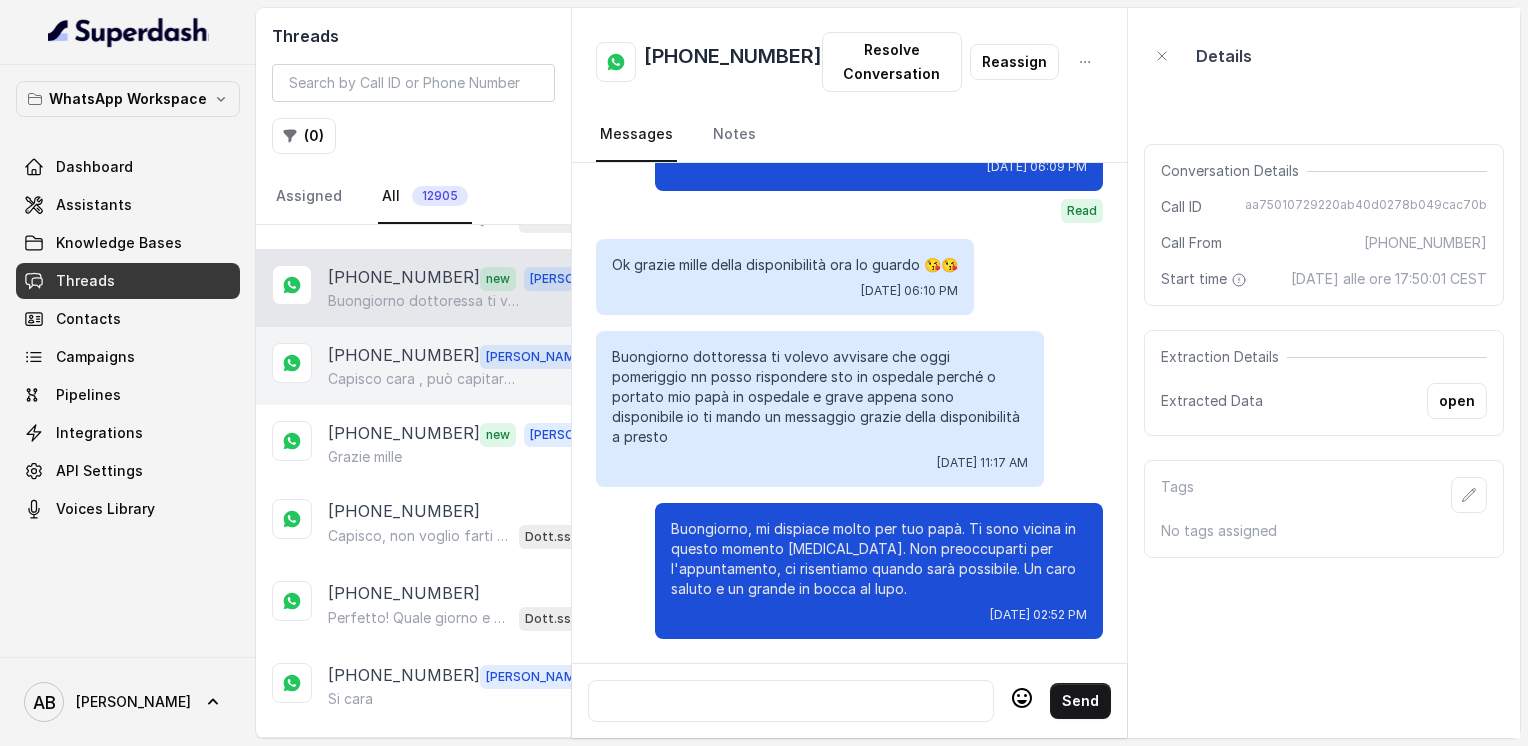 click on "[PHONE_NUMBER]" at bounding box center (404, 356) 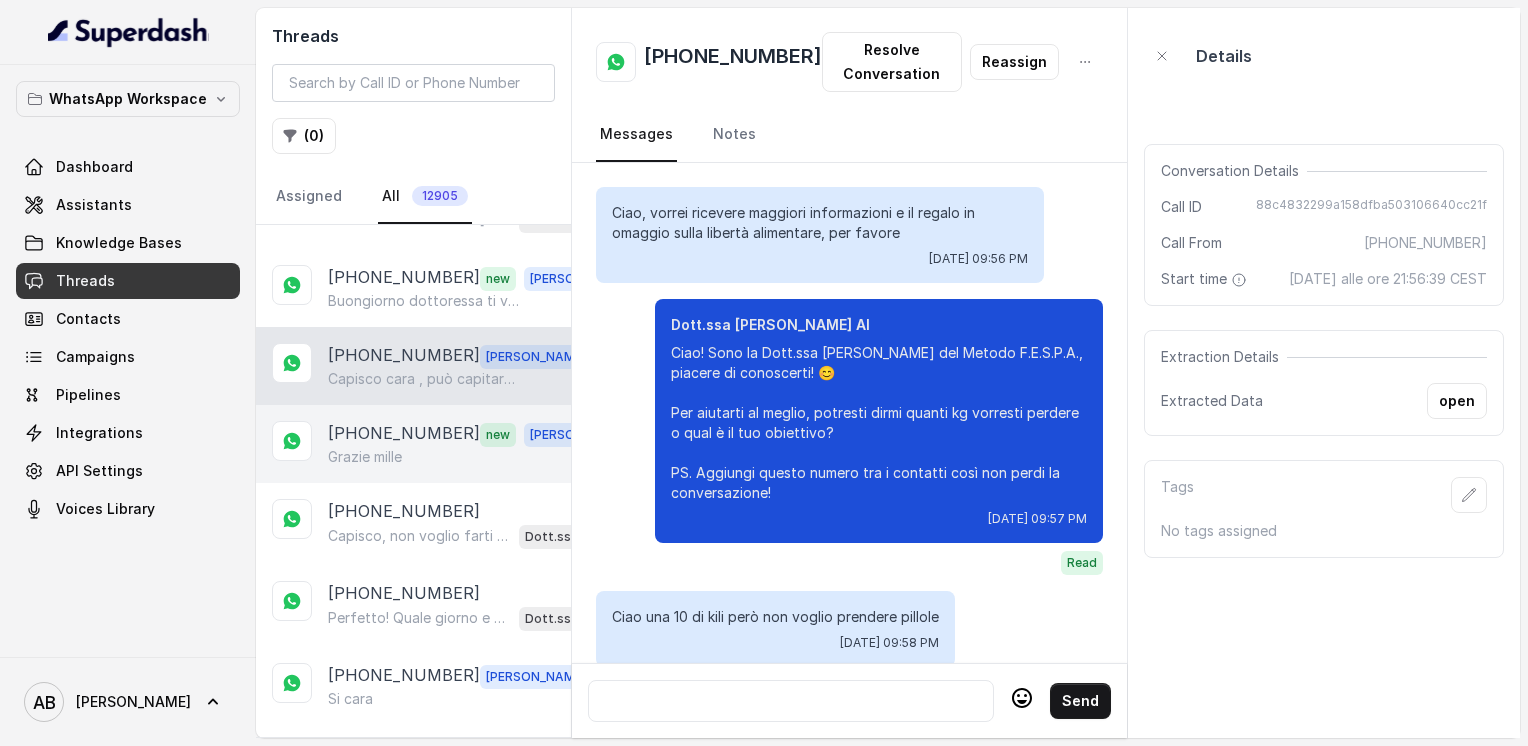 scroll, scrollTop: 4656, scrollLeft: 0, axis: vertical 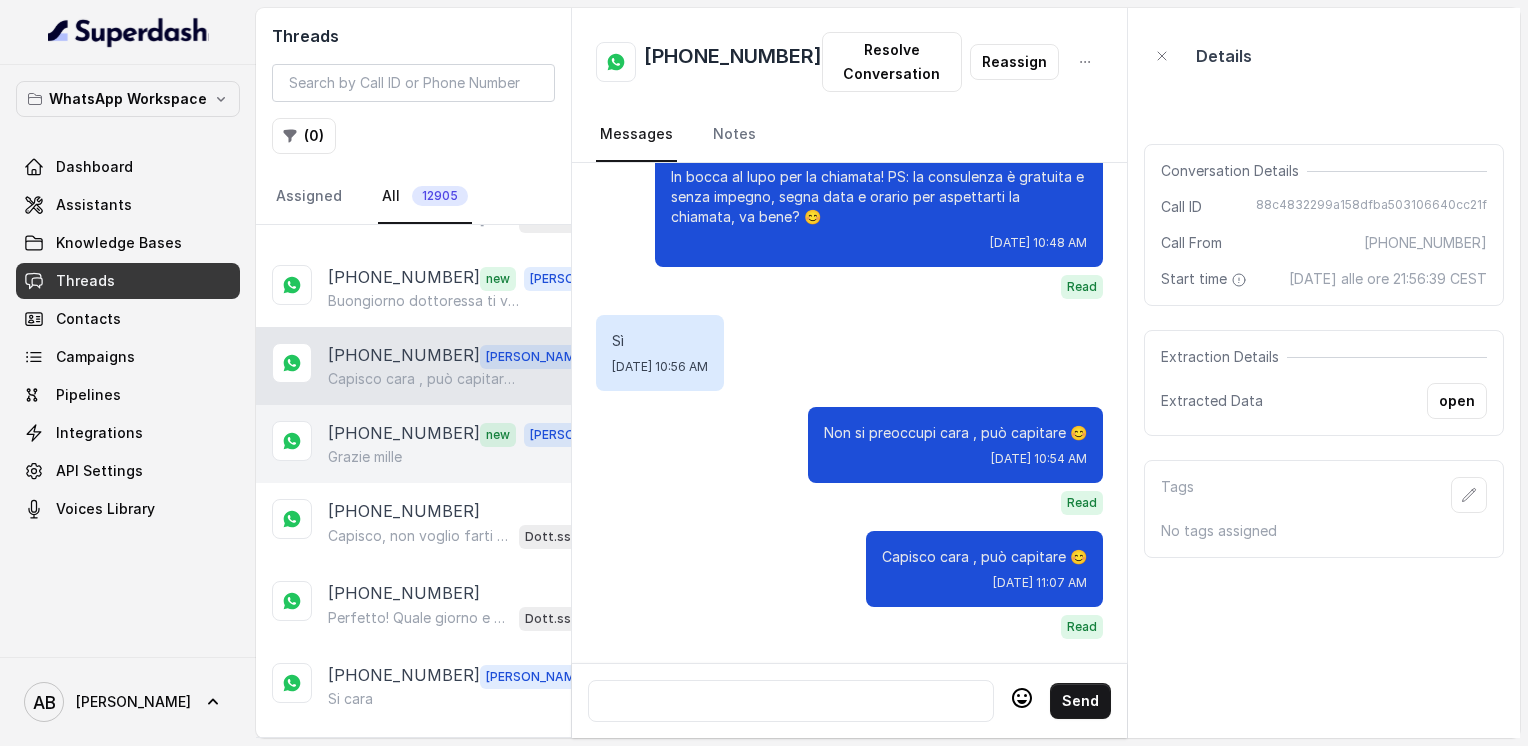 click on "[PHONE_NUMBER]" at bounding box center (404, 434) 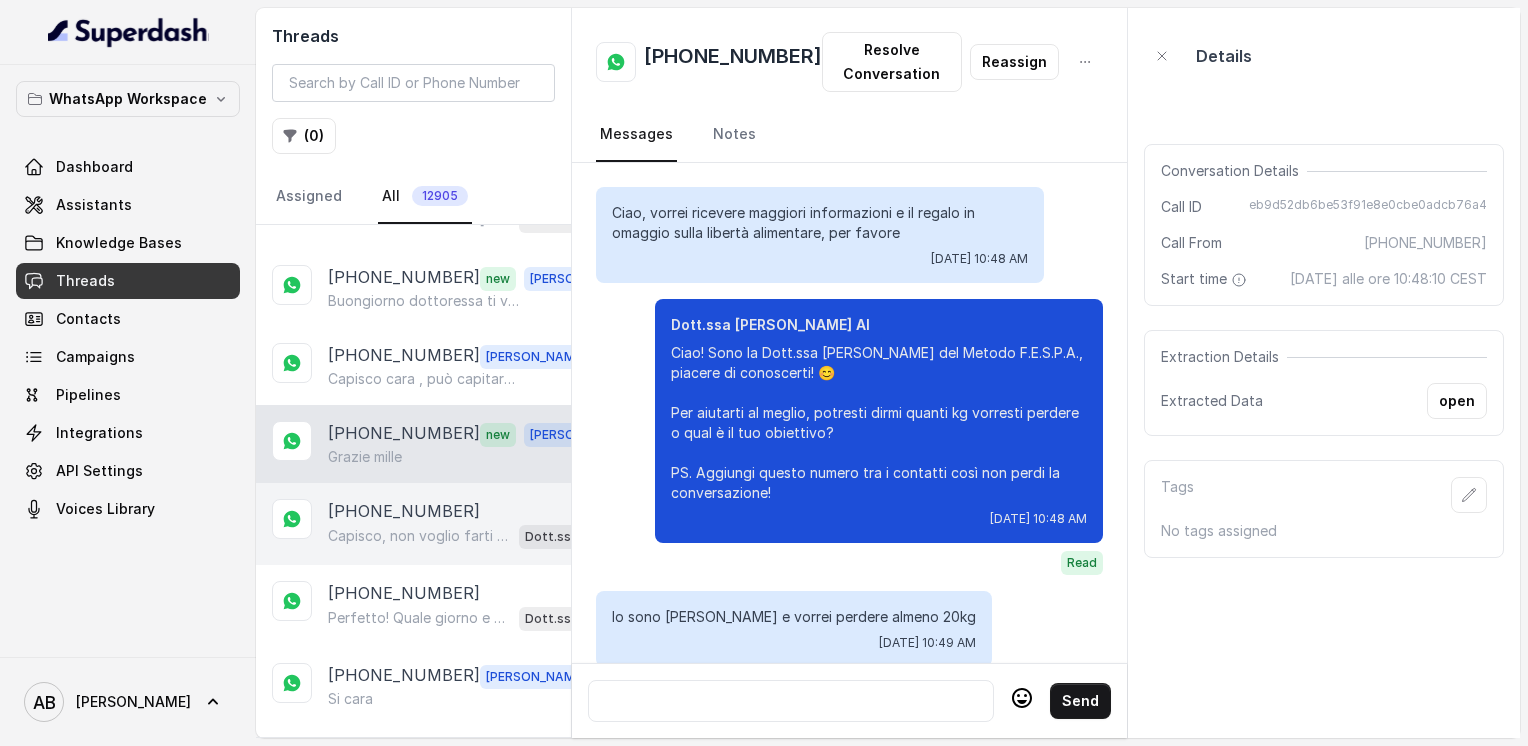 scroll, scrollTop: 1956, scrollLeft: 0, axis: vertical 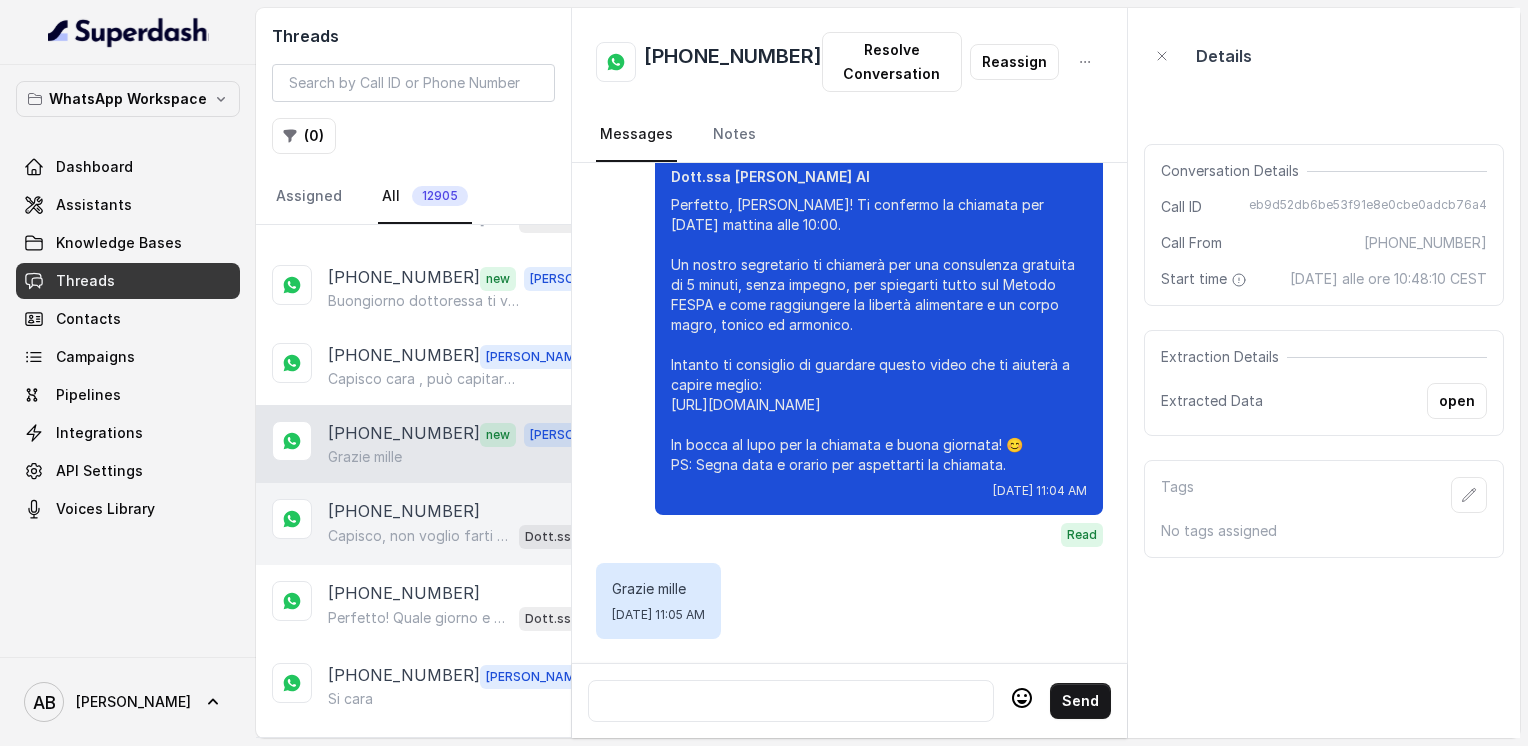 click on "[PHONE_NUMBER]" at bounding box center (404, 511) 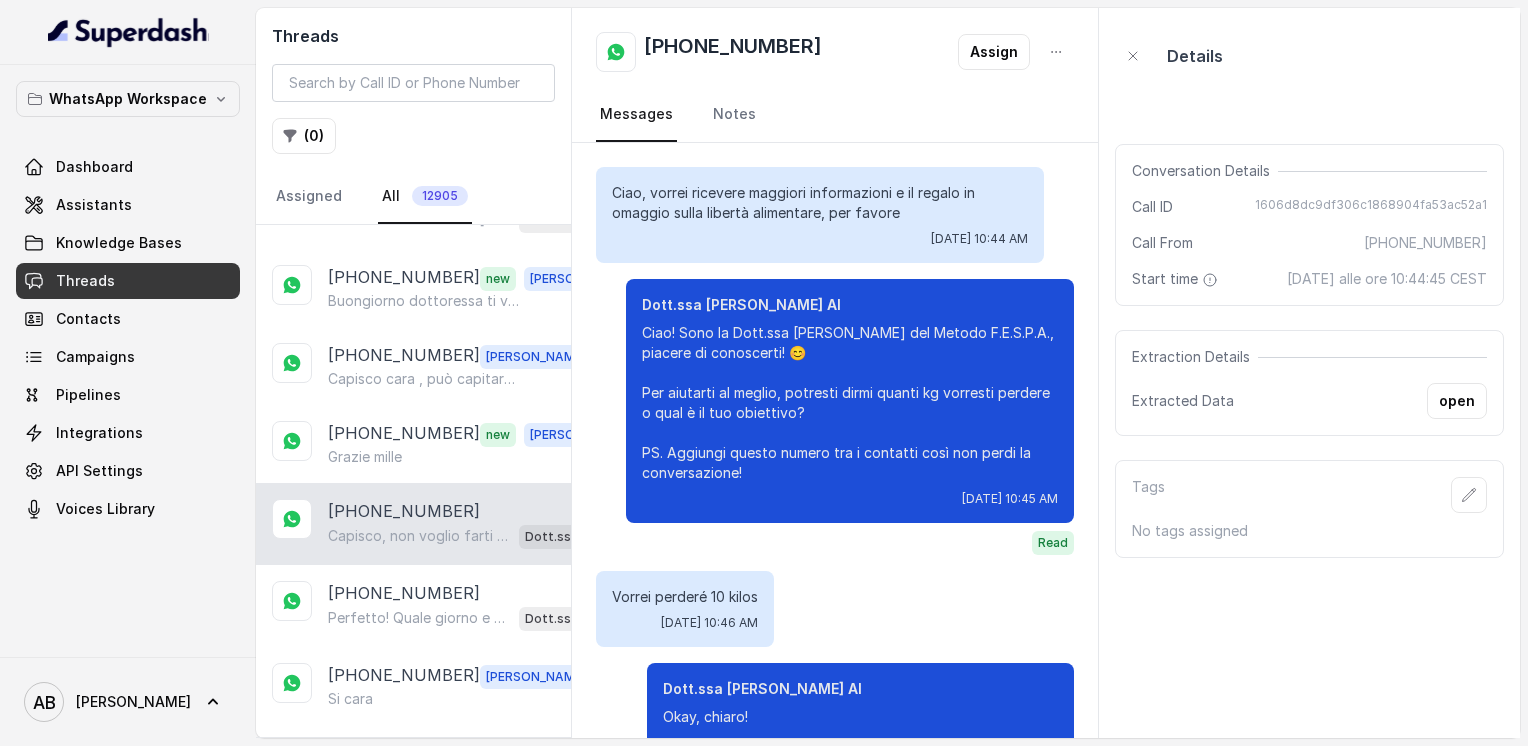 scroll, scrollTop: 2076, scrollLeft: 0, axis: vertical 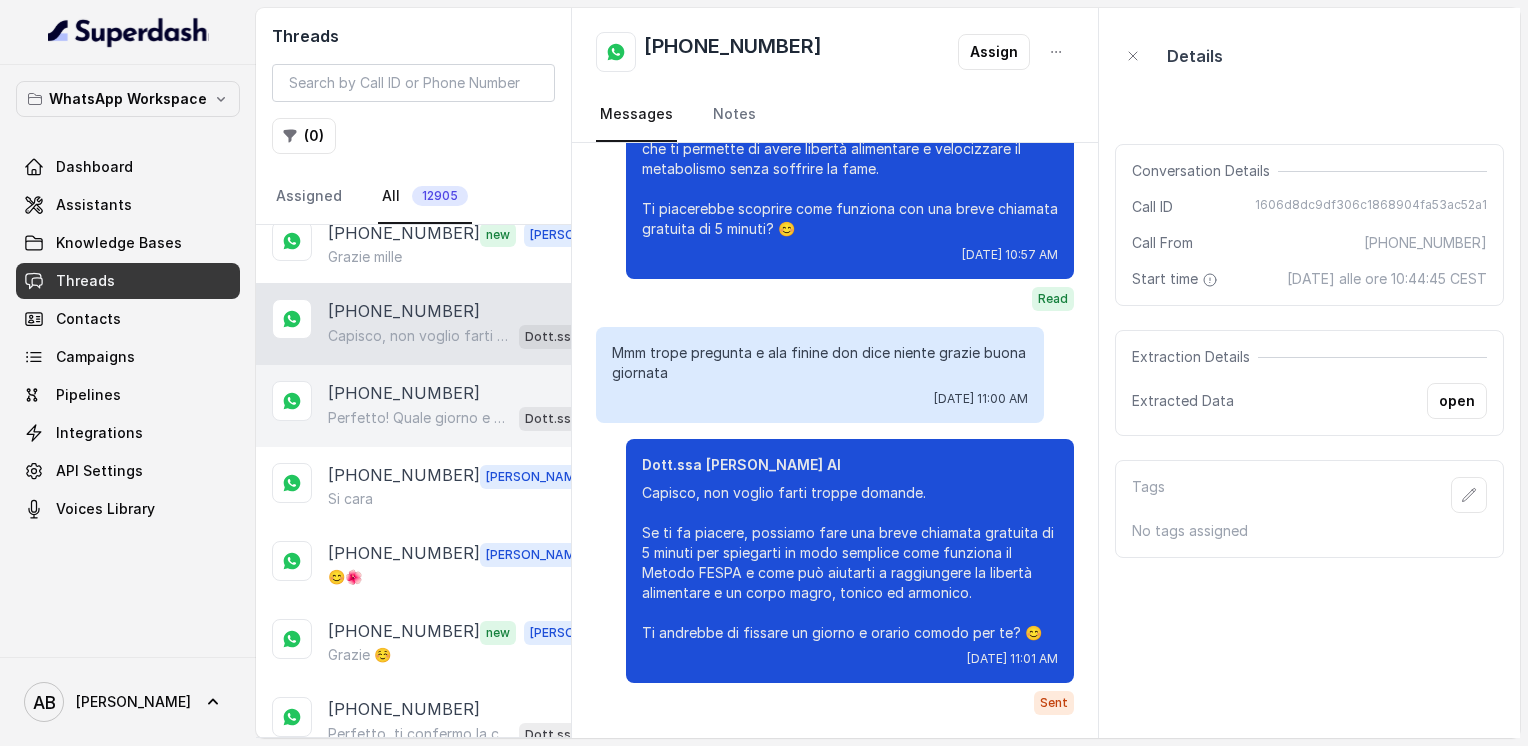 click on "Perfetto! Quale giorno e orario preferisci per essere contattata? 😊" at bounding box center [419, 418] 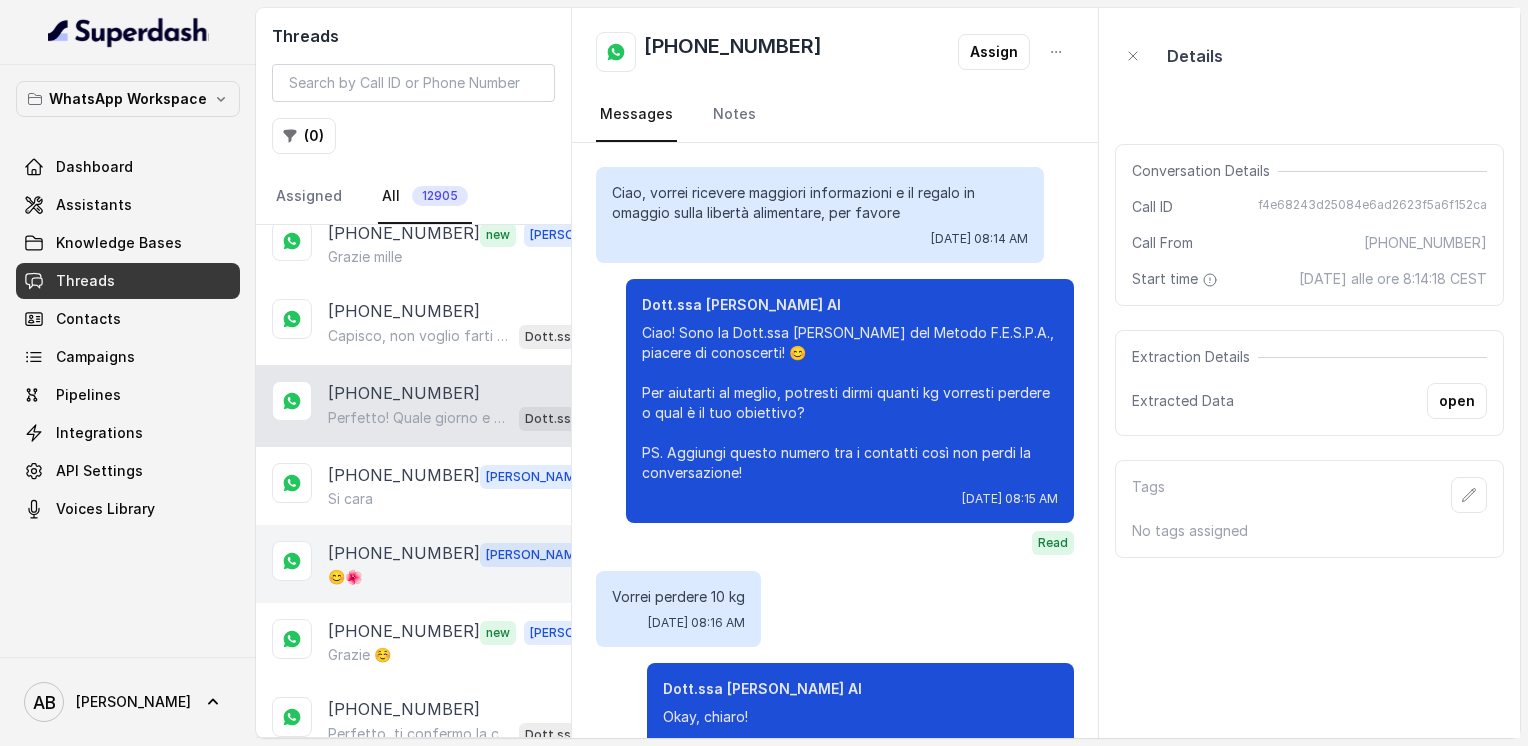 scroll, scrollTop: 1228, scrollLeft: 0, axis: vertical 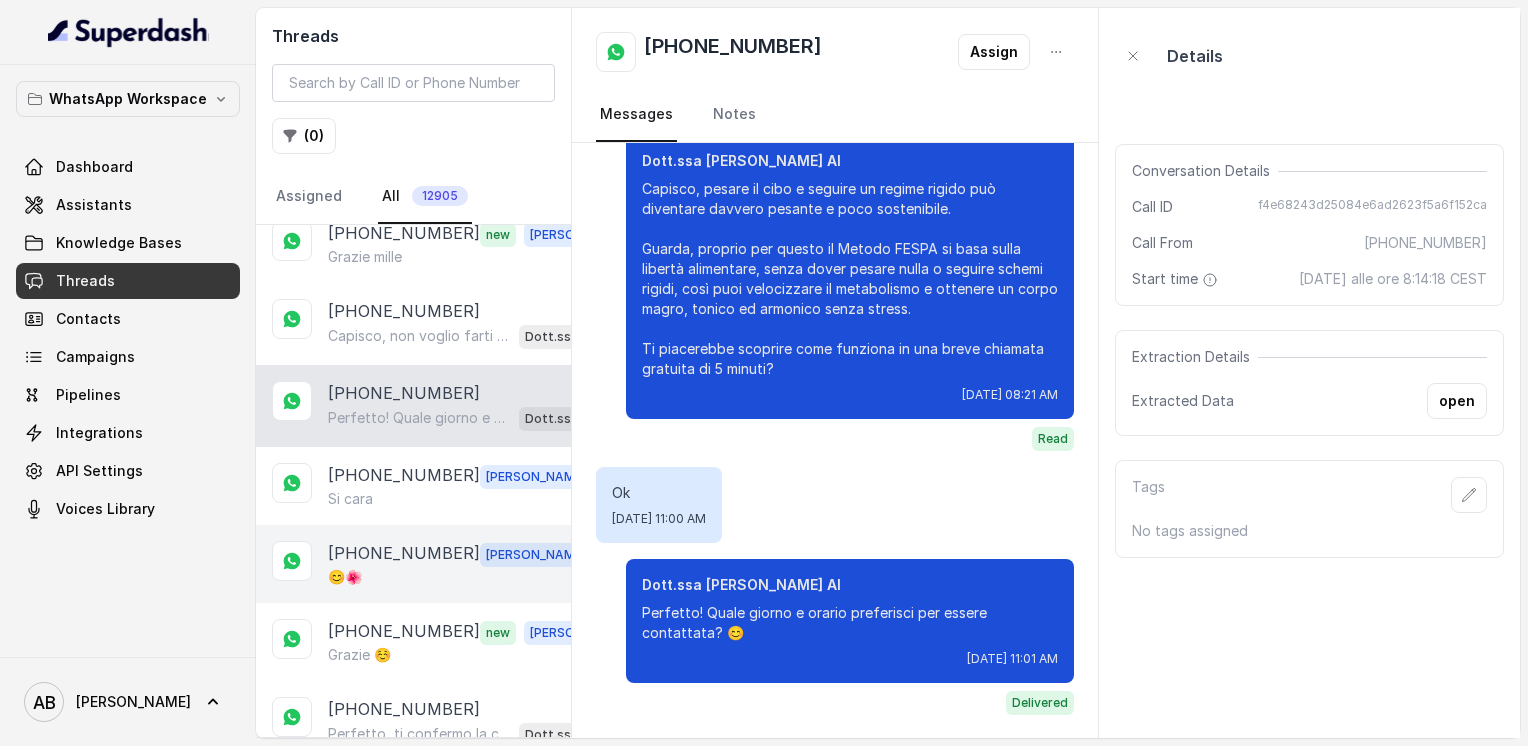 click on "[PHONE_NUMBER]   [PERSON_NAME] 😊🌺" at bounding box center (413, 564) 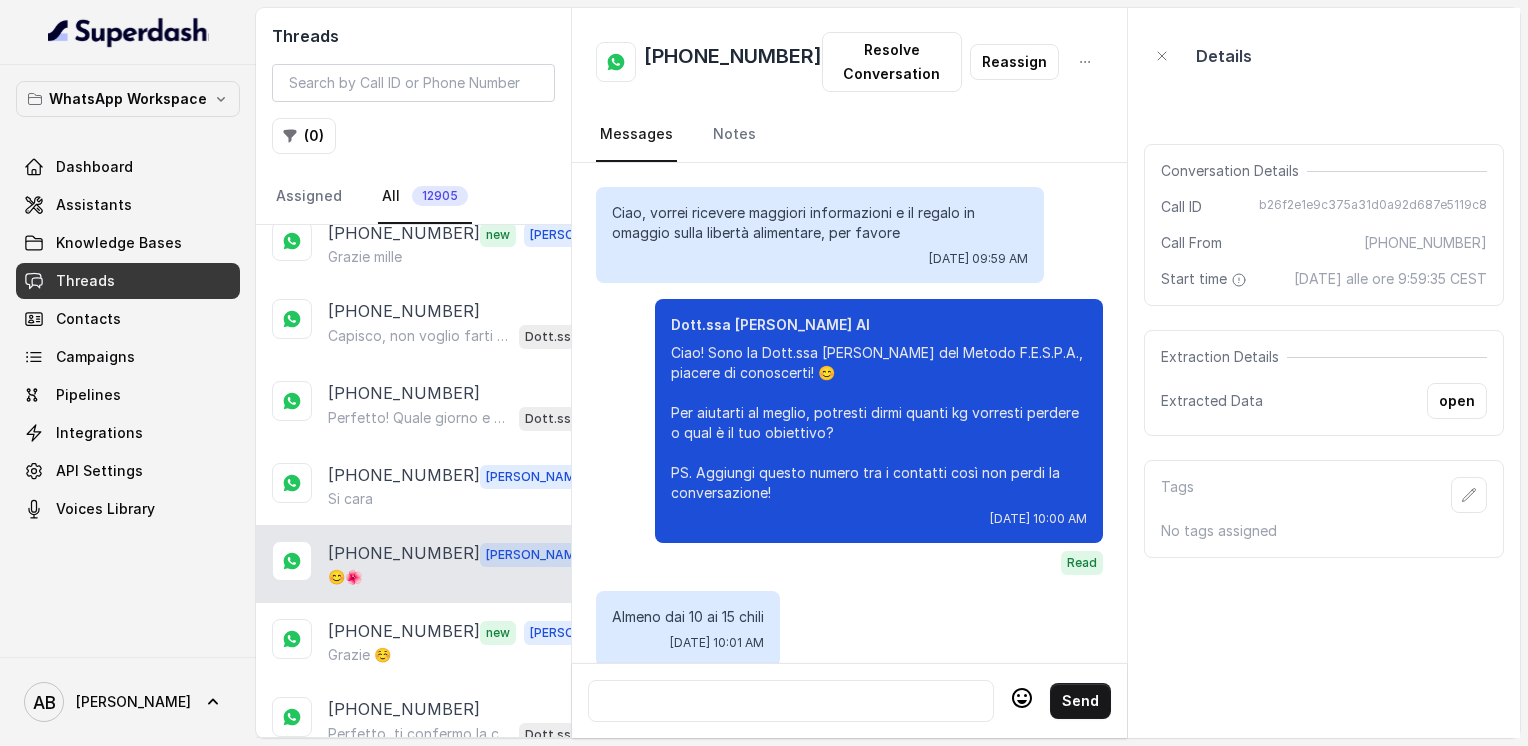 scroll, scrollTop: 2400, scrollLeft: 0, axis: vertical 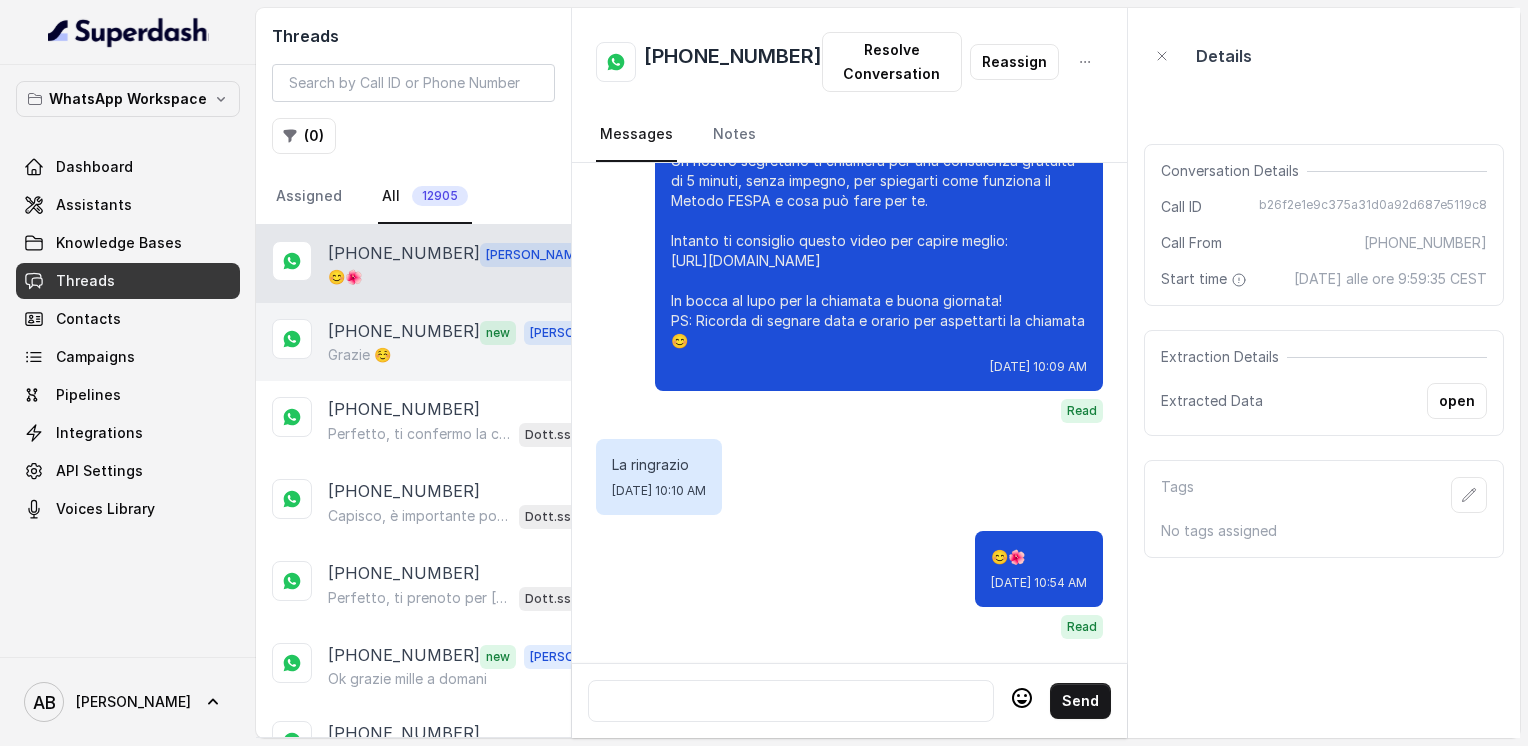 click on "Grazie ☺️" at bounding box center (359, 355) 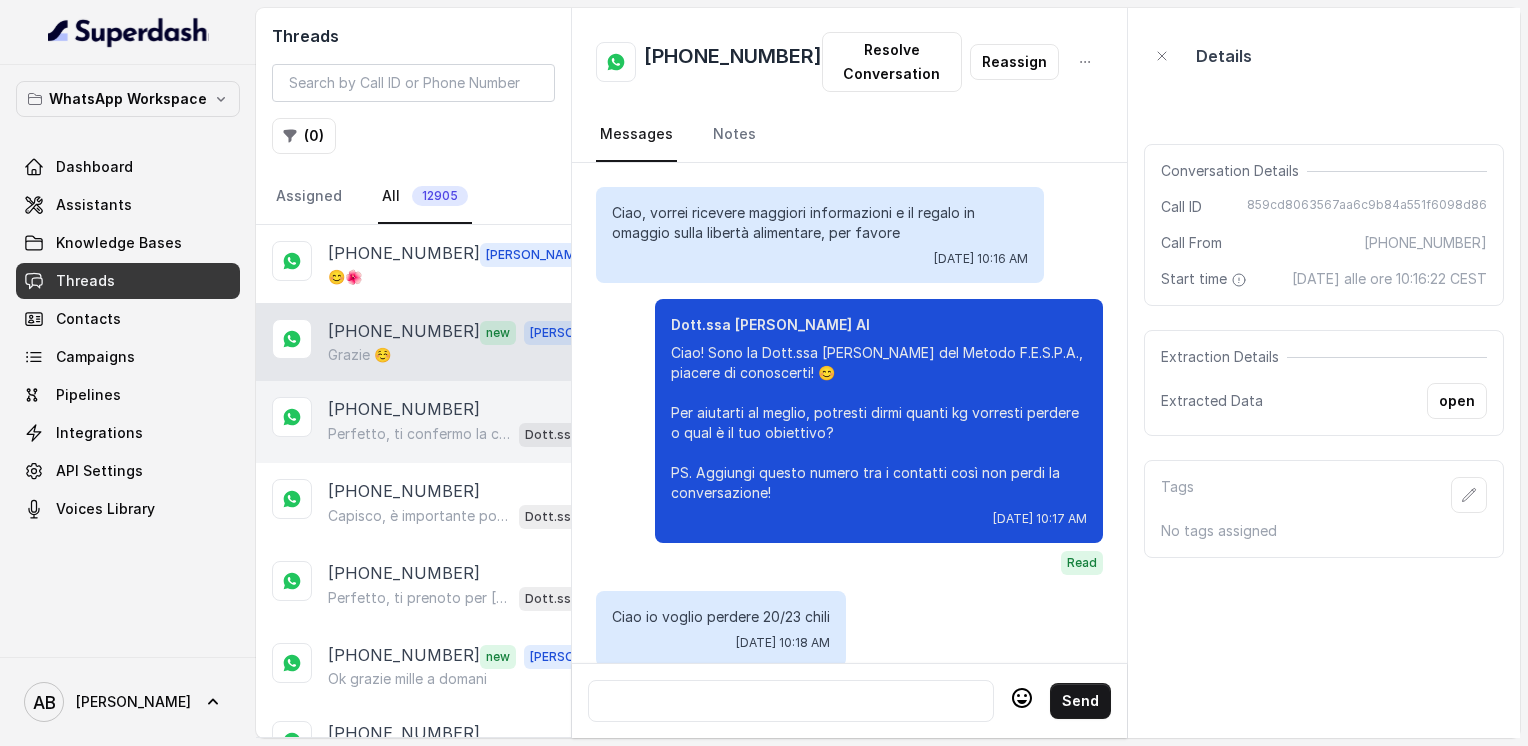 scroll, scrollTop: 2408, scrollLeft: 0, axis: vertical 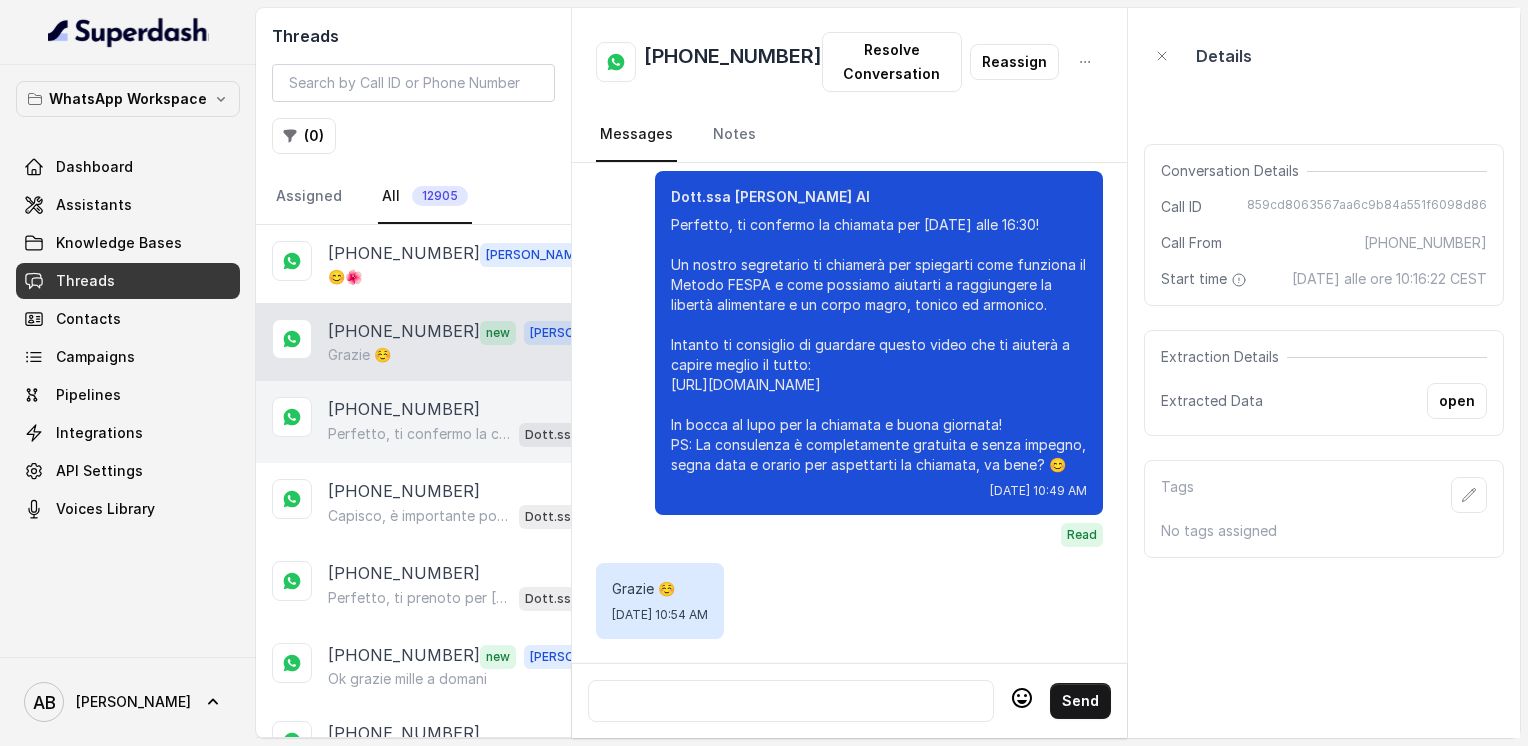 click on "Perfetto, ti confermo la chiamata per [DATE] alle 17:40!
Un nostro segretario ti chiamerà per una consulenza gratuita di 5 minuti, senza impegno, per spiegarti come funziona il Metodo FESPA e come possiamo aiutarti a raggiungere la libertà alimentare e un corpo magro, tonico ed armonico.
Intanto ti consiglio di guardare questo video che ti aiuterà a capire meglio:
[URL][DOMAIN_NAME]
In bocca al lupo per la chiamata e a dopo! 😊" at bounding box center (419, 434) 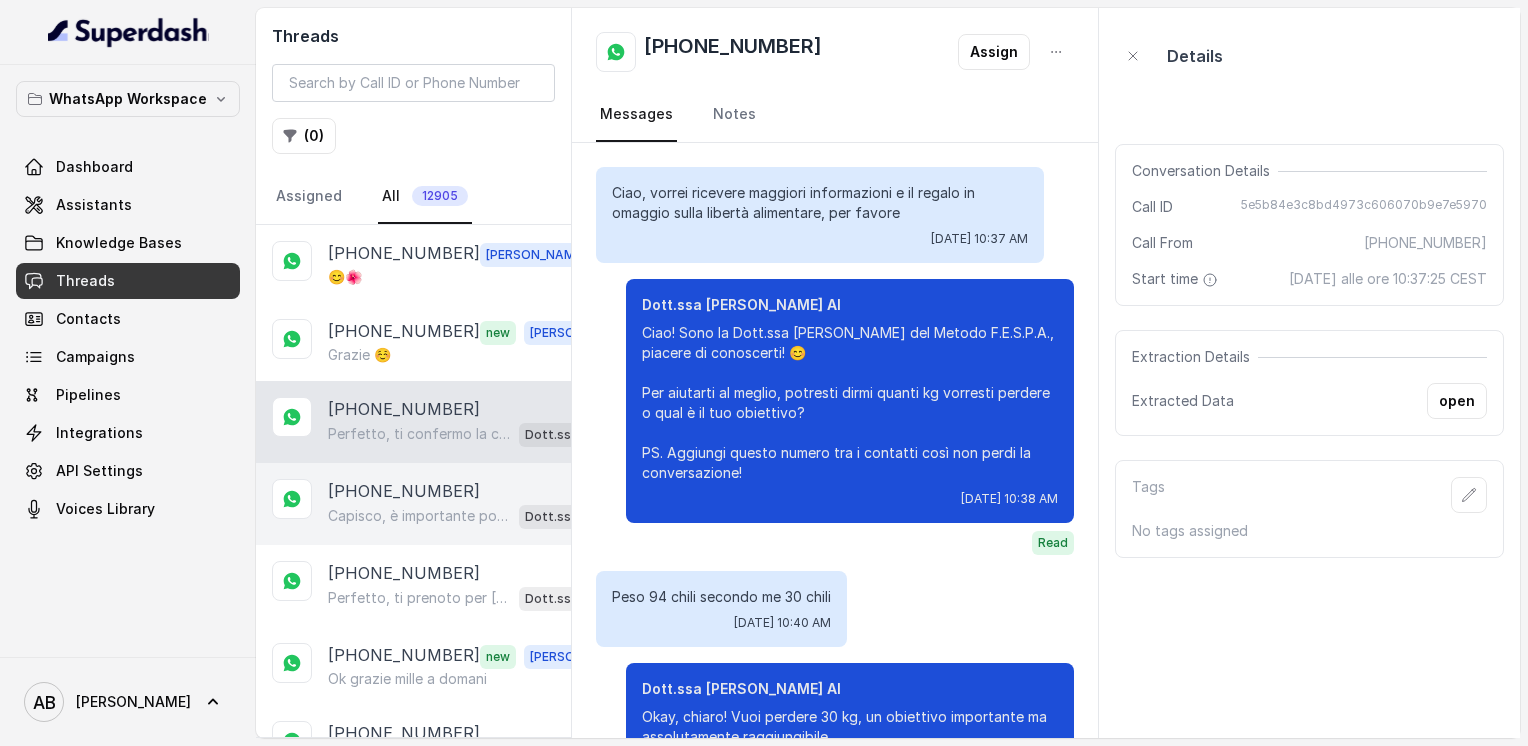 scroll, scrollTop: 2216, scrollLeft: 0, axis: vertical 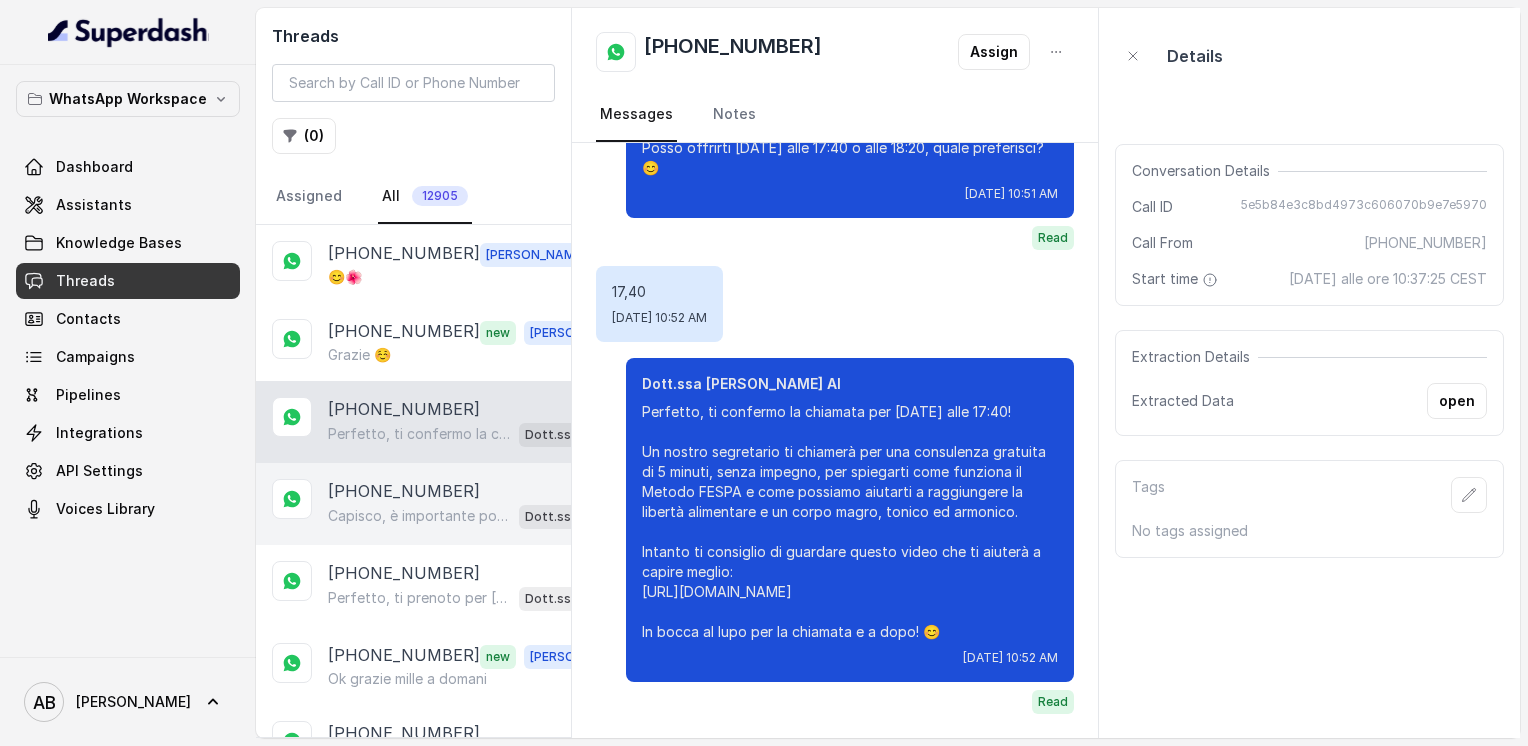 click on "[PHONE_NUMBER]" at bounding box center (404, 491) 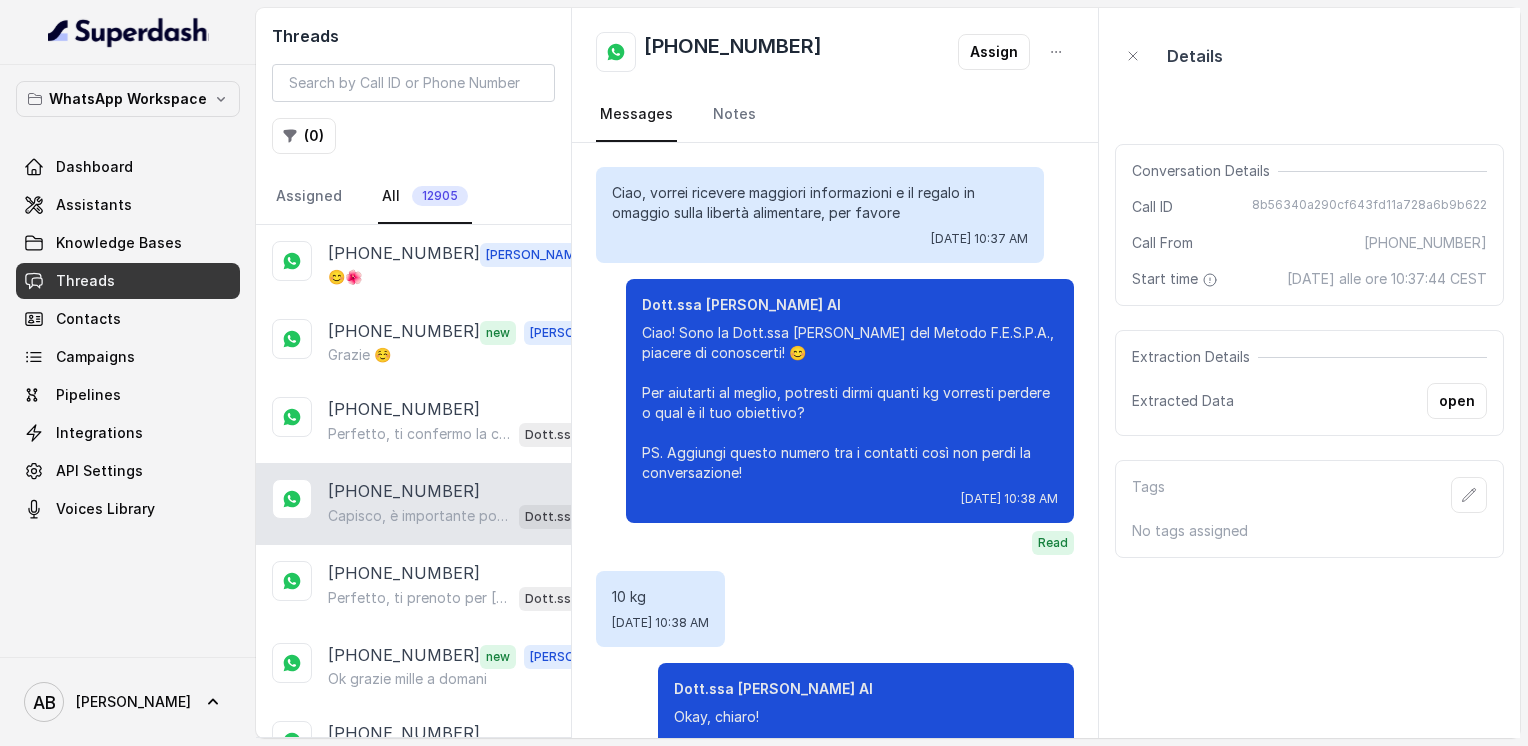 scroll, scrollTop: 792, scrollLeft: 0, axis: vertical 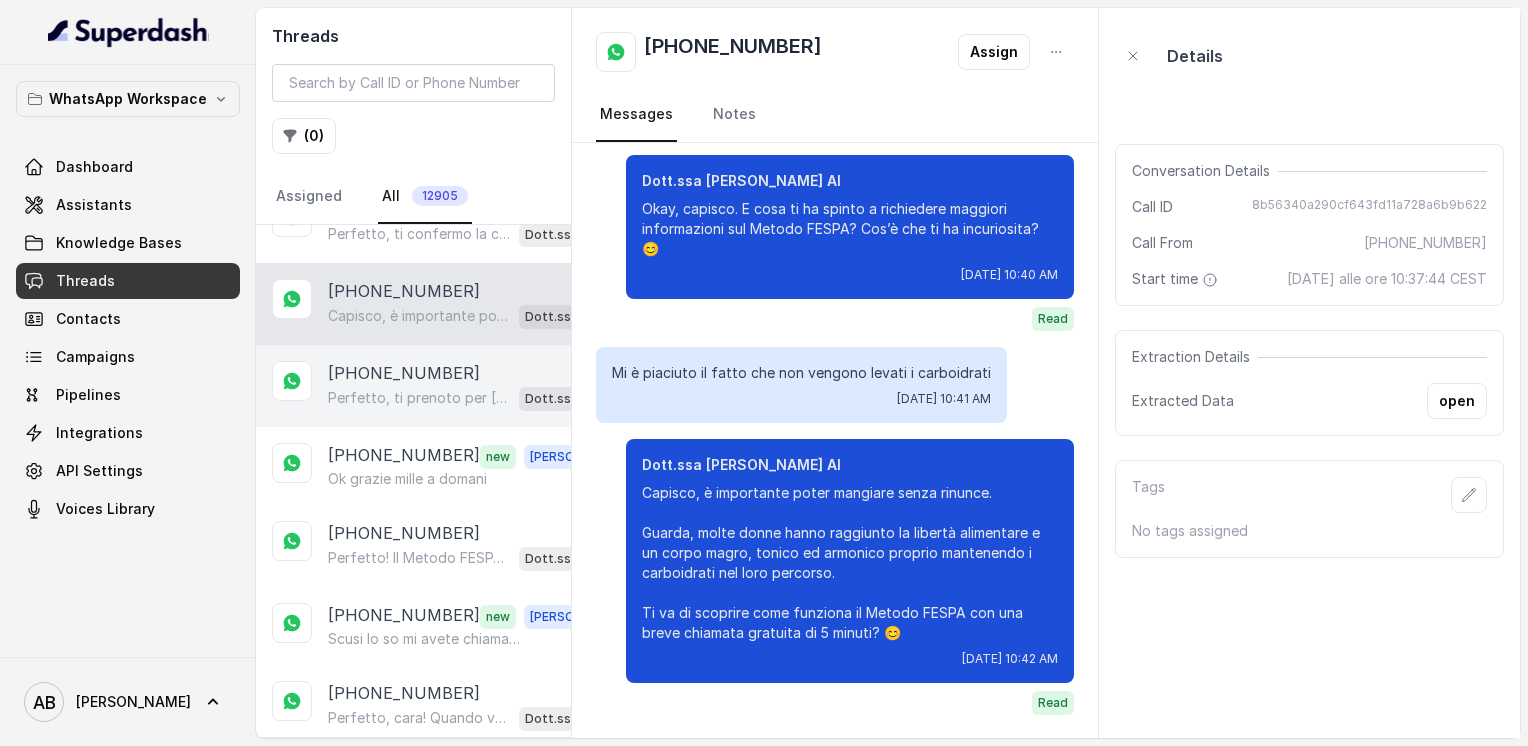 click on "Perfetto, ti prenoto per [DATE] alle 16:40!
Ti confermo la chiamata per [DATE] alle 16:40. Un nostro segretario ti chiamerà per spiegarti come funziona il Metodo FESPA e come possiamo aiutarti a raggiungere la libertà alimentare e un corpo magro, tonico ed armonico.
Intanto ti consiglio di guardare questo video che ti aiuterà a capire meglio il tutto:
[URL][DOMAIN_NAME]
In bocca al lupo per la chiamata! 😊
PS: La consulenza è completamente gratuita e senza impegno, segna data e orario per aspettarti la chiamata, va bene?" at bounding box center (419, 398) 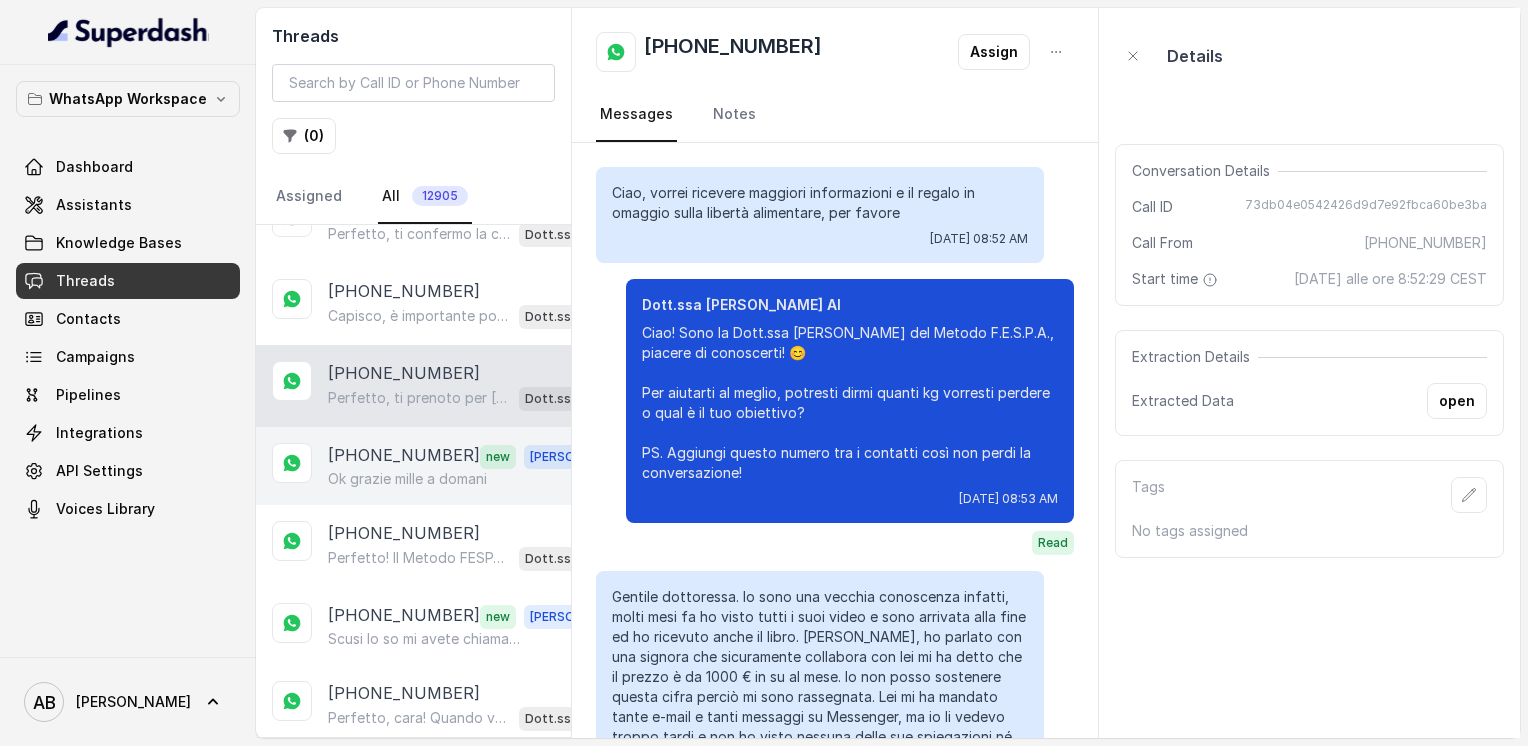 click on "Ok grazie mille a domani" at bounding box center (407, 479) 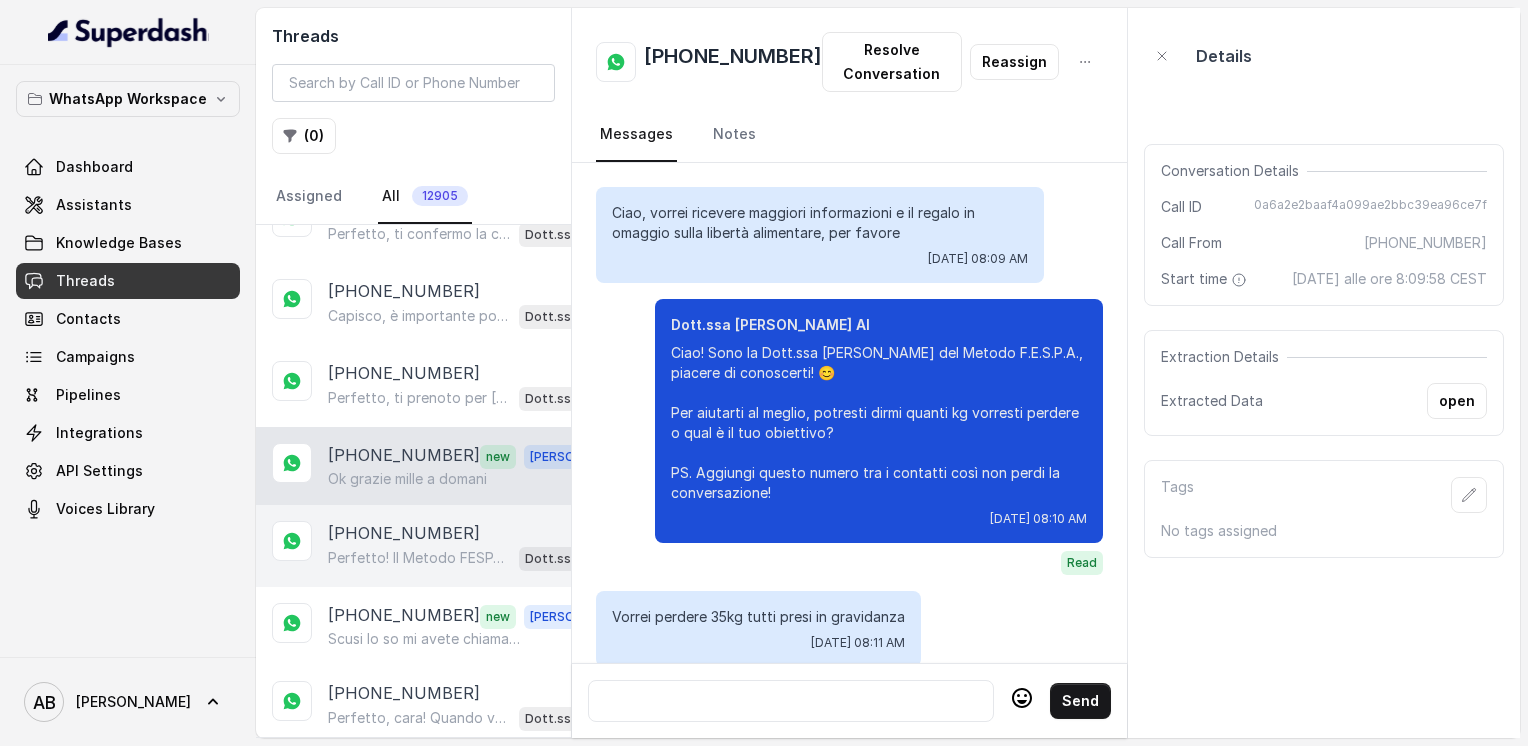 click on "Perfetto!
Il Metodo FESPA ti guida a velocizzare il metabolismo e raggiungere un corpo magro, tonico ed armonico, senza stress e senza eliminare i cibi che ami.
Se ti fa piacere, possiamo fare una breve chiamata informativa di 5 minuti, gratuita e senza impegno, per spiegarti tutto nel dettaglio.
Quale giorno e orario preferisci per essere contattata? 😊" at bounding box center (419, 558) 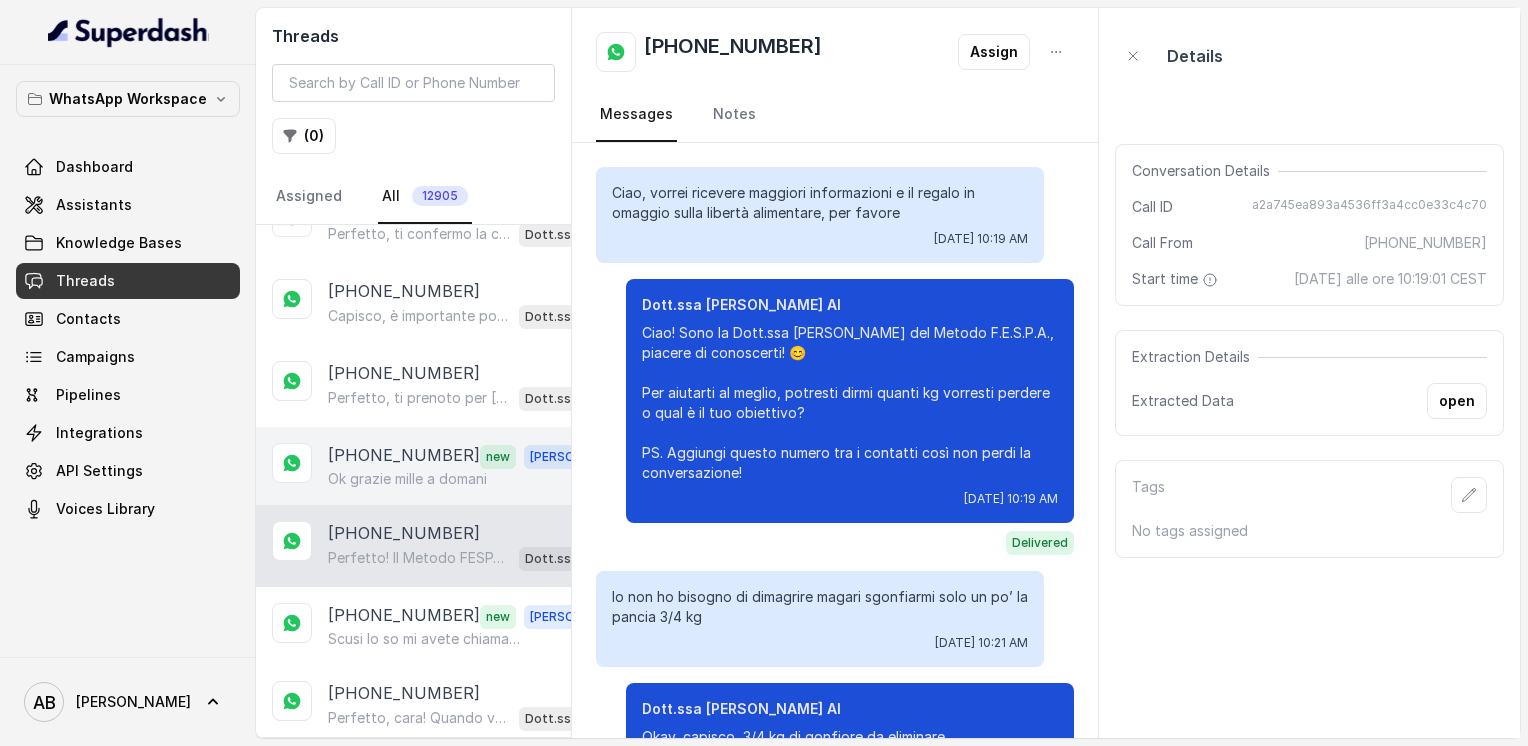 scroll, scrollTop: 1316, scrollLeft: 0, axis: vertical 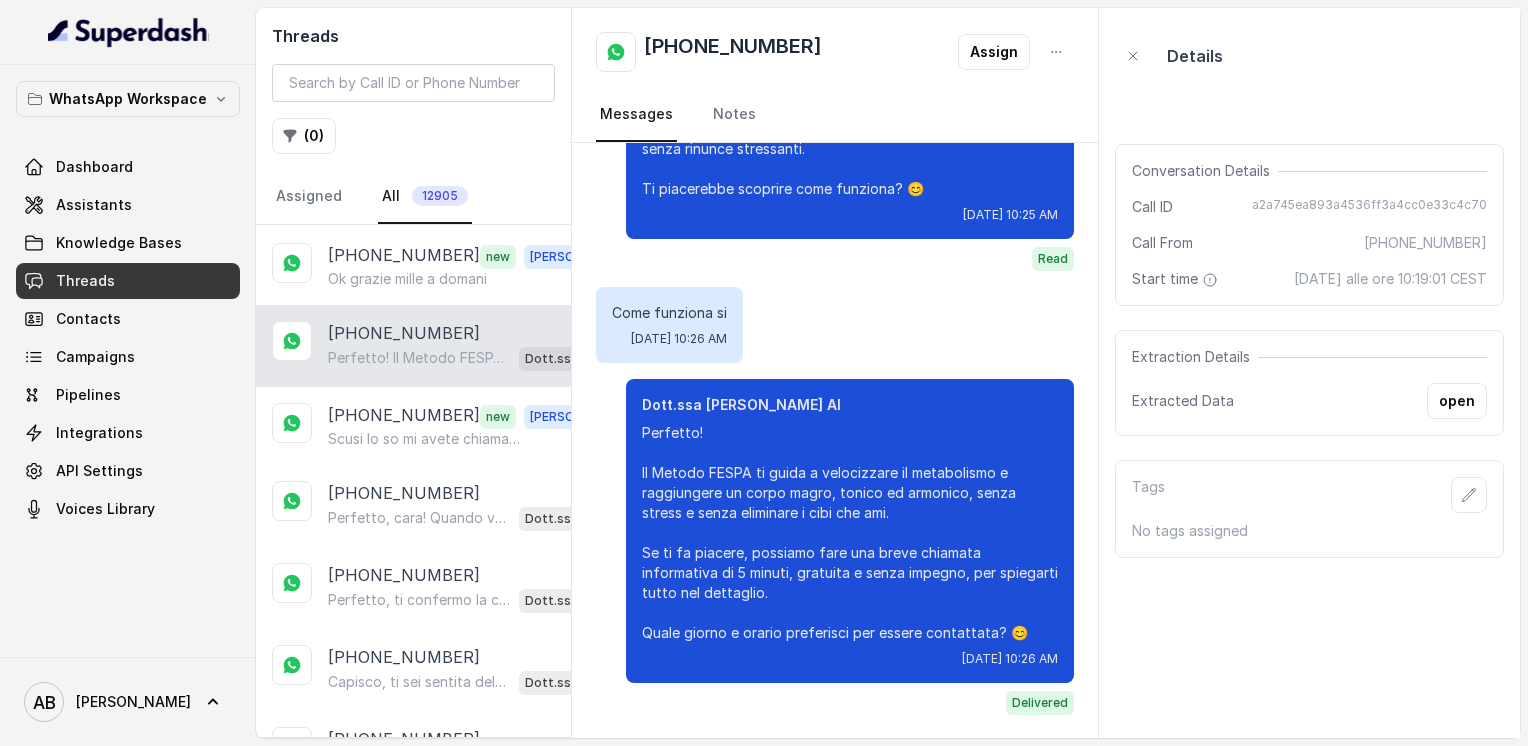 click on "Scusi lo so mi avete chiamato ma mio figlio ha chiuso la chiamata mi richiami domani gentilmente e mi scusi ancora" at bounding box center (424, 439) 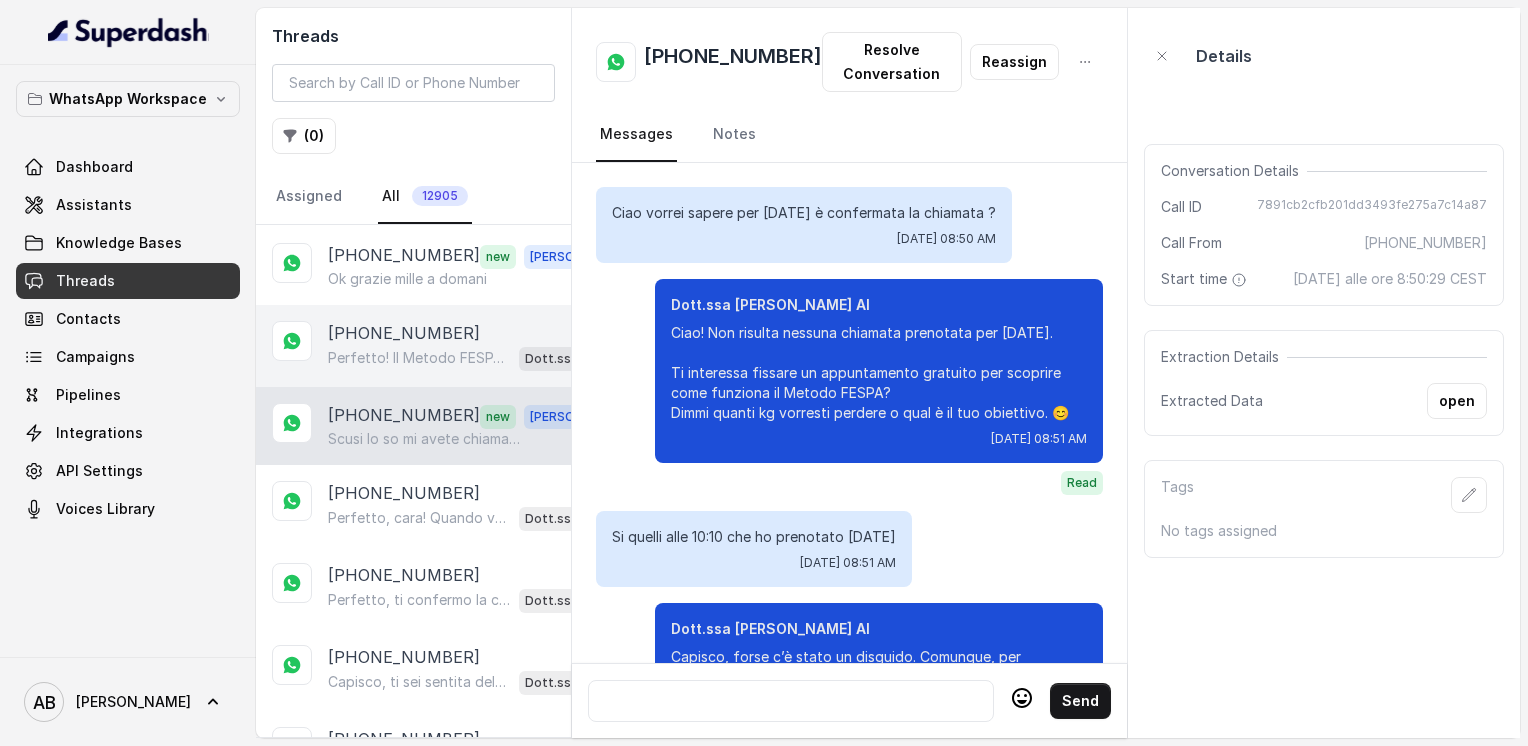 scroll, scrollTop: 2976, scrollLeft: 0, axis: vertical 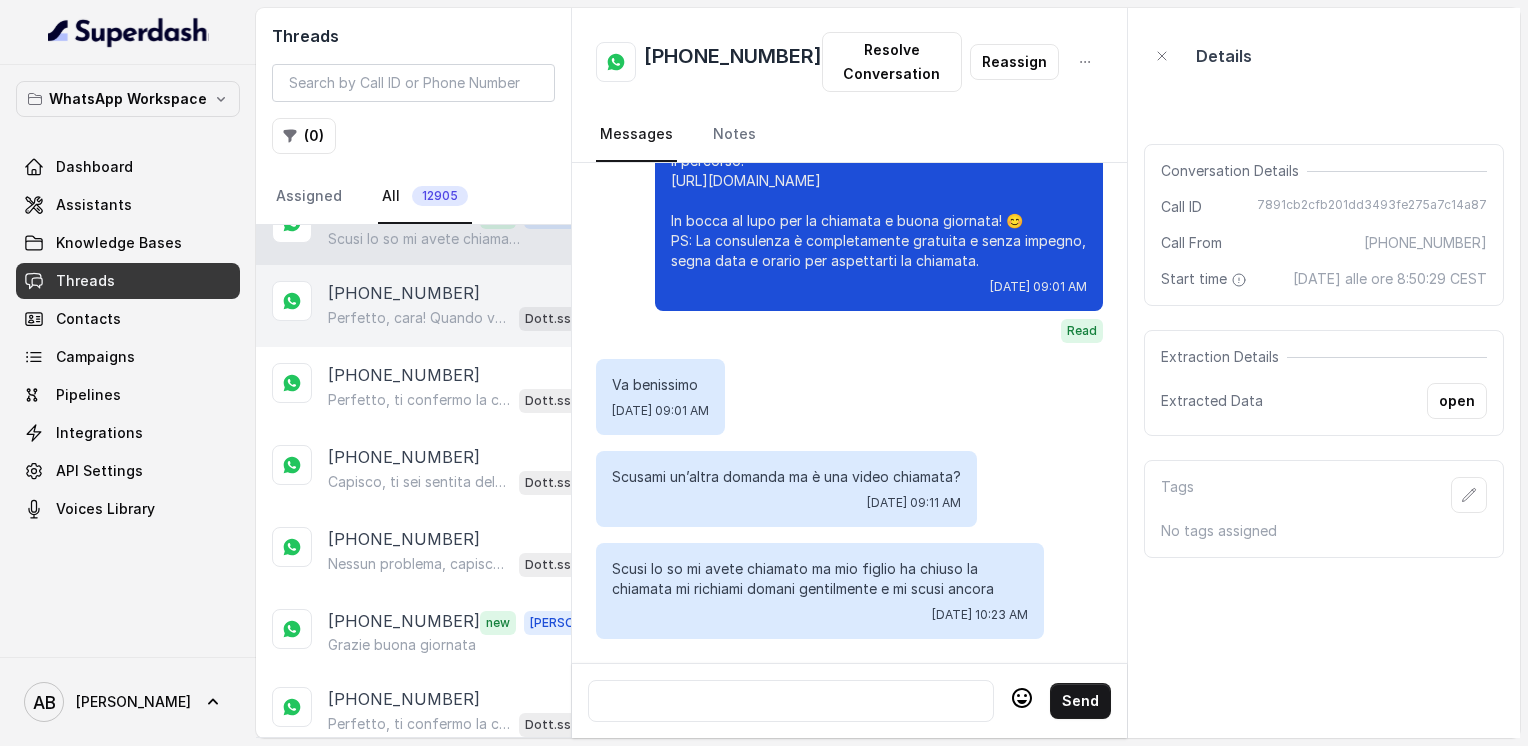 click on "Perfetto, cara! Quando vorrai, sarò qui per aiutarti a fare il primo passo verso la libertà alimentare e un corpo magro, tonico ed armonico. 😊
Se ti fa piacere, puoi scrivermi quando vuoi per fissare la chiamata gratuita senza impegno. A presto! 🌸" at bounding box center [419, 318] 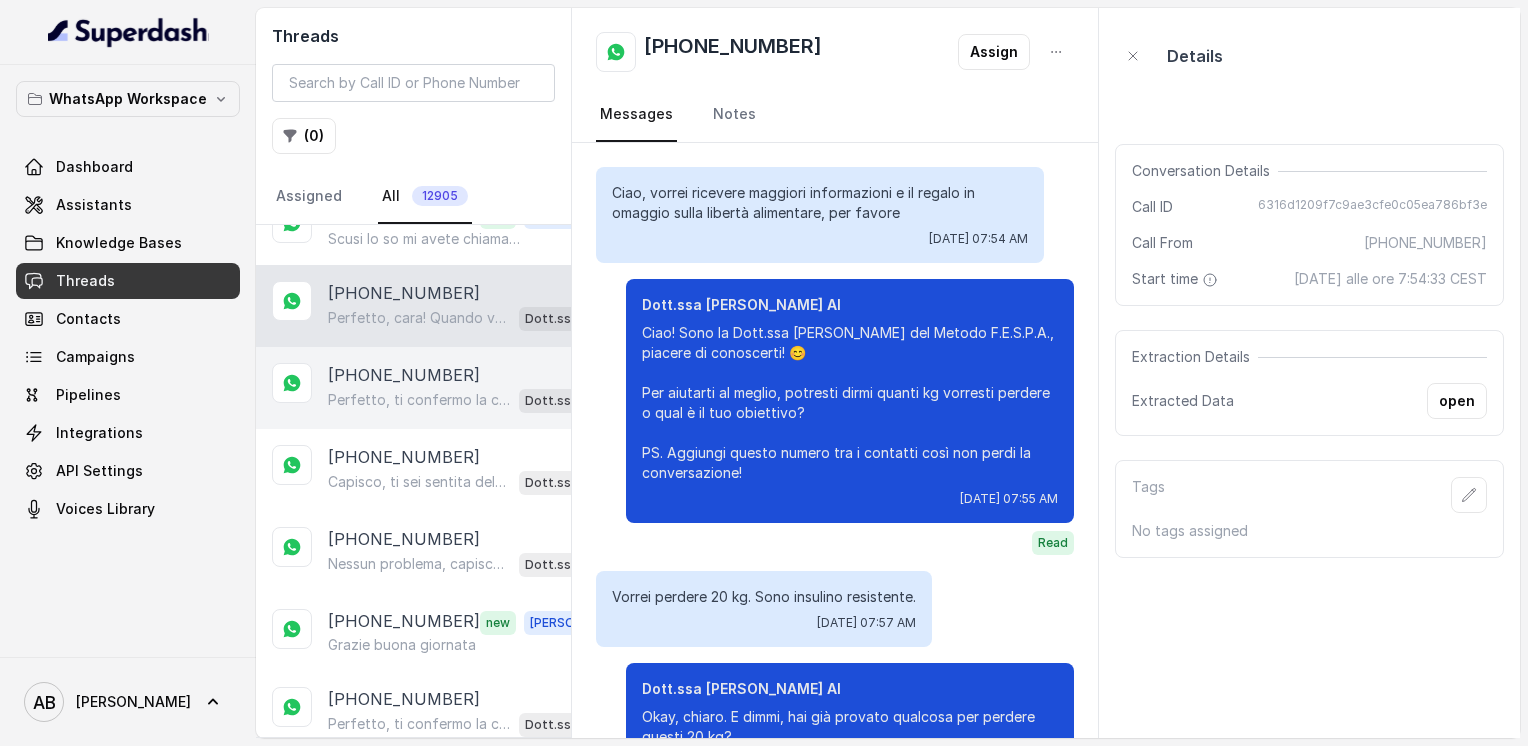 scroll, scrollTop: 2488, scrollLeft: 0, axis: vertical 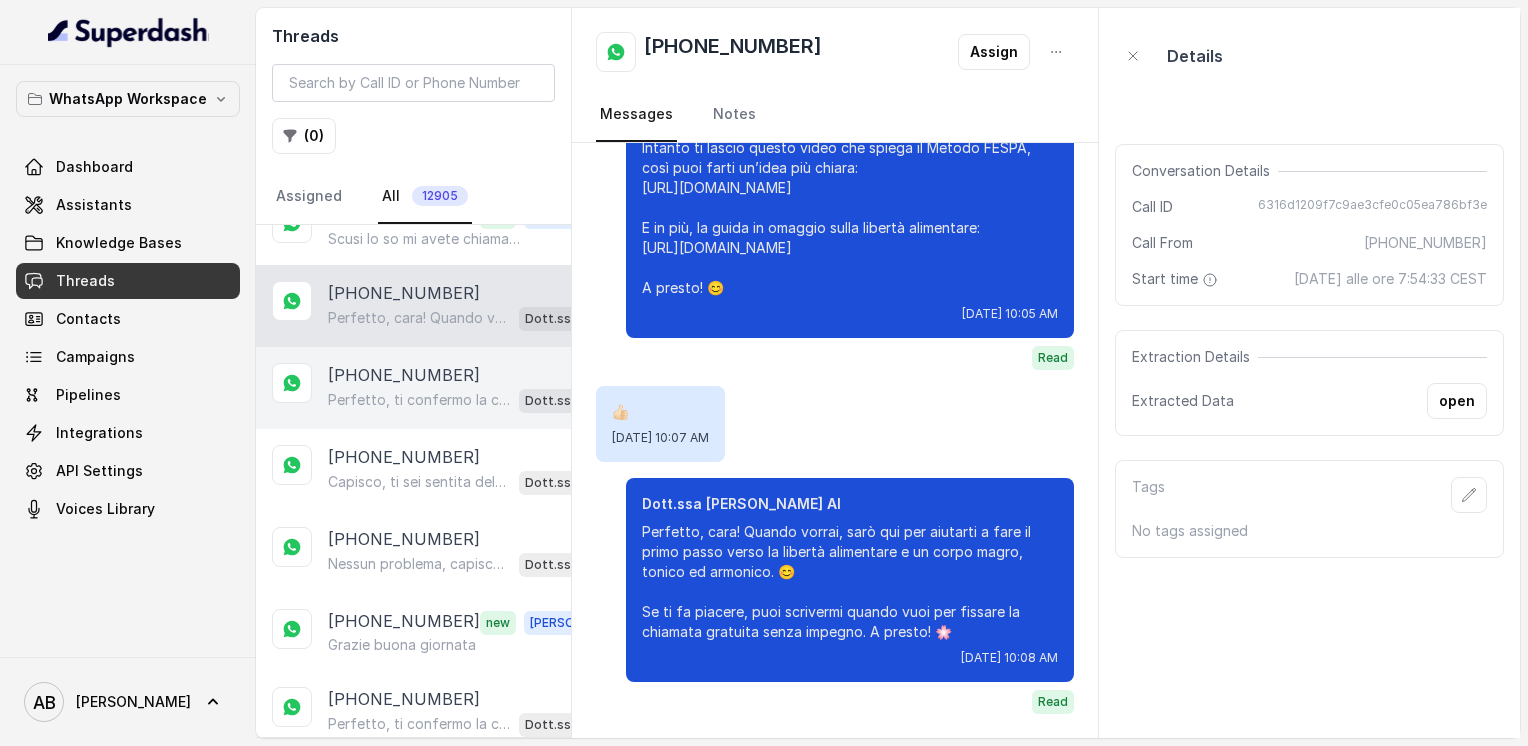 click on "Perfetto, ti confermo la chiamata per [DATE] alle 12:40!
Un nostro esperto ti chiamerà per una consulenza gratuita di 5 minuti, senza impegno, per spiegarti come funziona il Metodo FESPA e capire cosa può fare per te.
Intanto ti consiglio di guardare questo video che ti aiuterà a capire meglio:
[URL][DOMAIN_NAME]
In bocca al lupo per la chiamata e buona giornata! 😊
PS: Ricordati di segnare data e orario per aspettarti la chiamata." at bounding box center (419, 400) 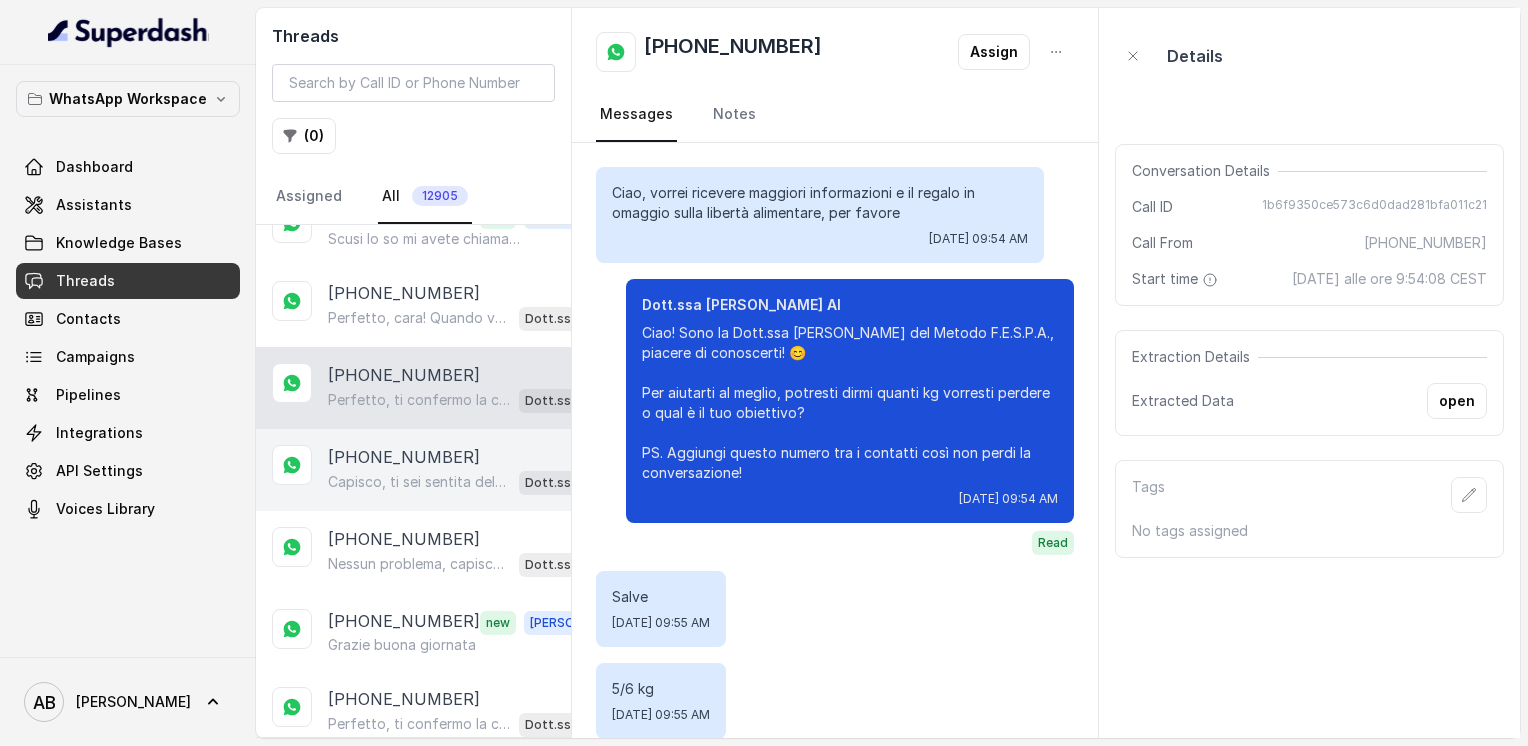 scroll, scrollTop: 2628, scrollLeft: 0, axis: vertical 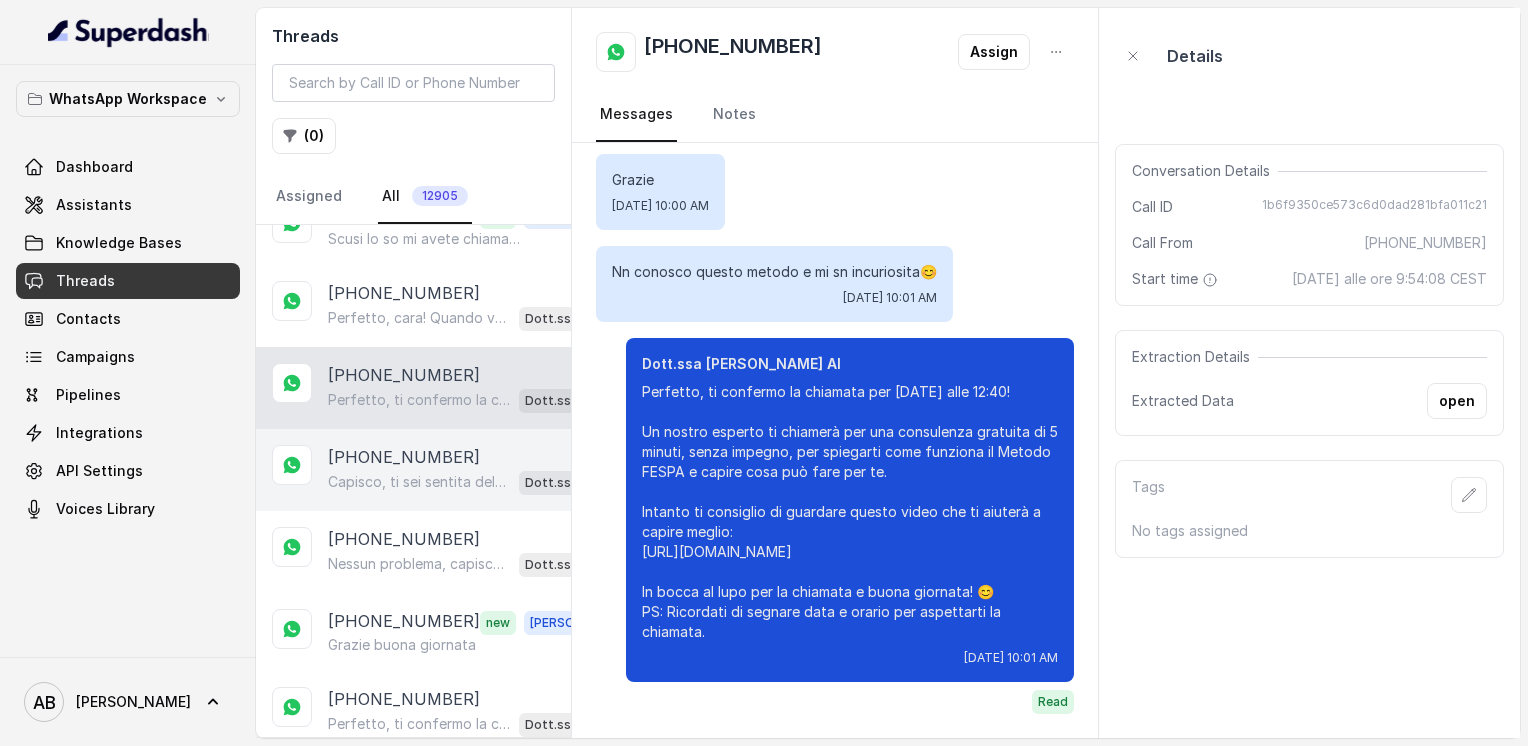 click on "Capisco, ti sei sentita delusa da esperienze passate senza un vero supporto personalizzato.
Guarda, il Metodo FESPA si basa proprio su un percorso personalizzato che parte da una consulenza gratuita per capire le tue esigenze, senza visite o esami invasivi.
Ti va di fare una chiamata informativa di 5 minuti, senza impegno, per capire se può essere diverso questa volta?" at bounding box center (419, 482) 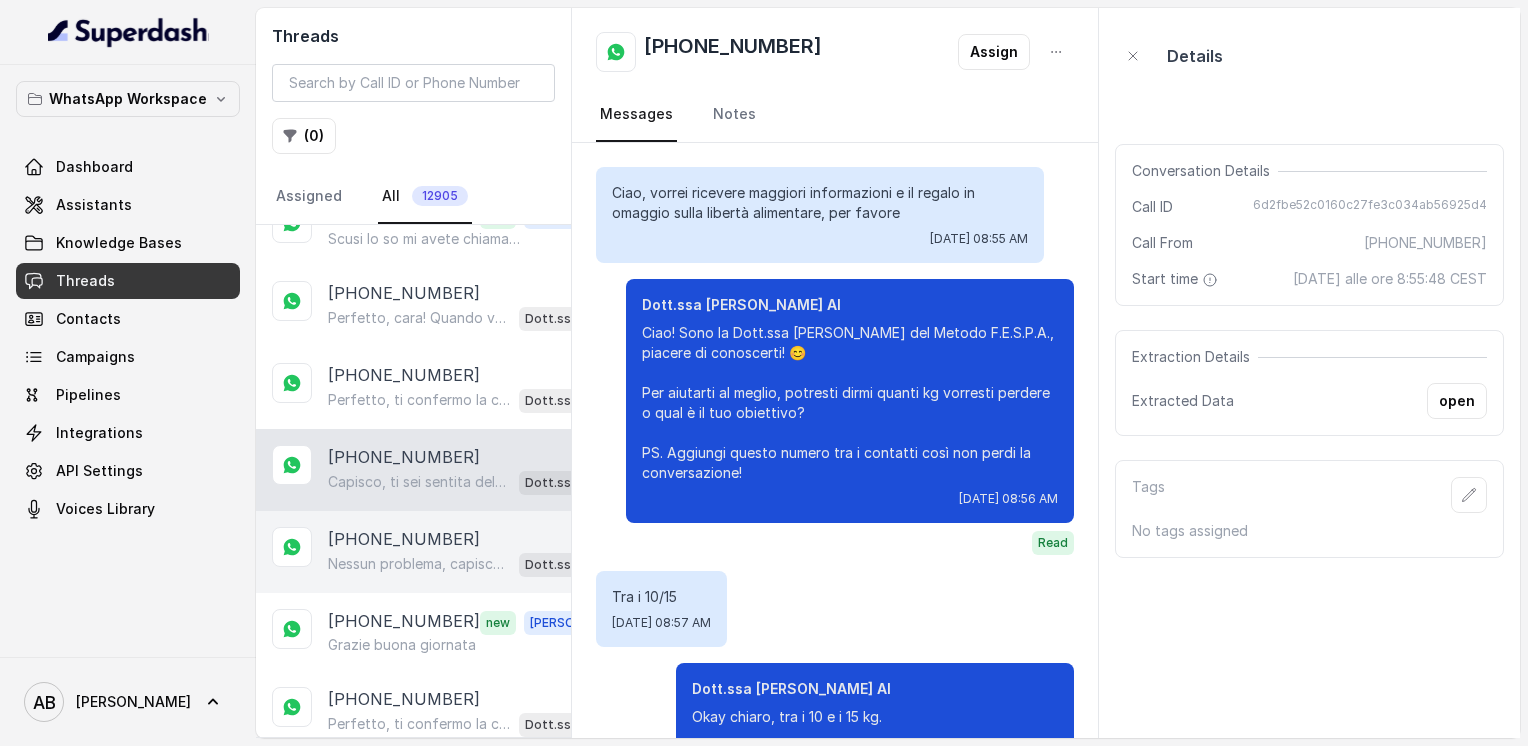 scroll, scrollTop: 2044, scrollLeft: 0, axis: vertical 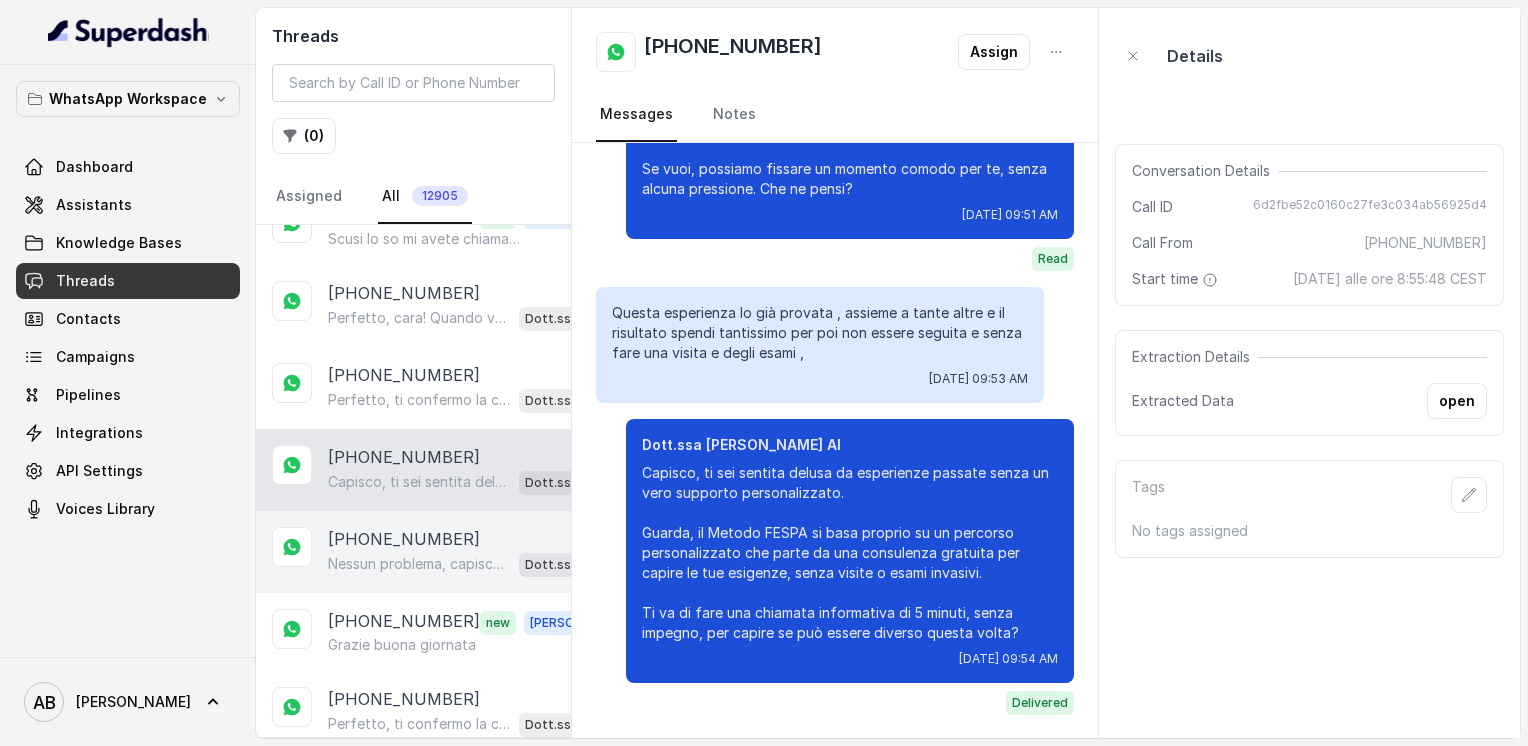 click on "Nessun problema, capisco! 😊
Dimmi pure, quale giorno e orario dopo le 15 ti sarebbe comodo per la chiamata gratuita di 5 minuti? Così organizziamo senza stress." at bounding box center (419, 564) 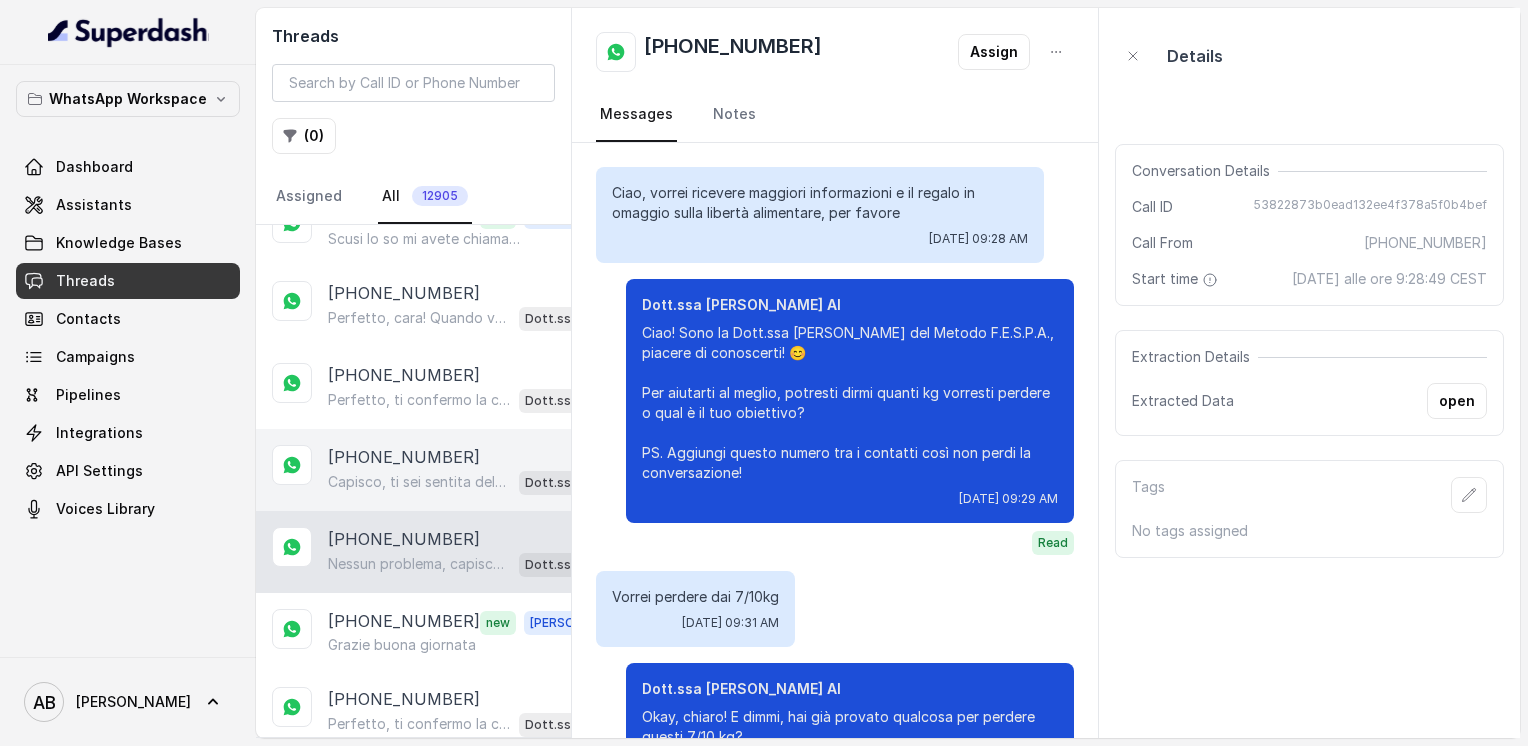 scroll, scrollTop: 1196, scrollLeft: 0, axis: vertical 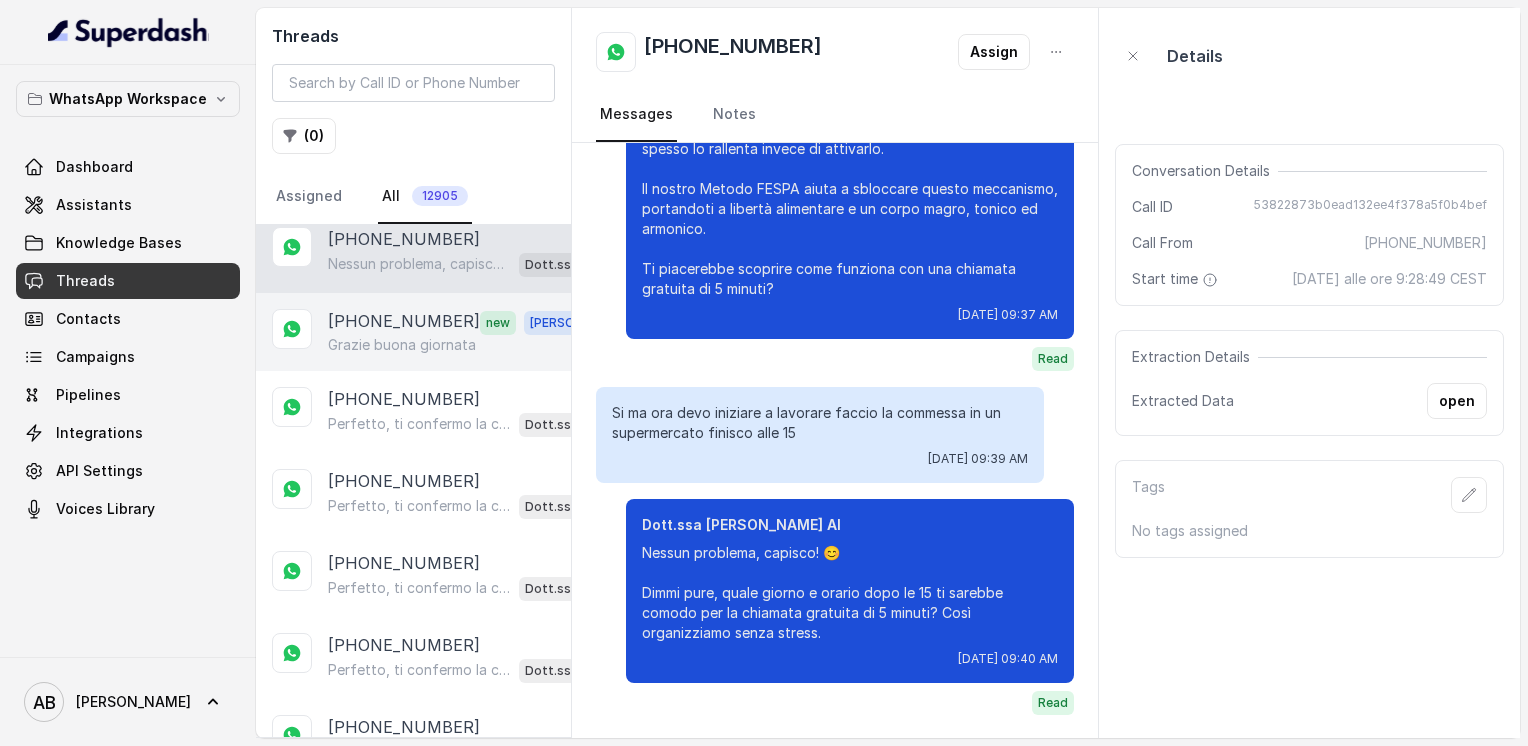 click on "Grazie buona giornata" at bounding box center [402, 345] 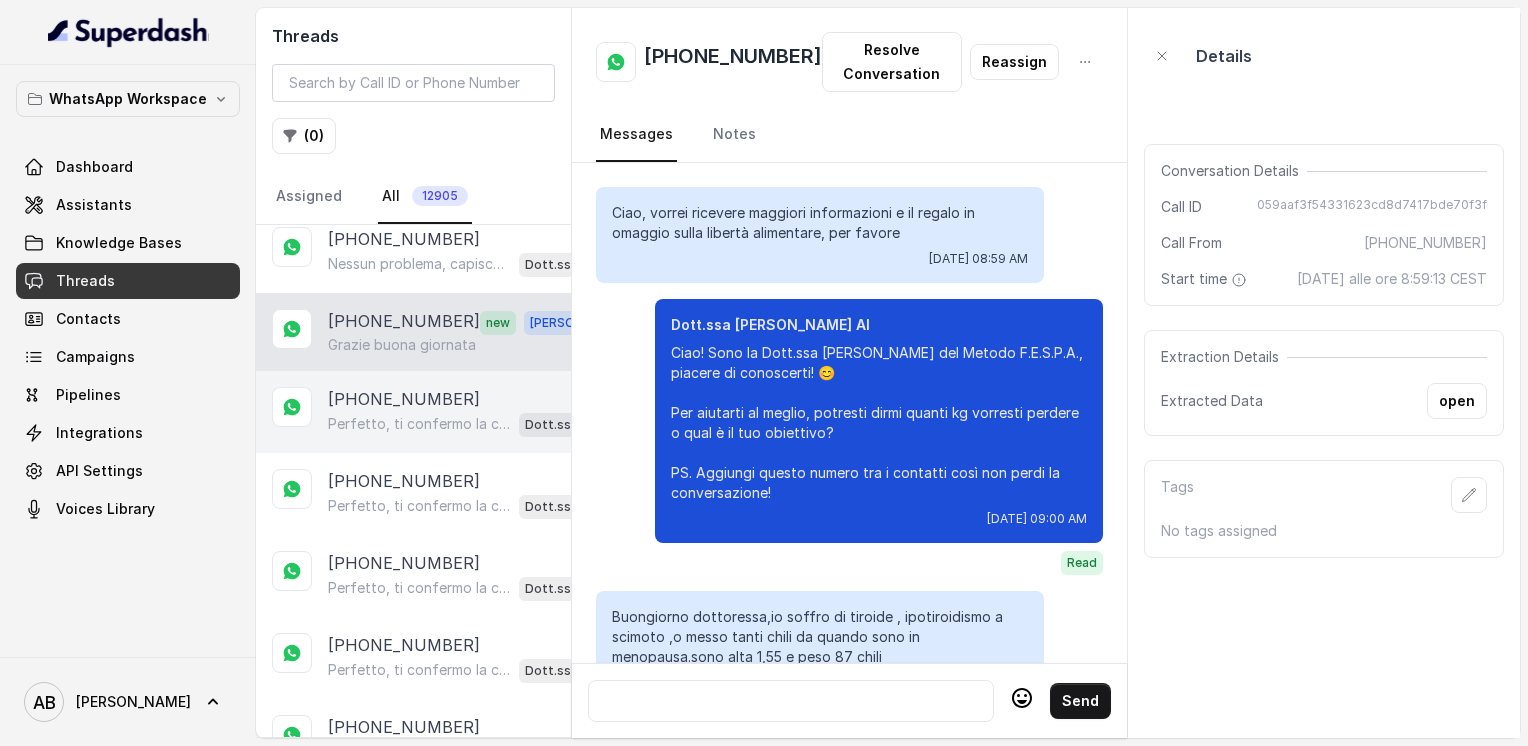 scroll, scrollTop: 2888, scrollLeft: 0, axis: vertical 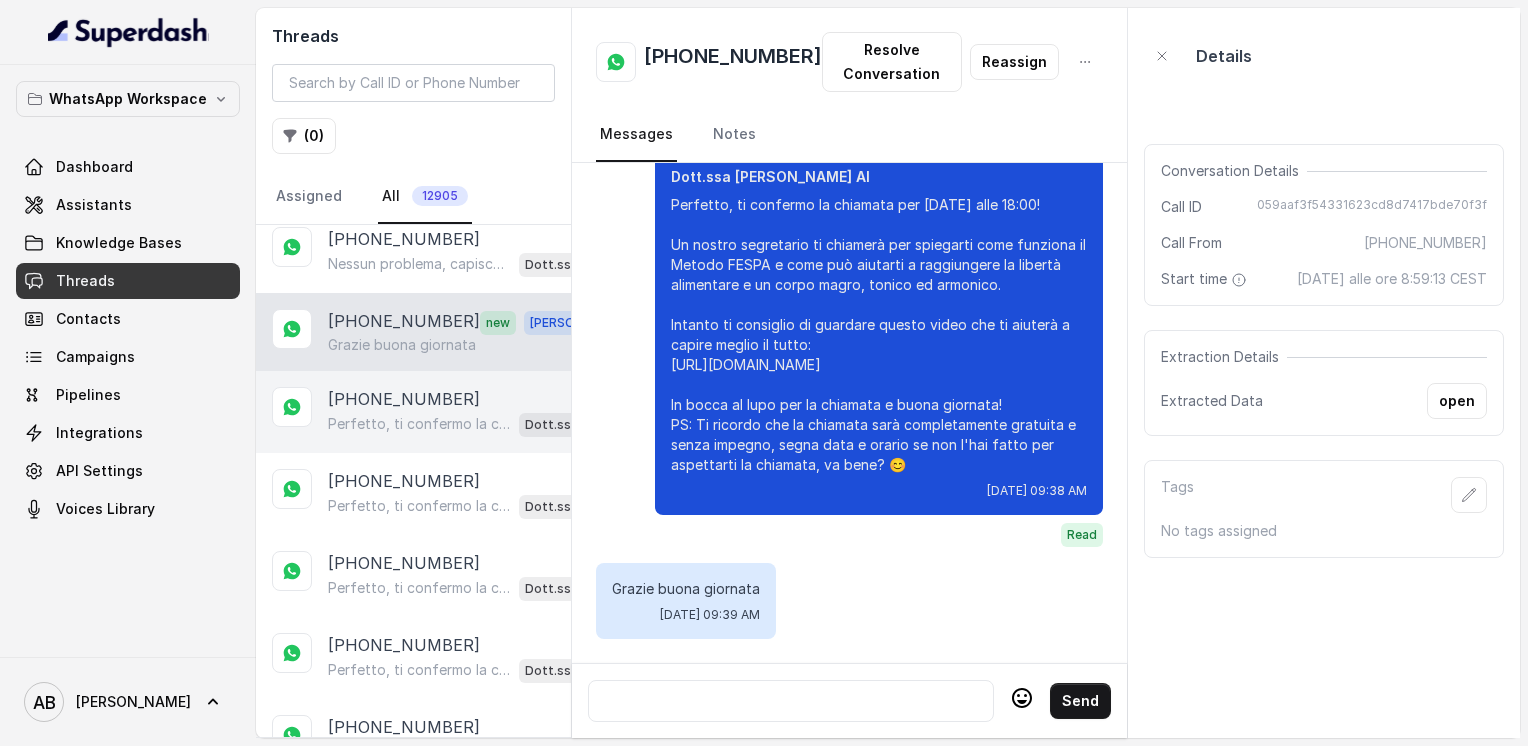 click on "[PHONE_NUMBER]   Perfetto, ti confermo la chiamata per [DATE] alle 10:00! 🥰
Un nostro segretario ti chiamerà per la consulenza gratuita e senza impegno.
Intanto ti consiglio di guardare questo video per capire meglio il Metodo FESPA:
[URL][DOMAIN_NAME]
In bocca al lupo per la chiamata e buona giornata! 😊 Dott.ssa [PERSON_NAME] AI" at bounding box center [413, 412] 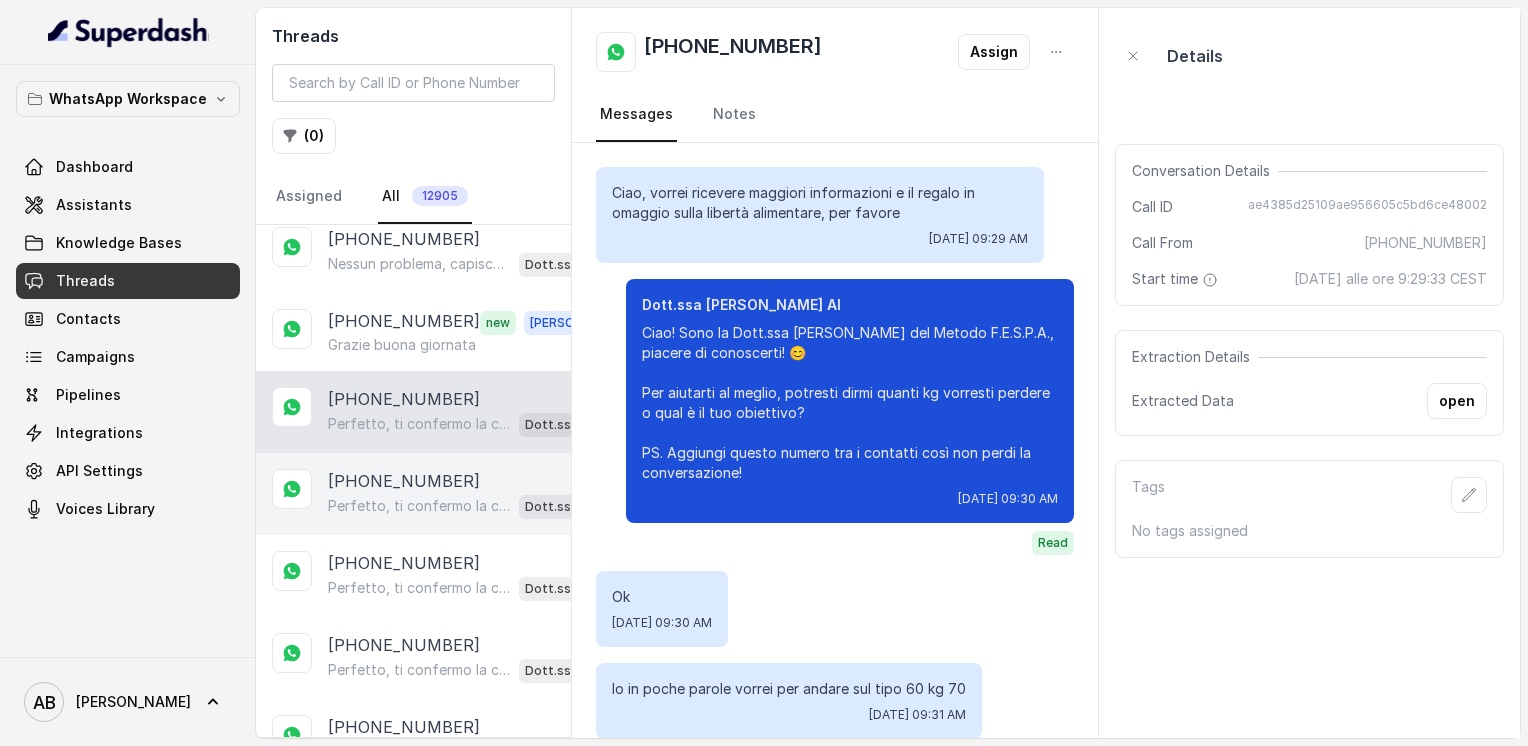 scroll, scrollTop: 2472, scrollLeft: 0, axis: vertical 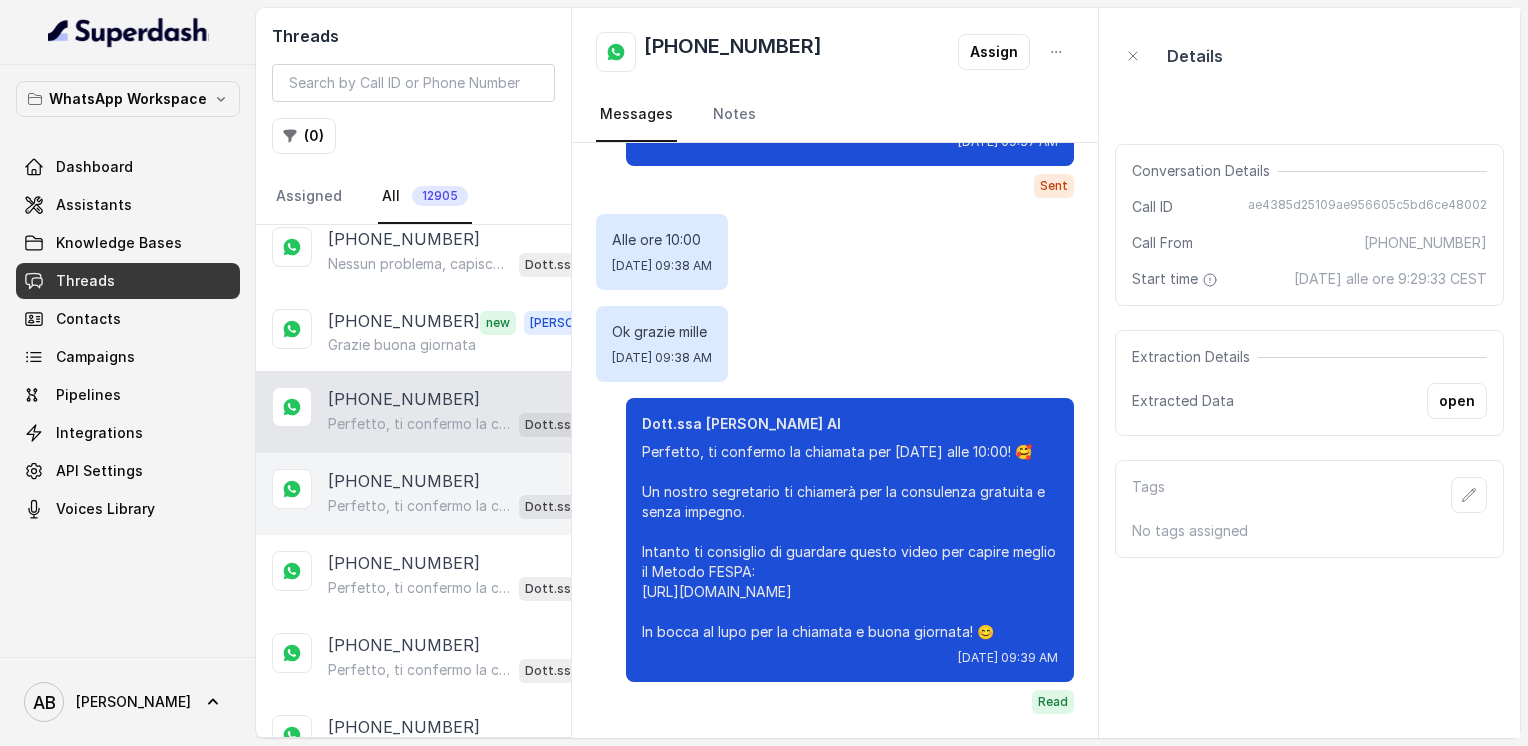 drag, startPoint x: 399, startPoint y: 462, endPoint x: 401, endPoint y: 481, distance: 19.104973 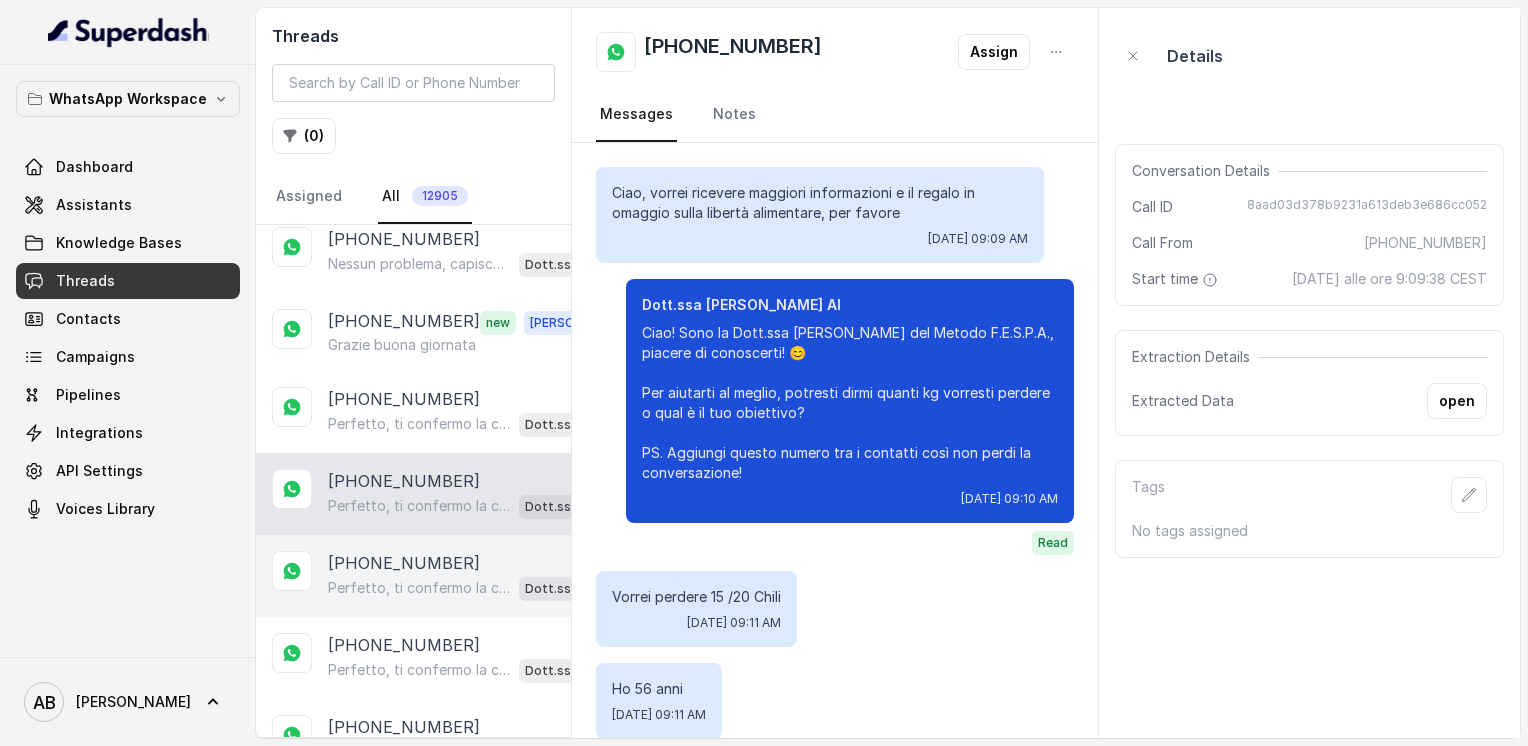 scroll, scrollTop: 4580, scrollLeft: 0, axis: vertical 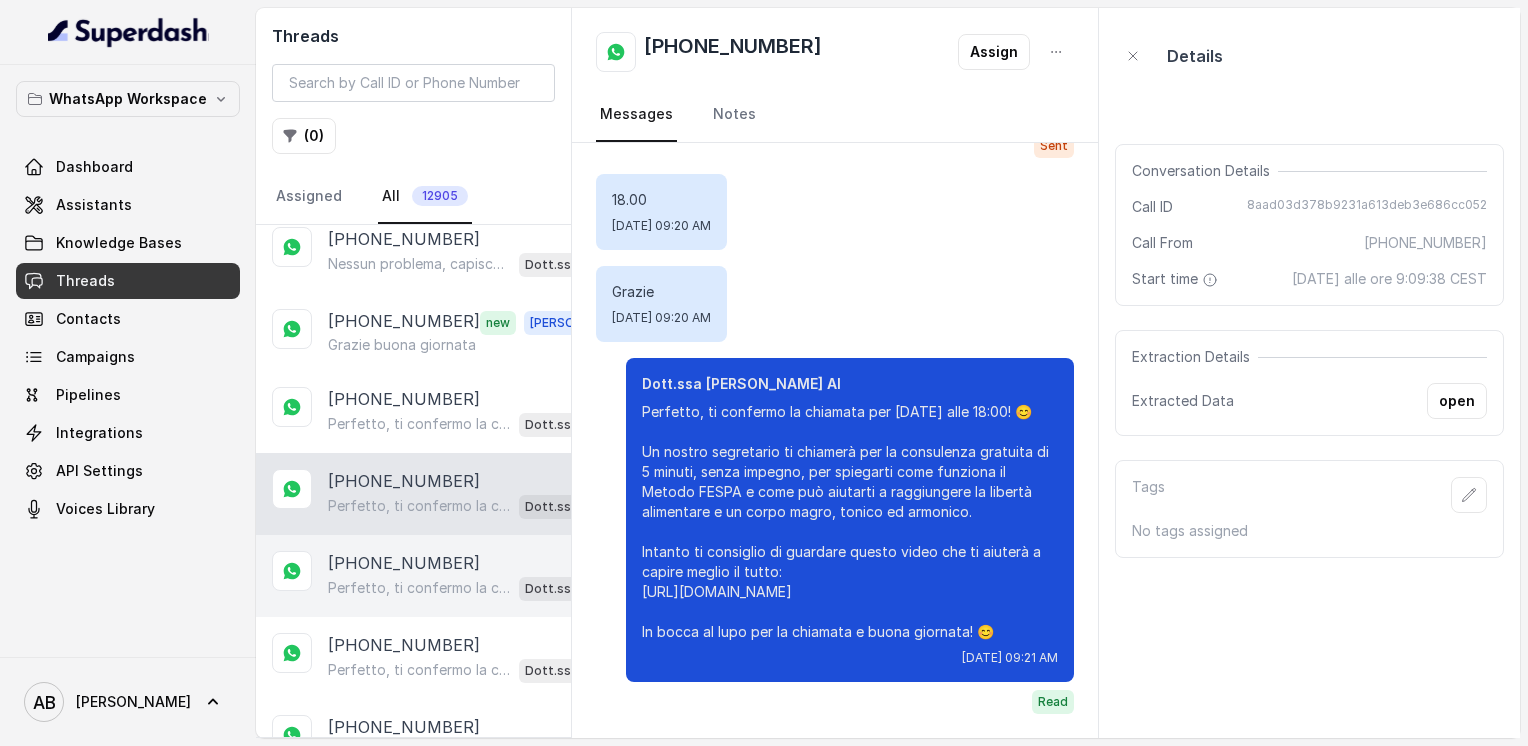 click on "[PHONE_NUMBER]" at bounding box center (404, 563) 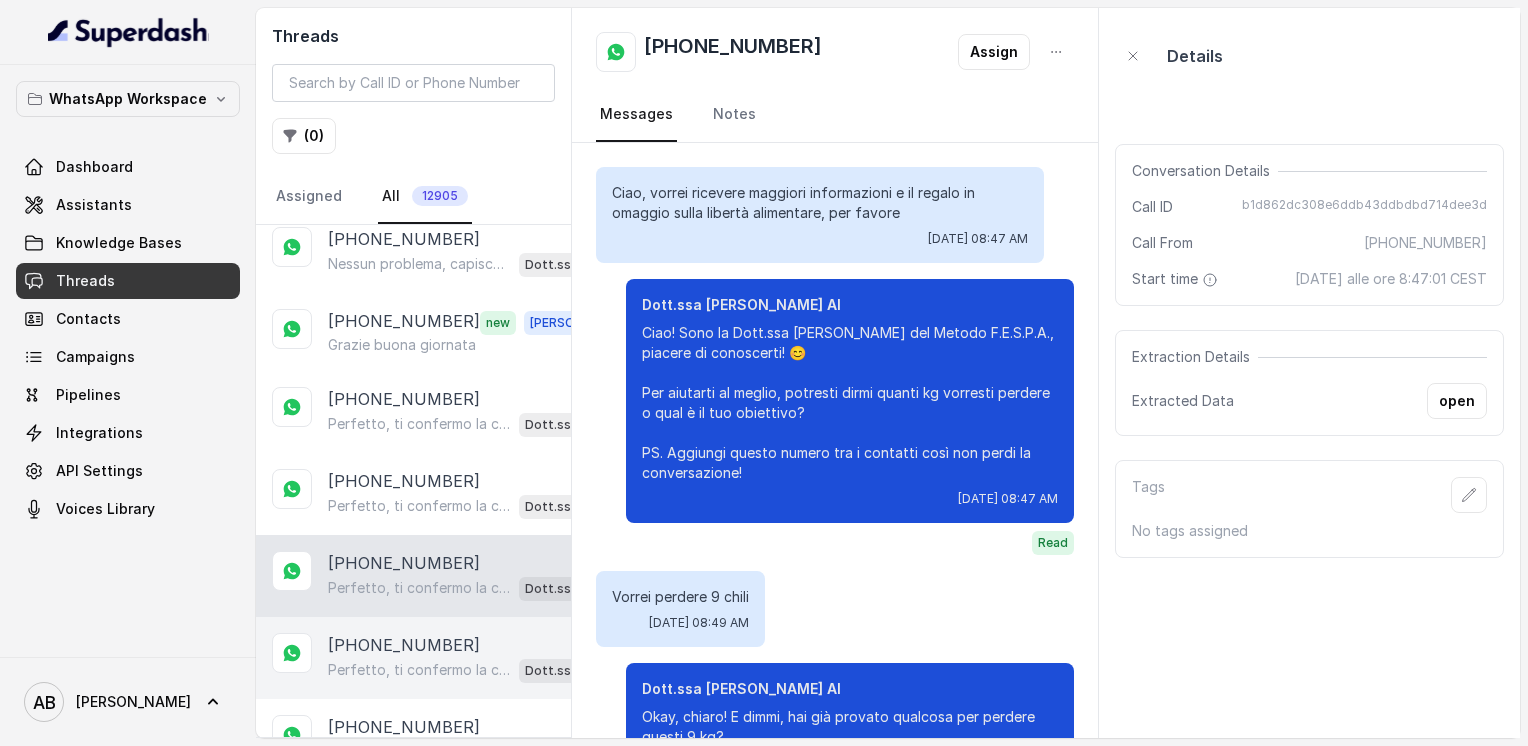 scroll, scrollTop: 1924, scrollLeft: 0, axis: vertical 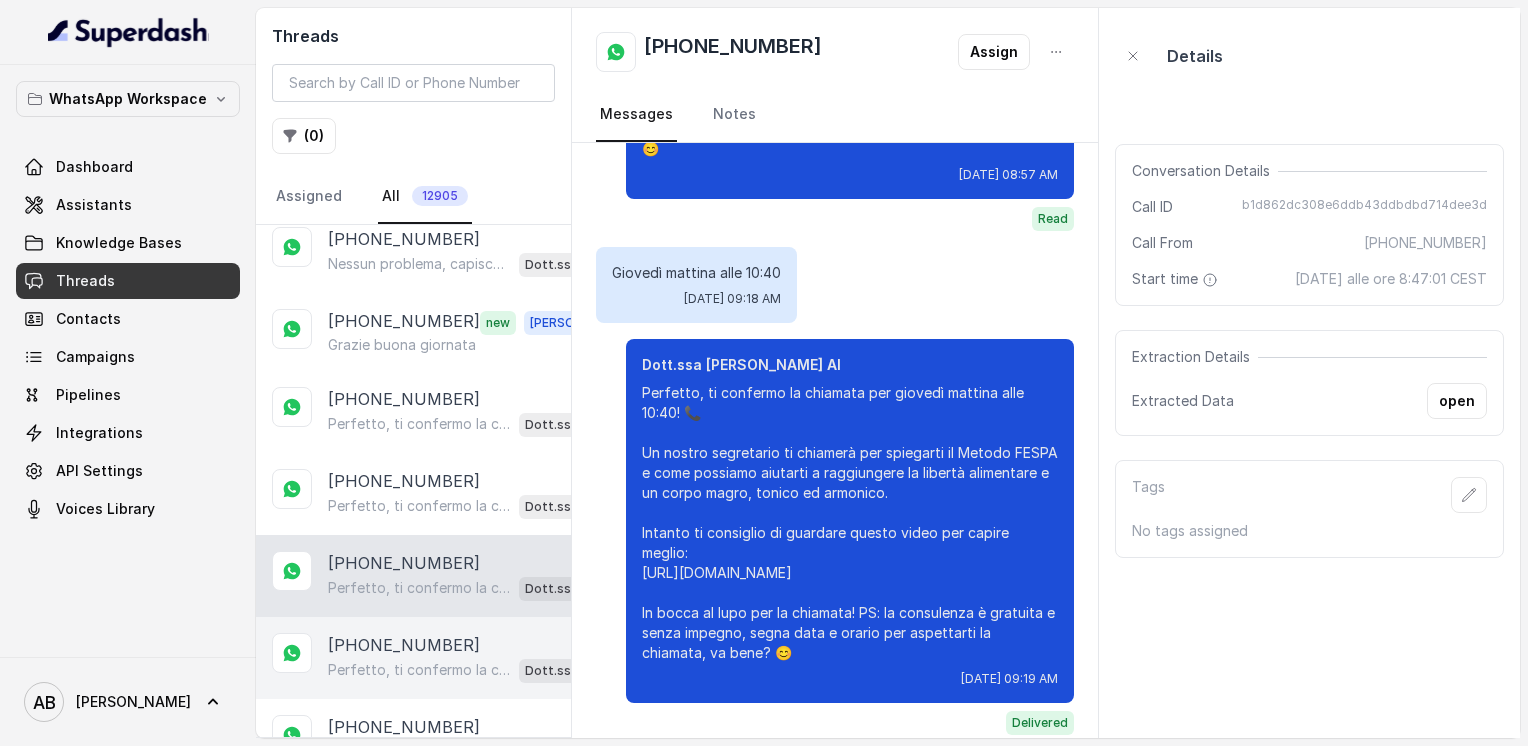 click on "[PHONE_NUMBER]   Perfetto, ti confermo la chiamata per [DATE] alle 17:40! 📞
Un nostro segretario ti chiamerà per spiegarti il Metodo FESPA e come raggiungere la libertà alimentare, velocizzare il metabolismo e ottenere un corpo magro, tonico ed armonico.
Intanto ti consiglio di guardare questo video che ti aiuterà a capire meglio il tutto:
[URL][DOMAIN_NAME]
In bocca al lupo per la chiamata e buona giornata!
PS: la chiamata è completamente gratuita e senza impegno, segna data e orario per aspettarti la chiamata, va bene? 😊 Dott.ssa [PERSON_NAME] AI" at bounding box center [413, 658] 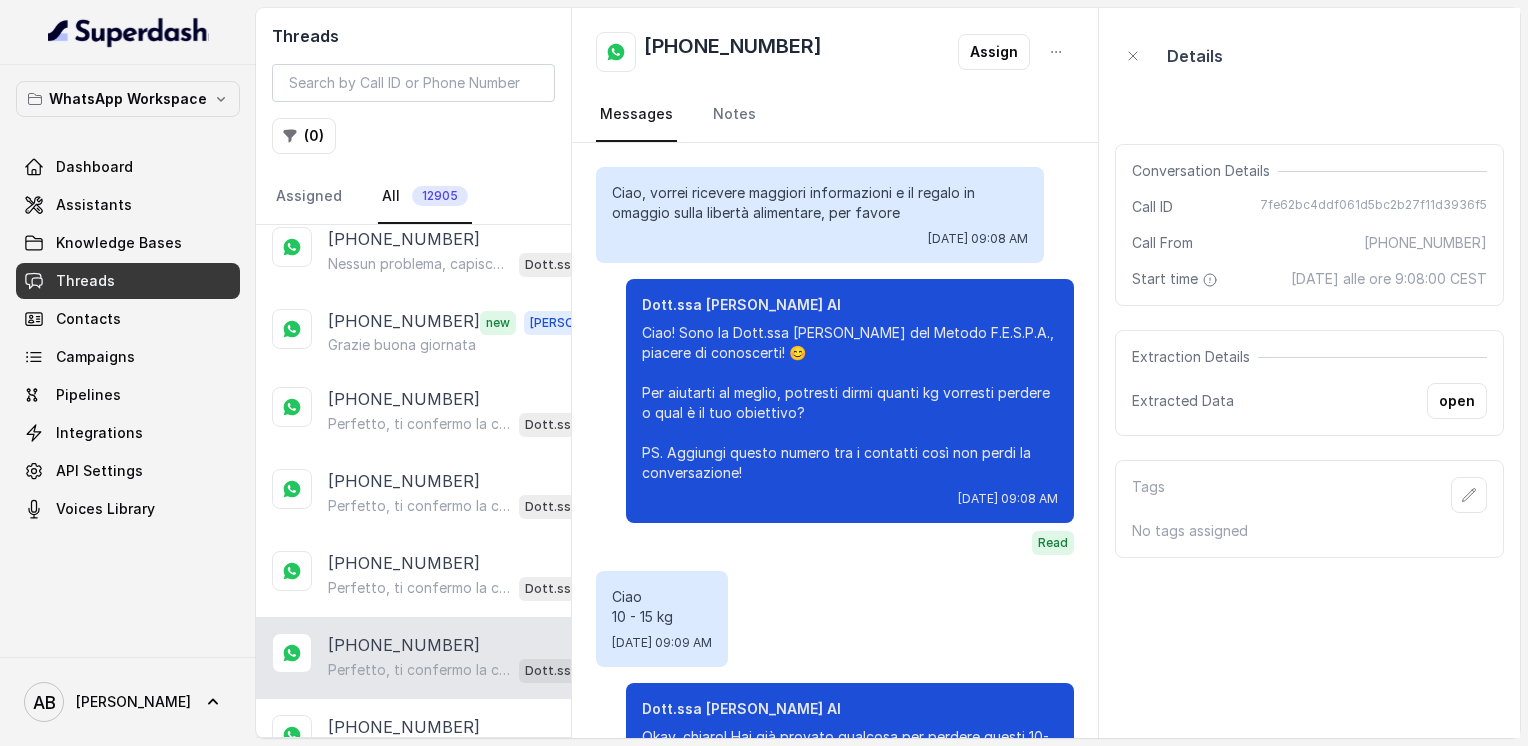scroll, scrollTop: 1916, scrollLeft: 0, axis: vertical 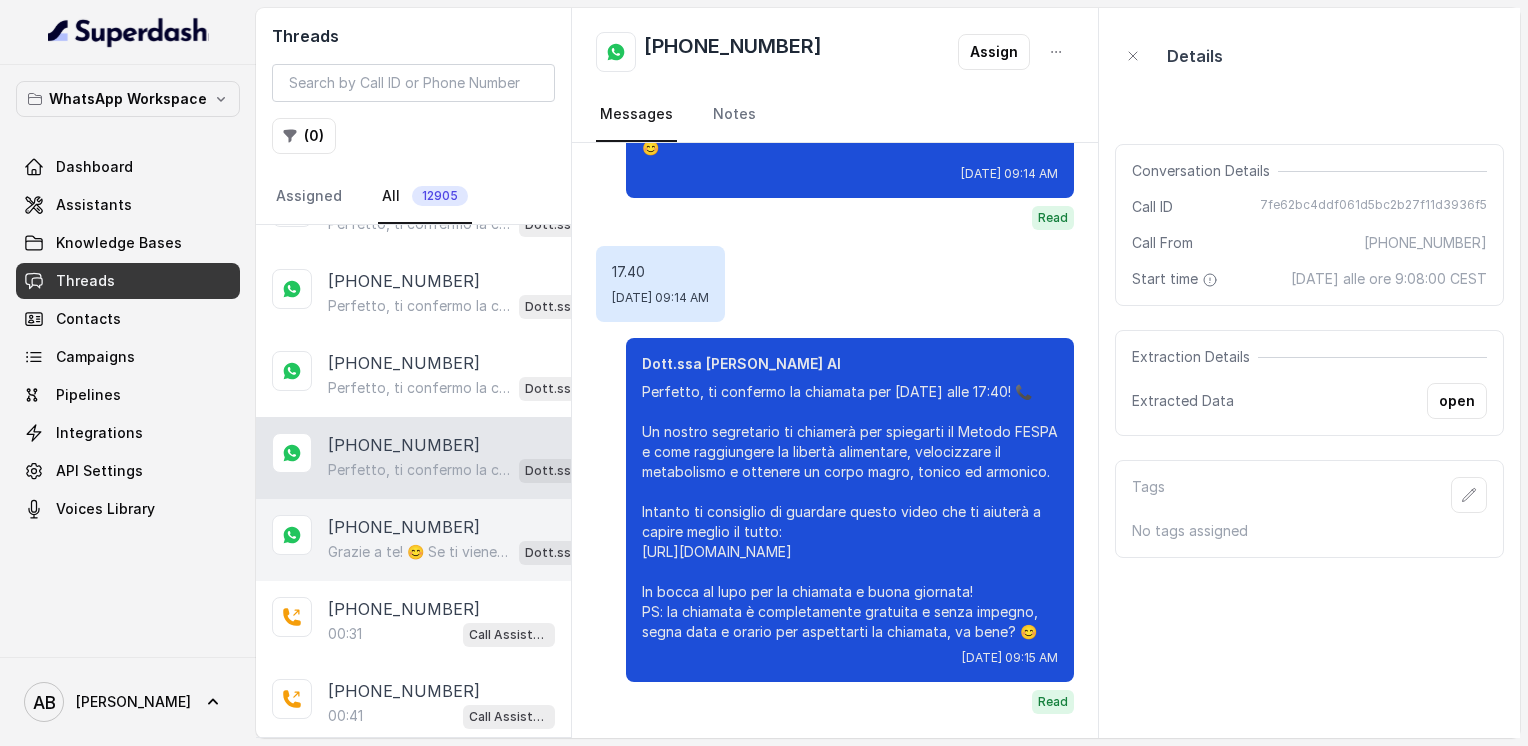 click on "[PHONE_NUMBER]" at bounding box center [404, 527] 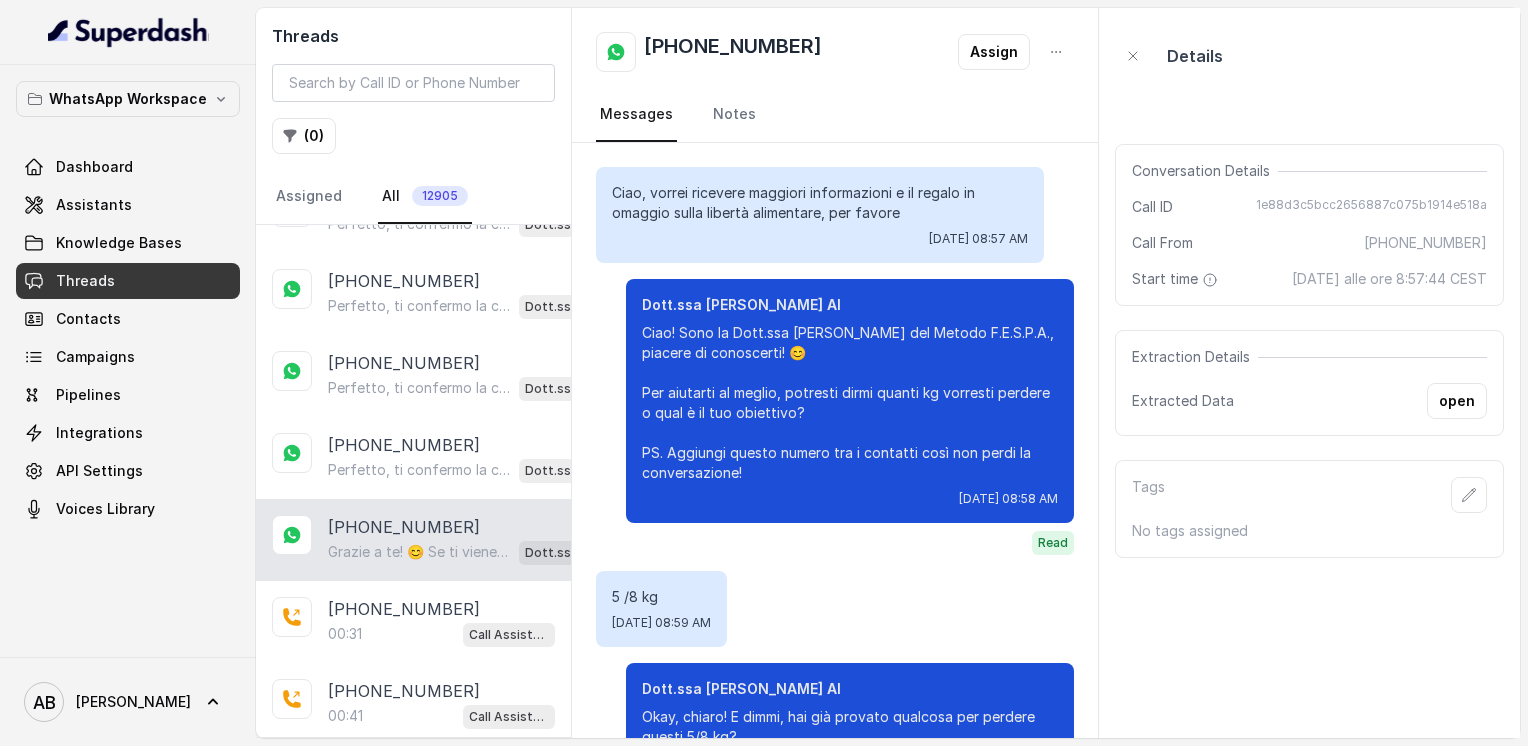scroll 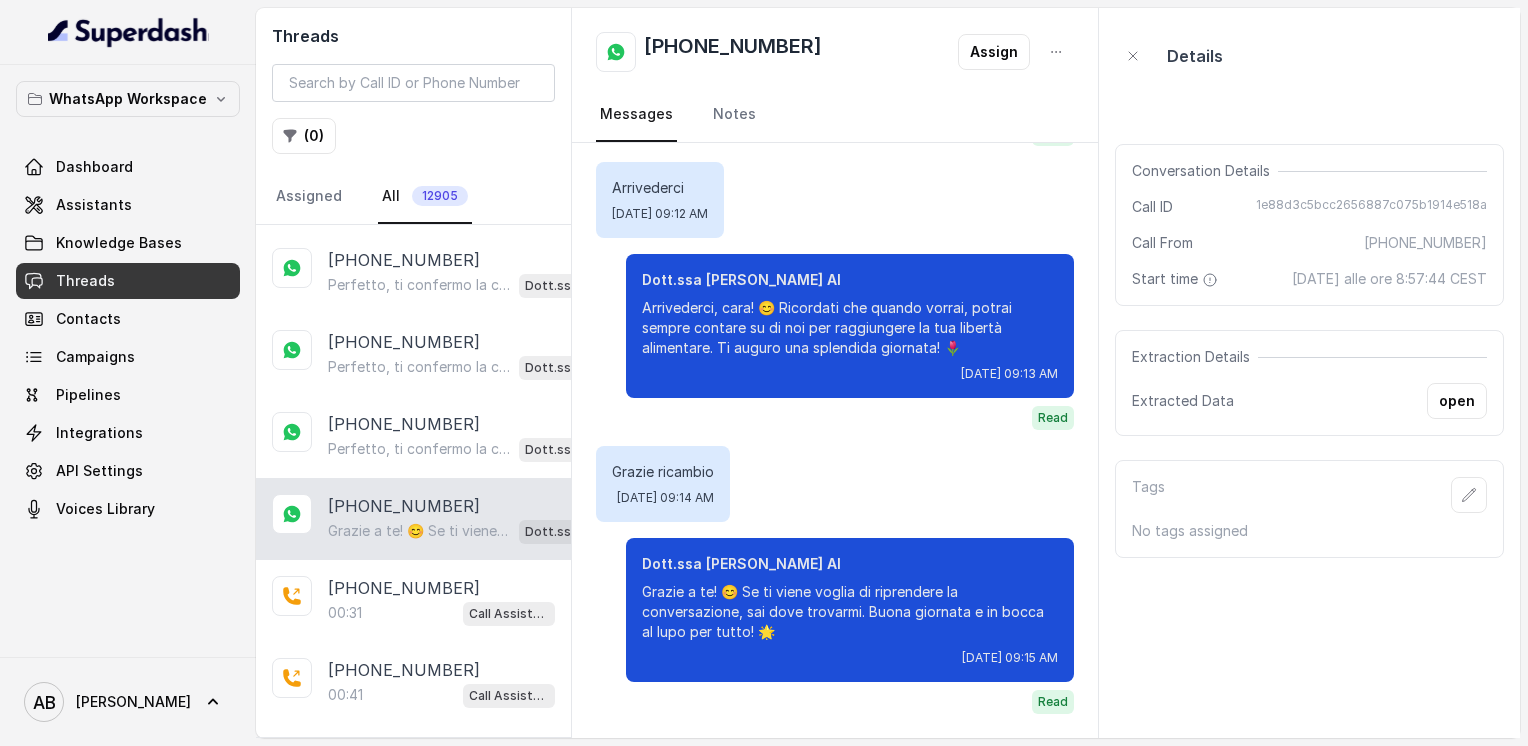click on "Load more conversations" at bounding box center [414, 752] 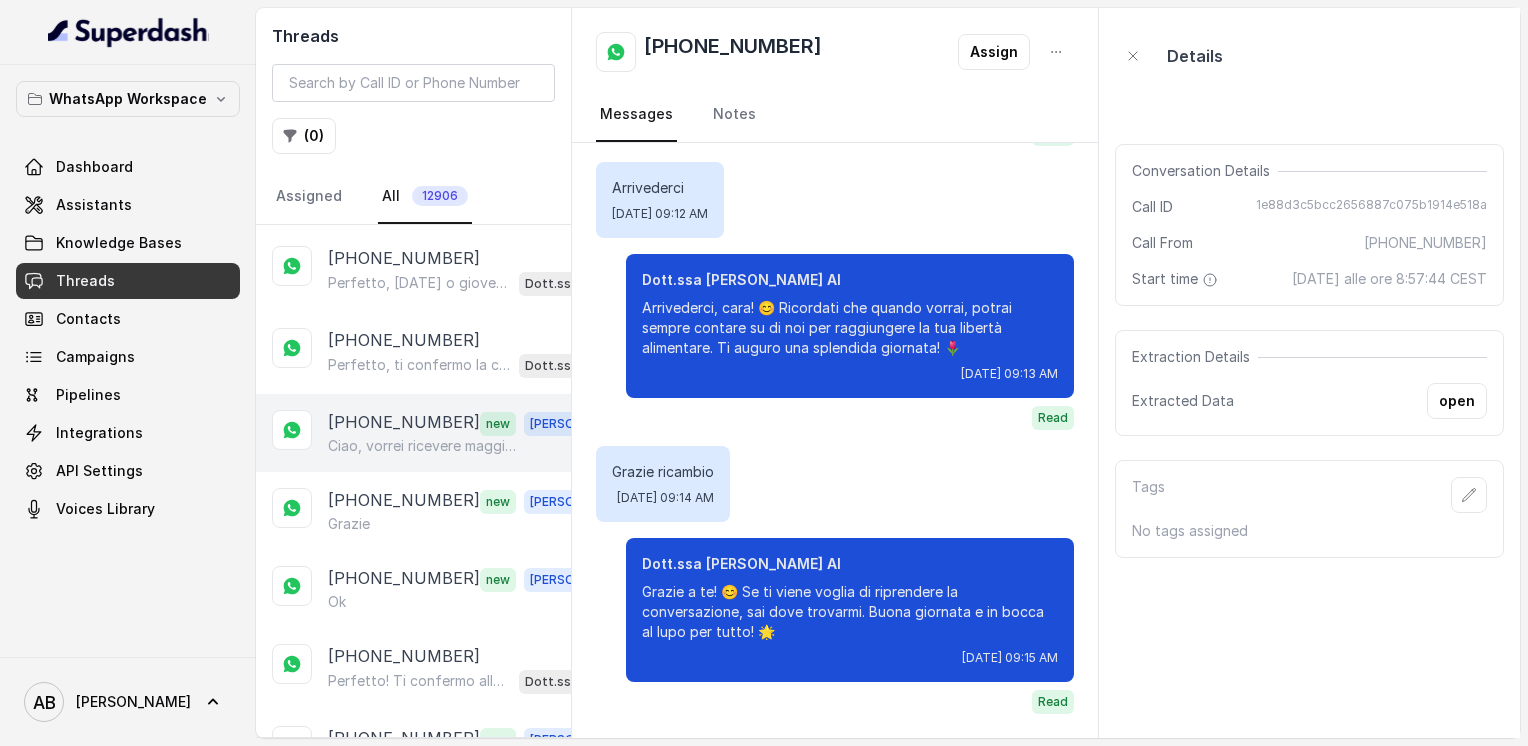 click on "Ciao, vorrei ricevere maggiori informazioni e il regalo in omaggio sulla libertà alimentare, per favore" at bounding box center [424, 446] 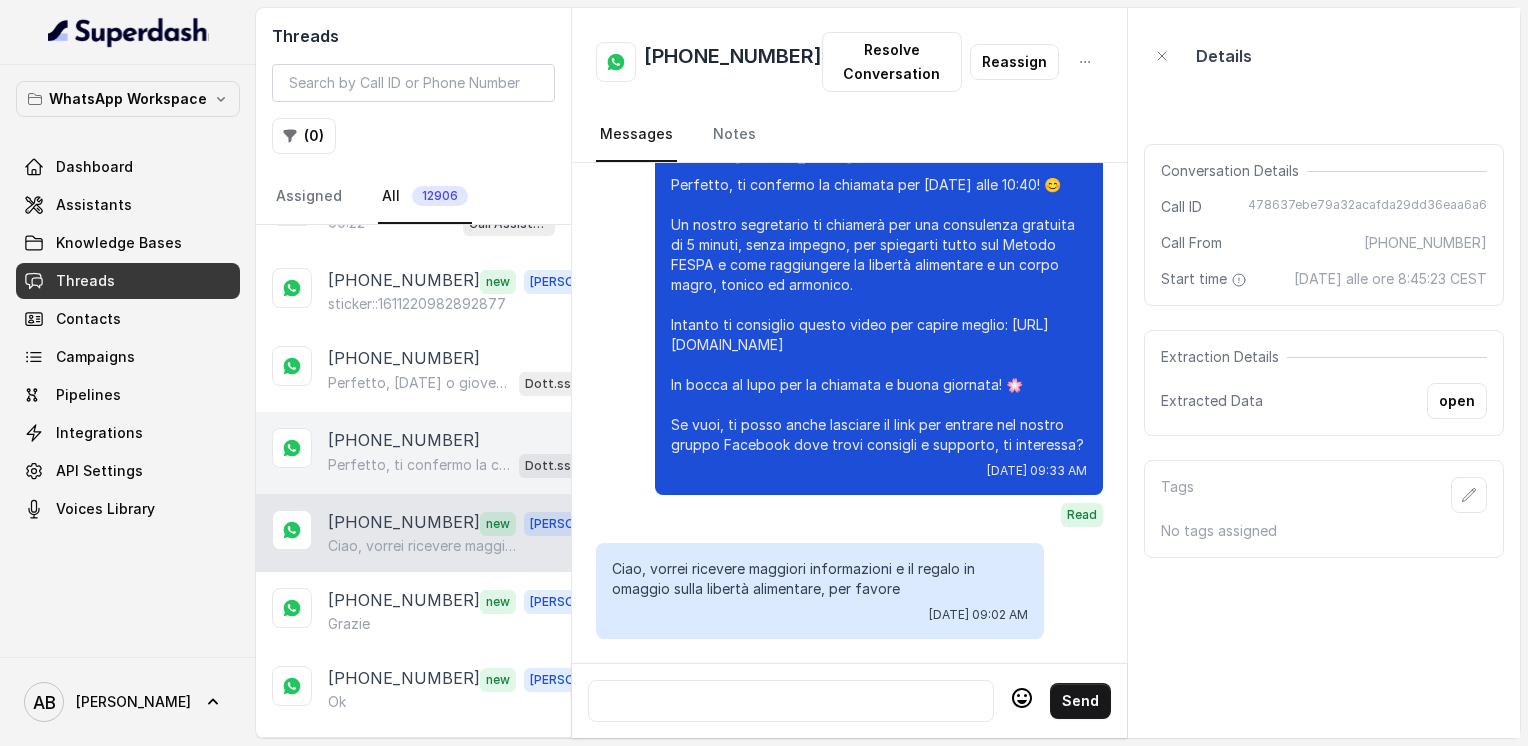 click on "Perfetto, ti confermo la chiamata per [DATE] alle 11:40!
Un nostro segretario ti chiamerà per illustrarti tutto sulla libertà alimentare, velocizzare il metabolismo e ottenere un corpo magro, tonico ed armonico.
Intanto ti consiglio di guardare questo video che ti aiuterà a capire meglio il Metodo FESPA:
[URL][DOMAIN_NAME]
In bocca al lupo per la chiamata e buona giornata!
PS: La chiamata è completamente gratuita e senza impegno, segna data e orario per aspettarti la chiamata, va bene? 😊" at bounding box center [419, 465] 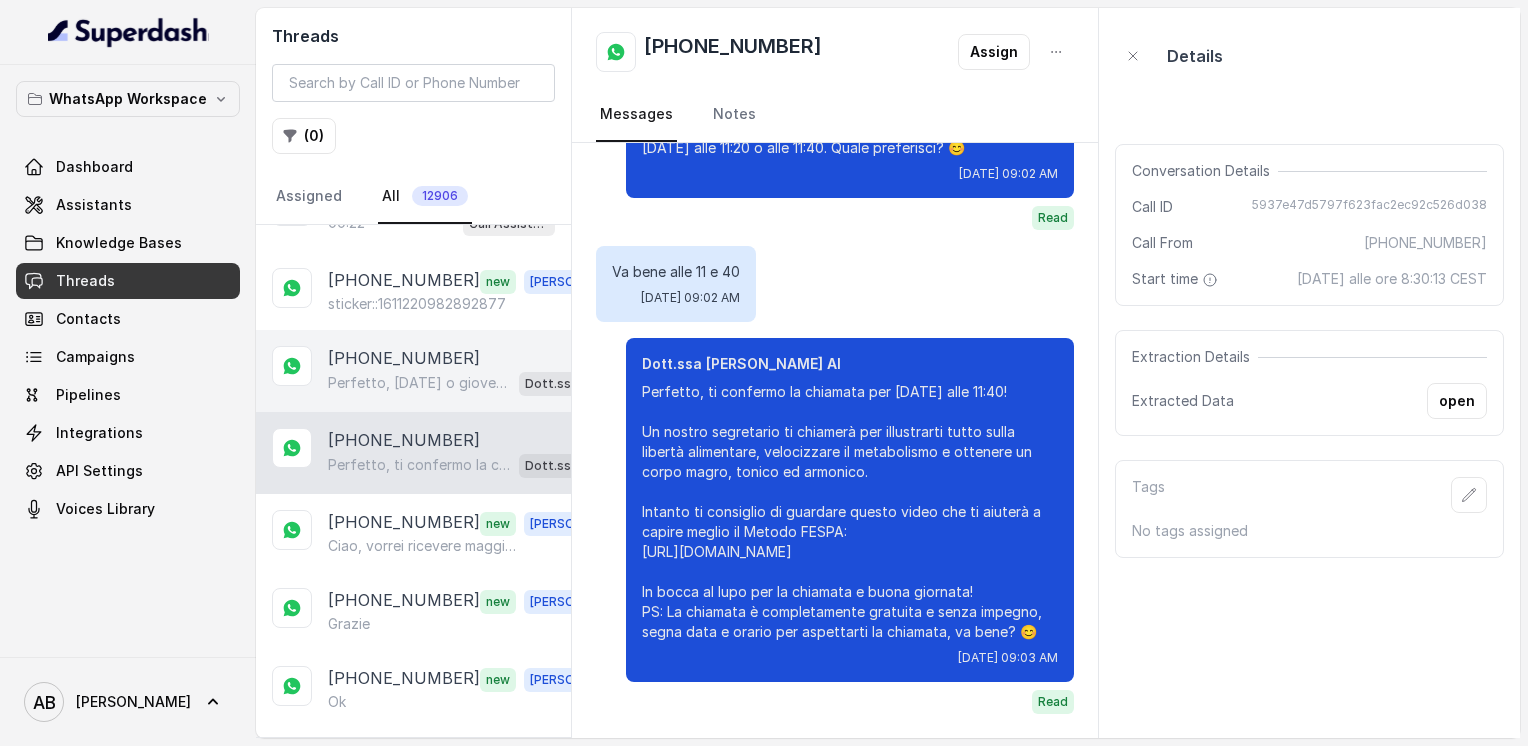 click on "Perfetto, [DATE] o giovedì a metà mattina.
Per [DATE] c’è disponibilità alle 10:00 o alle 10:40, per giovedì alle 10:00 o alle 10:20.
Quale orario preferisci? 😊" at bounding box center [419, 383] 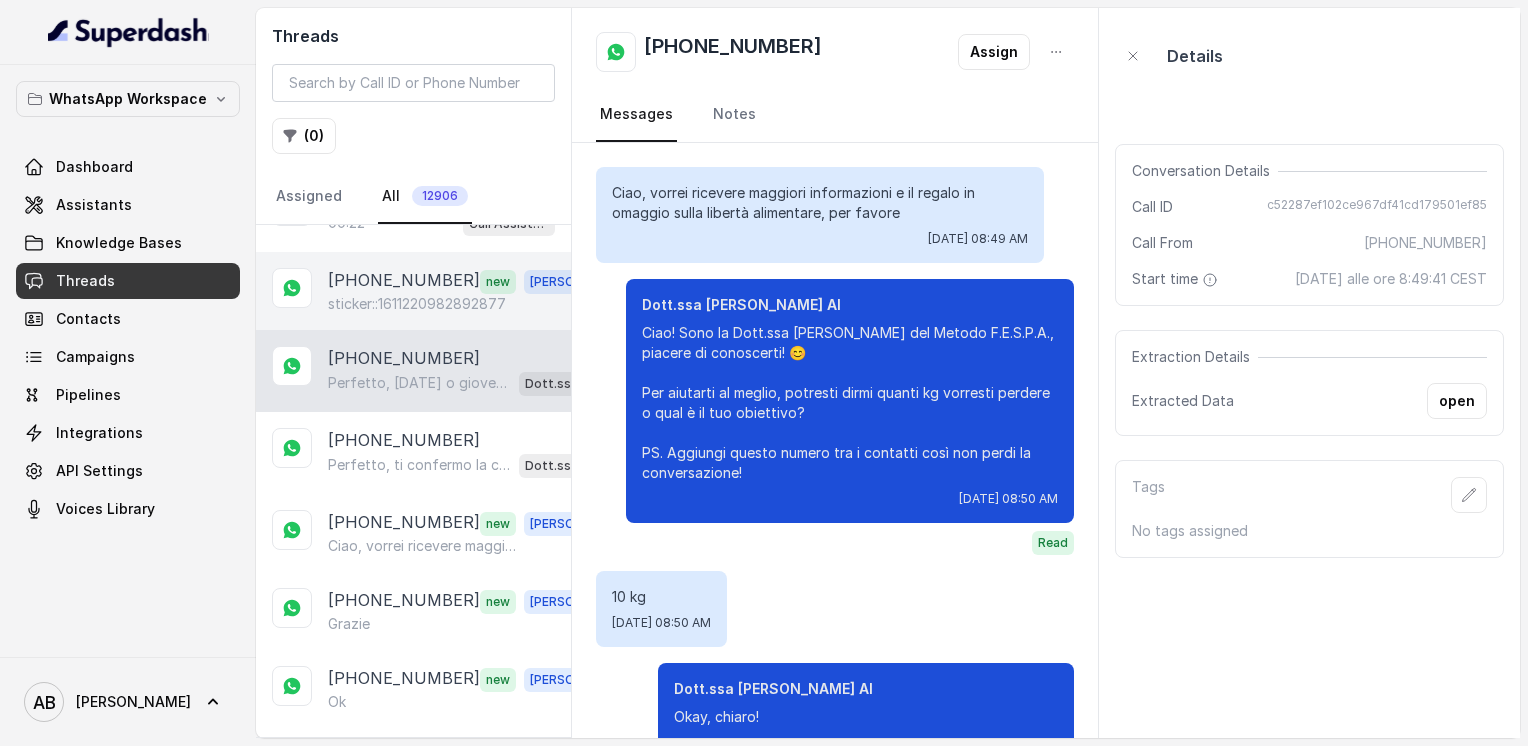 click on "[PHONE_NUMBER]   new [PERSON_NAME]::1611220982892877" at bounding box center (413, 291) 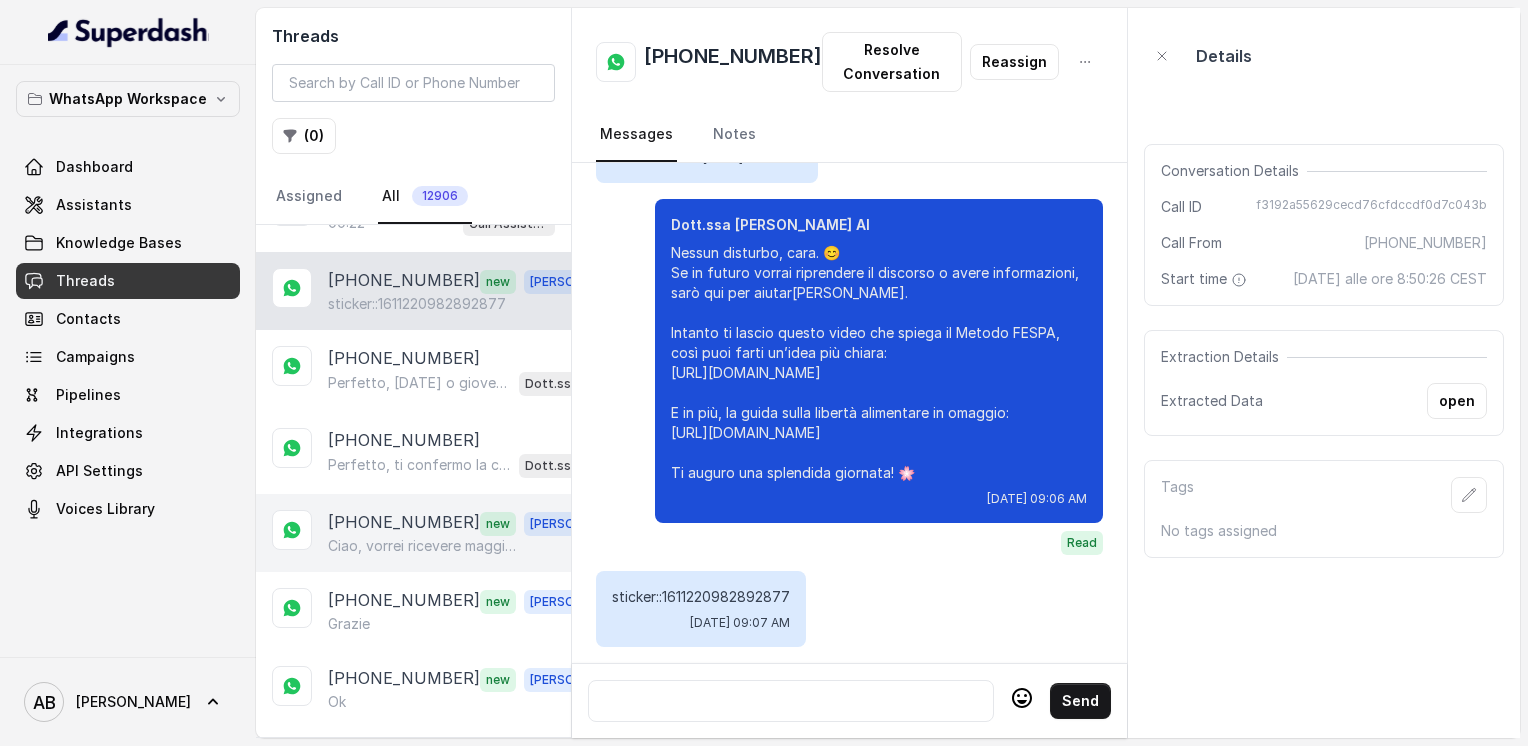 click on "Ciao, vorrei ricevere maggiori informazioni e il regalo in omaggio sulla libertà alimentare, per favore" at bounding box center [424, 546] 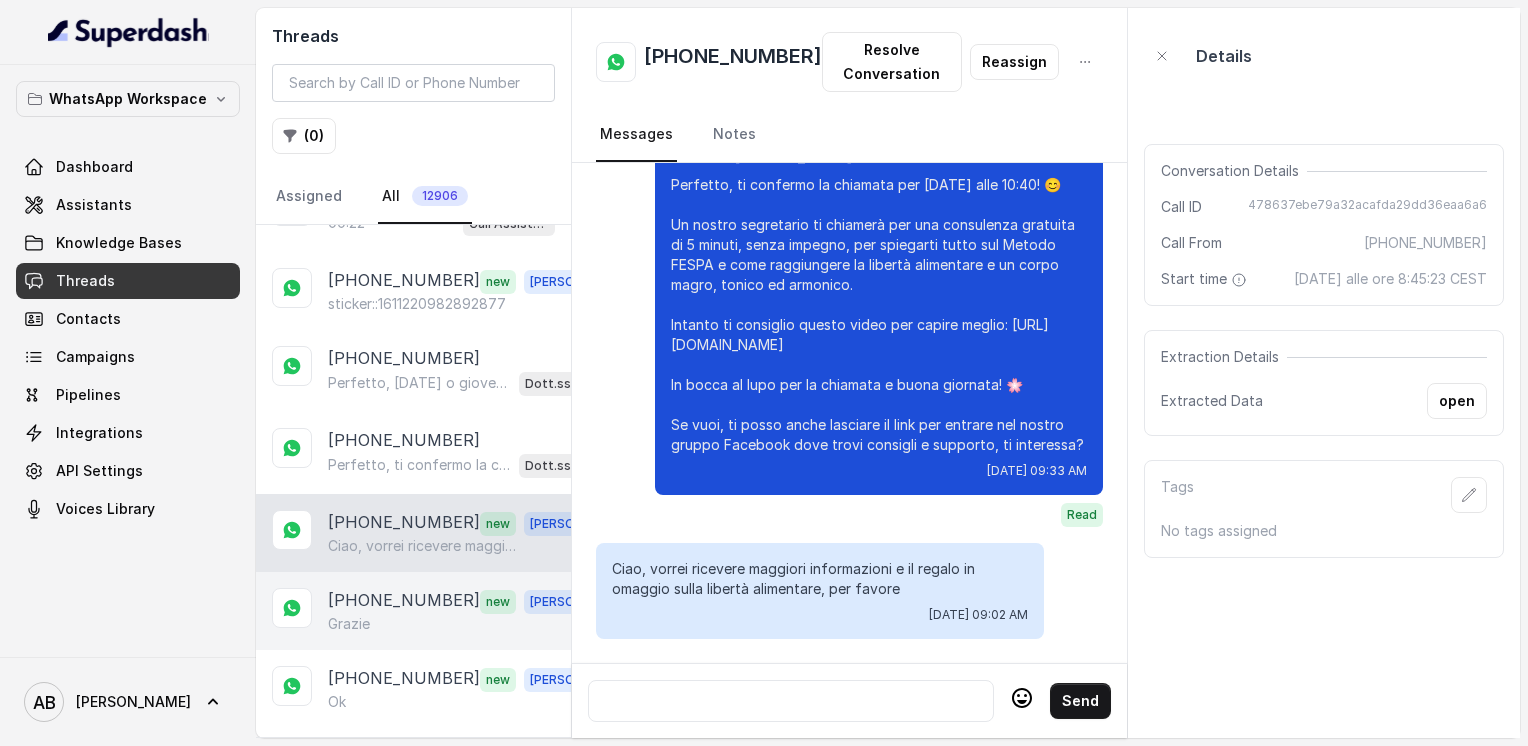 click on "[PHONE_NUMBER]   new [PERSON_NAME]" at bounding box center [469, 611] 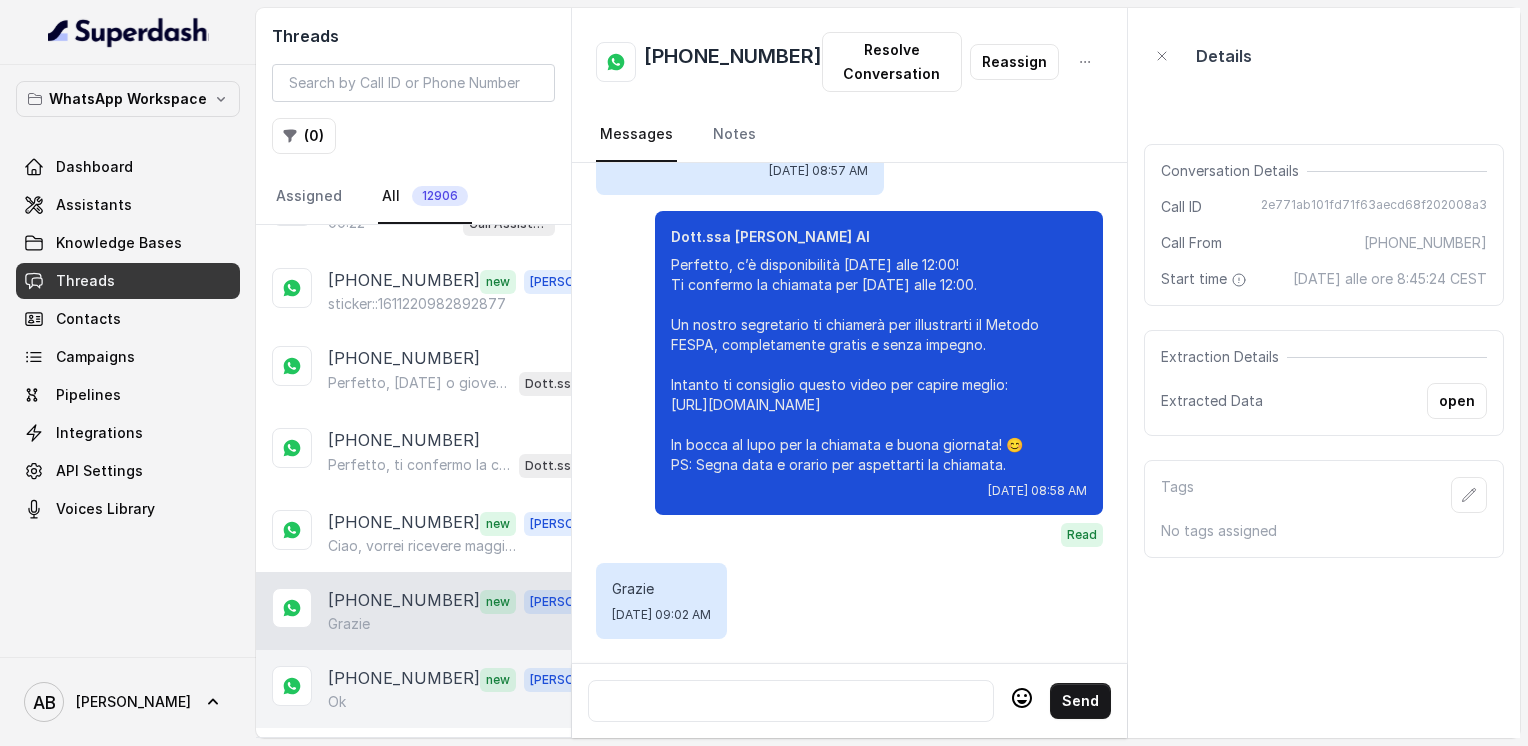 click on "Ok" at bounding box center (469, 702) 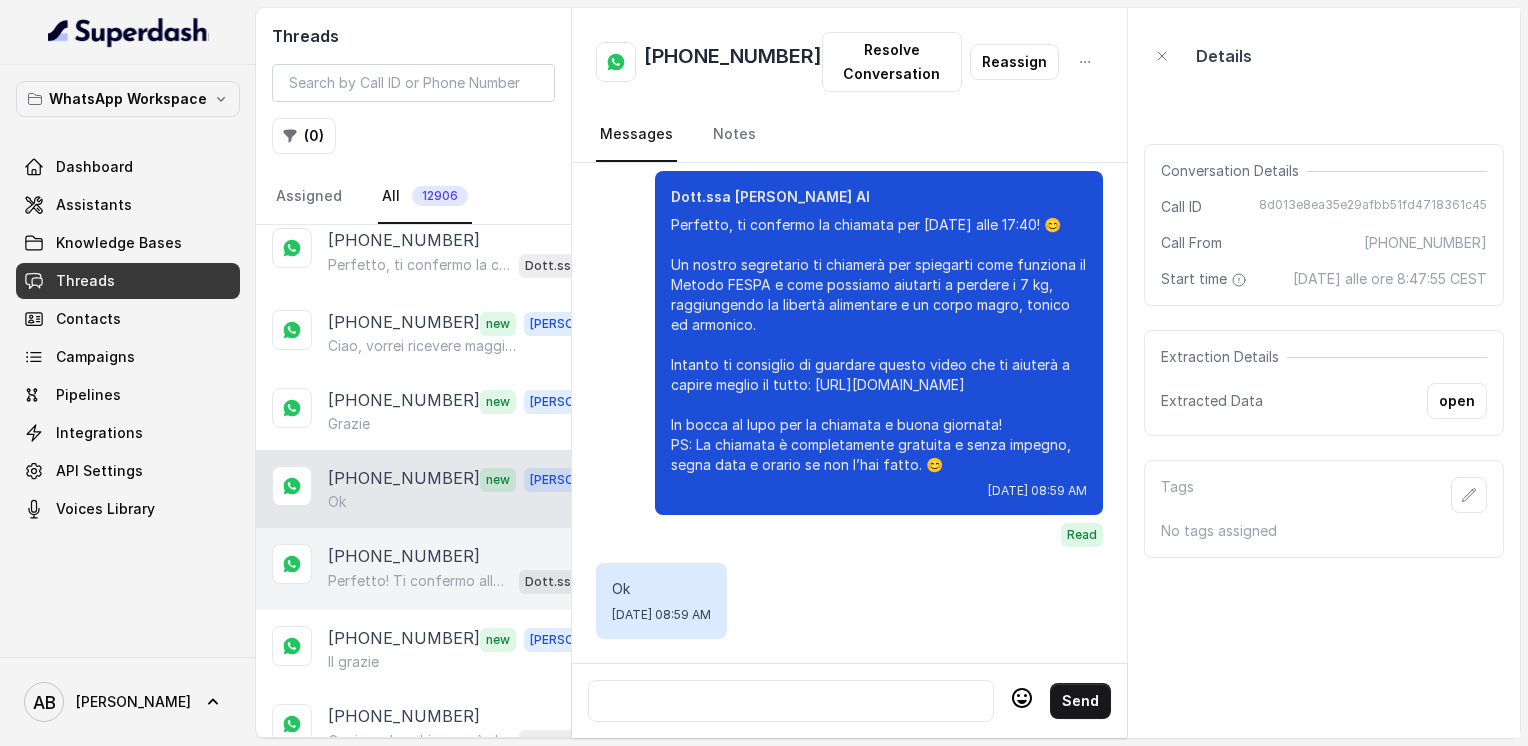 click on "Perfetto! Ti confermo allora la chiamata per [DATE] alle 16:40.
Un nostro segretario ti chiamerà per spiegarti come funziona il Metodo FESPA e come possiamo aiutarti a raggiungere la libertà alimentare e un corpo magro, tonico ed armonico.
Intanto ti consiglio di guardare questo video che ti aiuterà a capire meglio il tutto:
[URL][DOMAIN_NAME]
In bocca al lupo per la chiamata e buona giornata! 😊
PS: La consulenza è completamente gratuita e senza impegno, segna data e orario per aspettarti la chiamata." at bounding box center [419, 581] 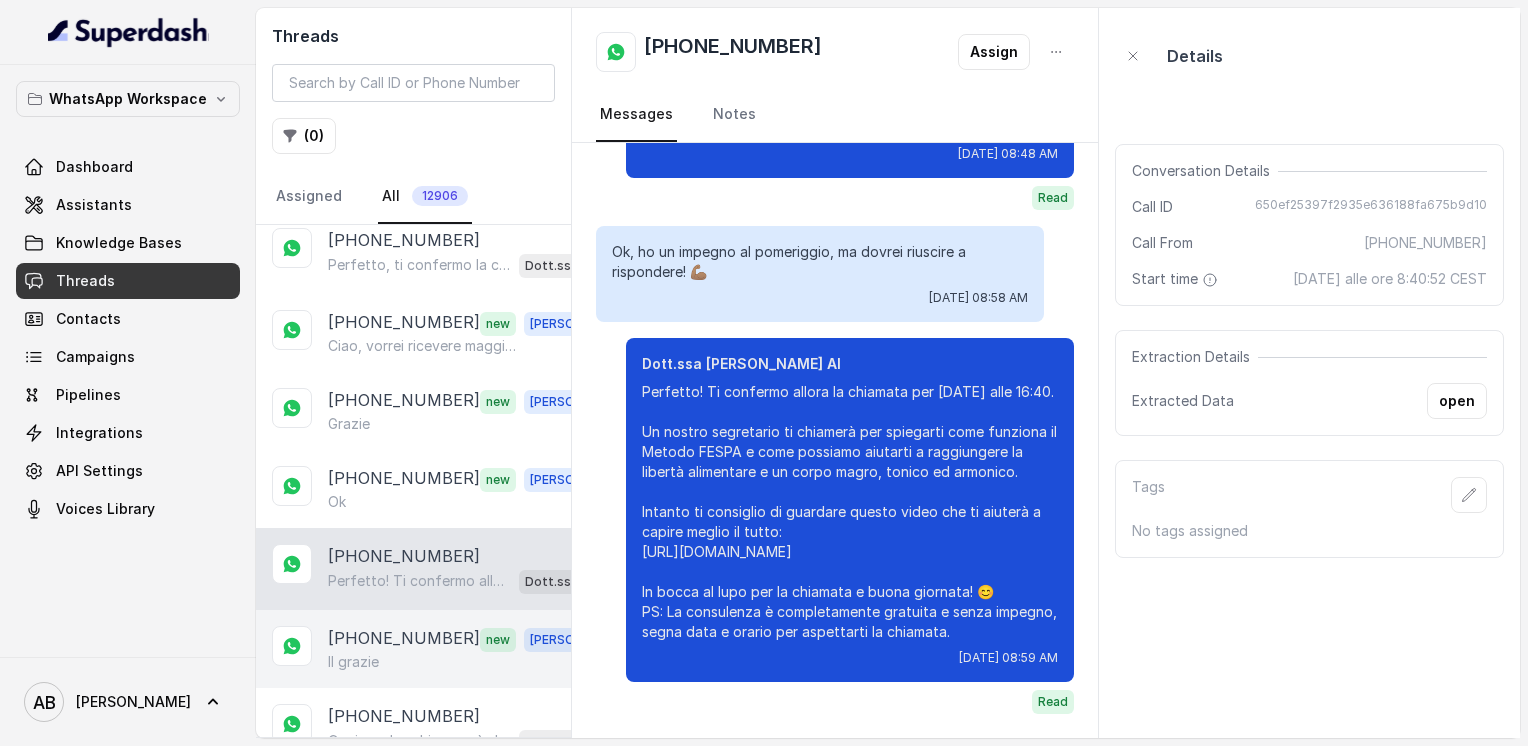 click on "[PHONE_NUMBER]" at bounding box center (404, 639) 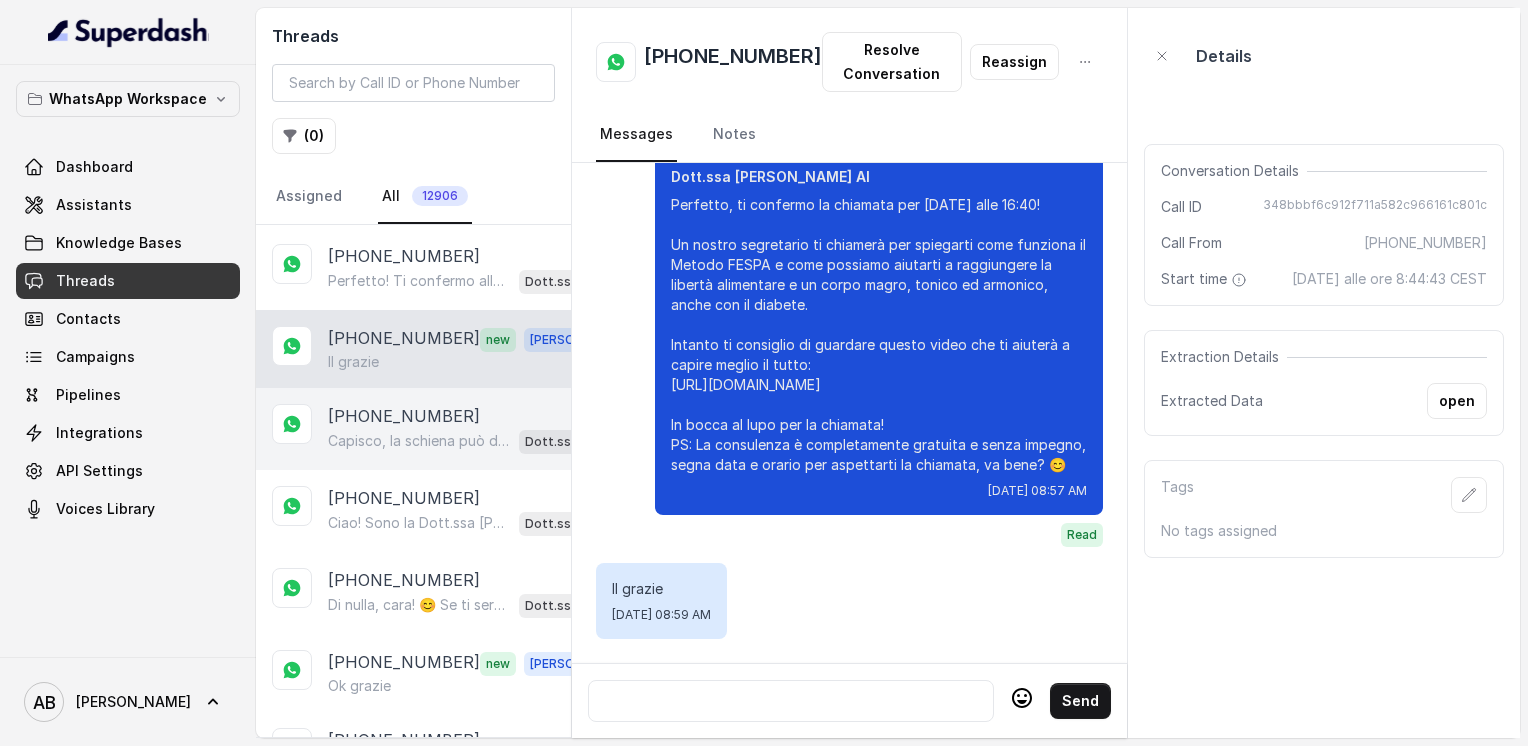 click on "Capisco, la schiena può davvero limitare molto. Guarda, il Metodo FESPA non è una dieta restrittiva, anzi punta proprio alla libertà alimentare e a velocizzare il metabolismo senza stress.
Se ti fa piacere, possiamo fare una breve chiamata gratuita di 5 minuti per spiegarti come funziona e vedere se fa al caso tuo. Pensi possa essere utile? 😊" at bounding box center [419, 441] 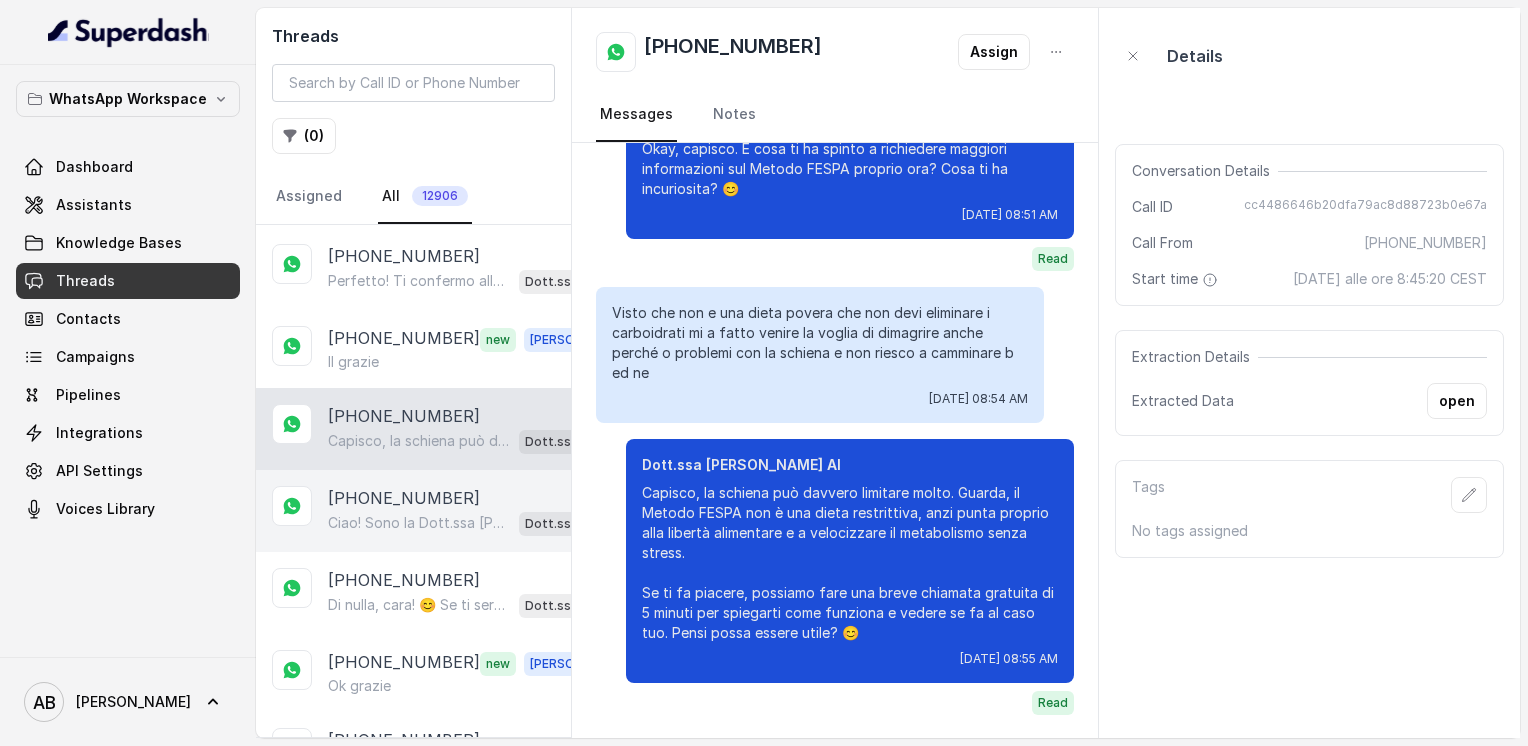 click on "Ciao! Sono la Dott.ssa [PERSON_NAME] del Metodo F.E.S.P.A., piacere di conoscerti! 😊
Per aiutarti al meglio, potresti dirmi quanti kg vorresti perdere o qual è il tuo obiettivo?
PS. Aggiungi questo numero tra i contatti così non perdi la conversazione!" at bounding box center (419, 523) 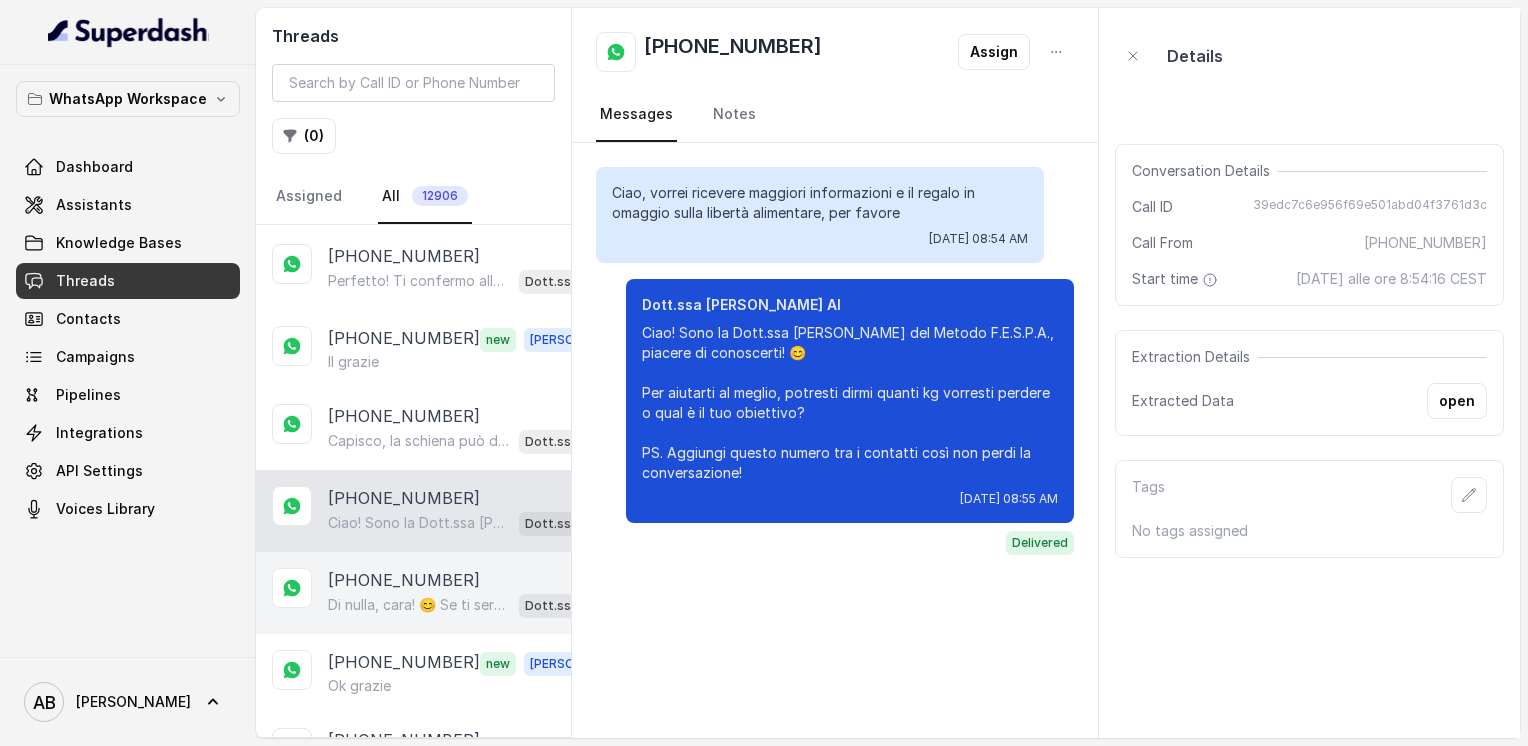 click on "Di nulla, cara! 😊 Se ti servirà qualsiasi cosa, sai dove trovarmi. Ti auguro il meglio per il tuo percorso verso la libertà alimentare e un corpo magro, tonico ed armonico. A presto! 🌷" at bounding box center (419, 605) 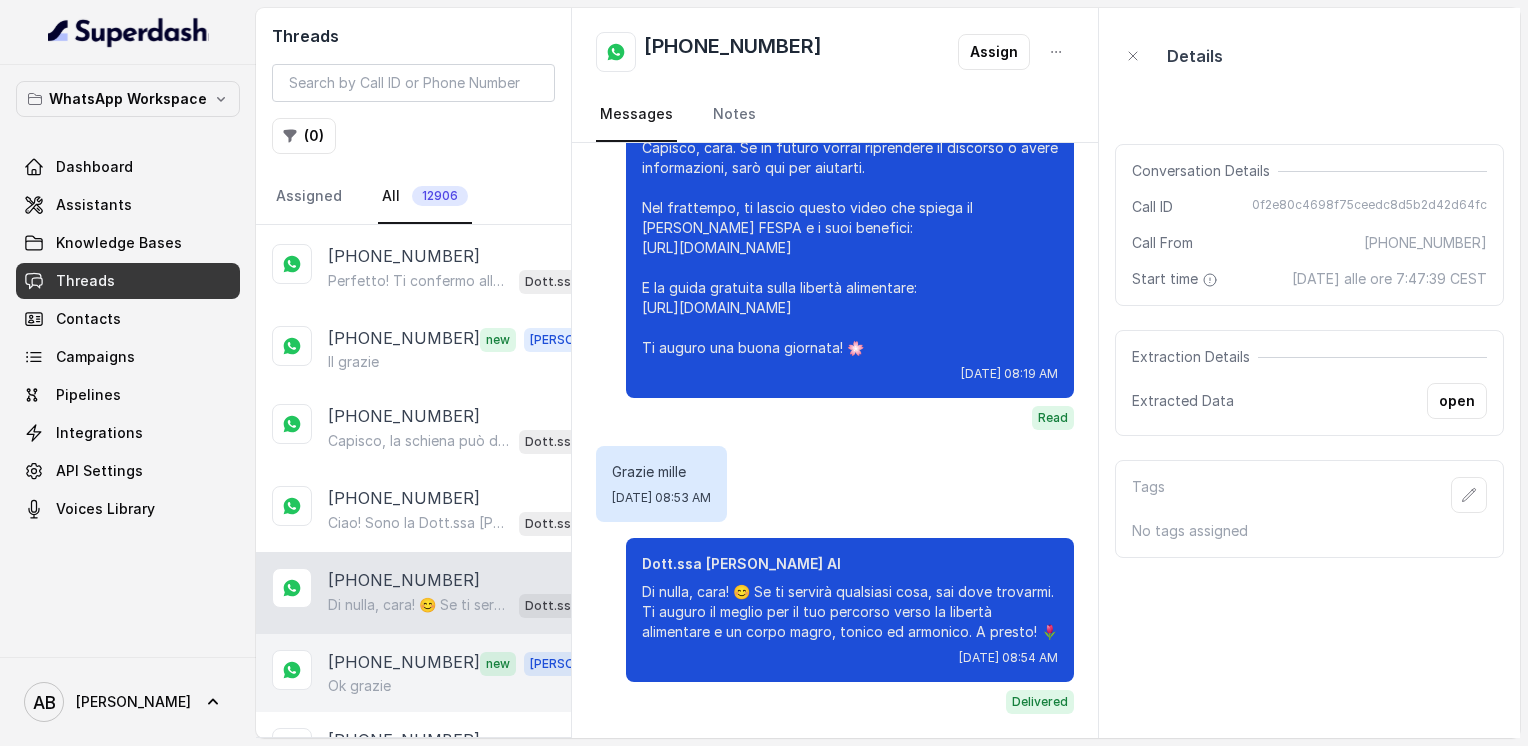 click on "[PHONE_NUMBER]   new [PERSON_NAME] grazie" at bounding box center [413, 673] 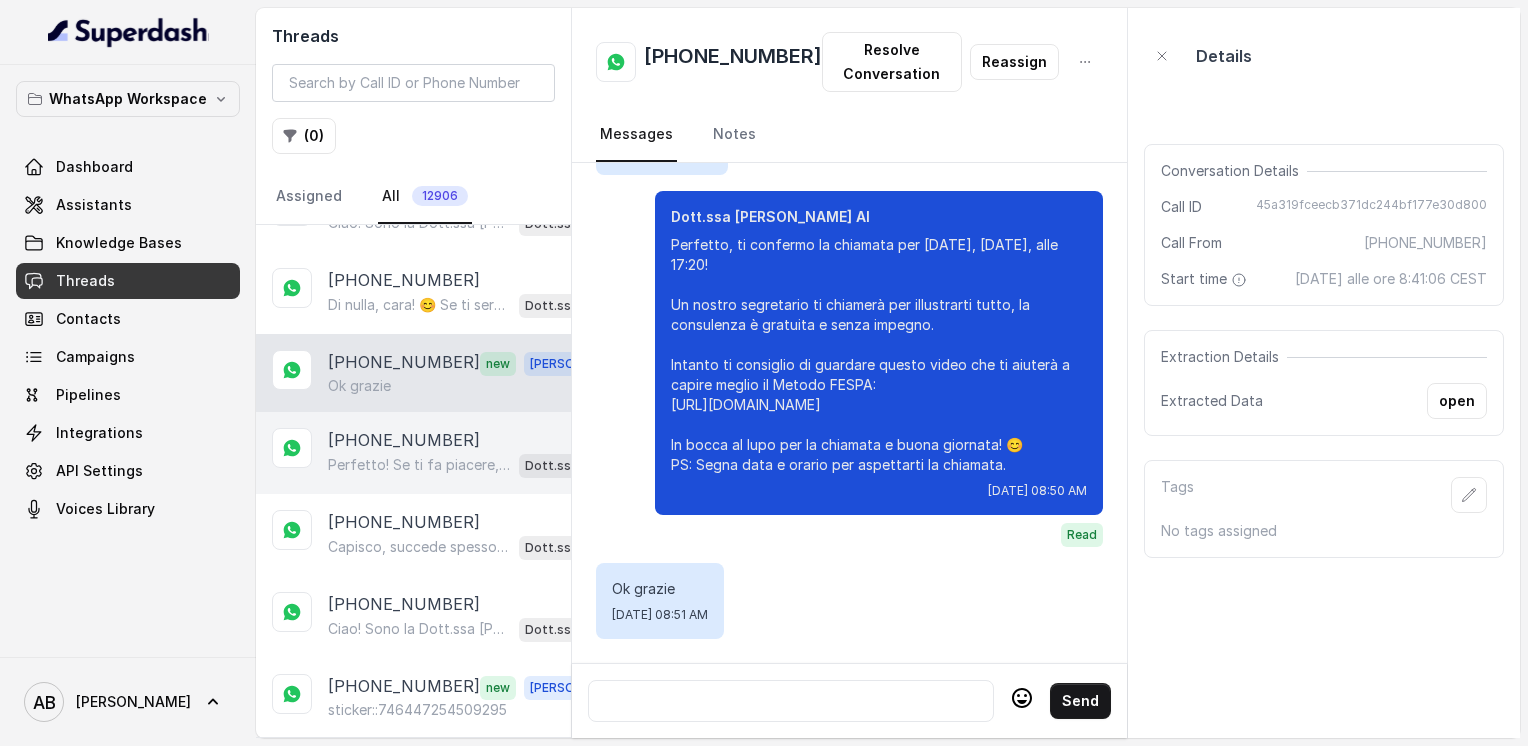 click on "[PHONE_NUMBER]" at bounding box center [404, 440] 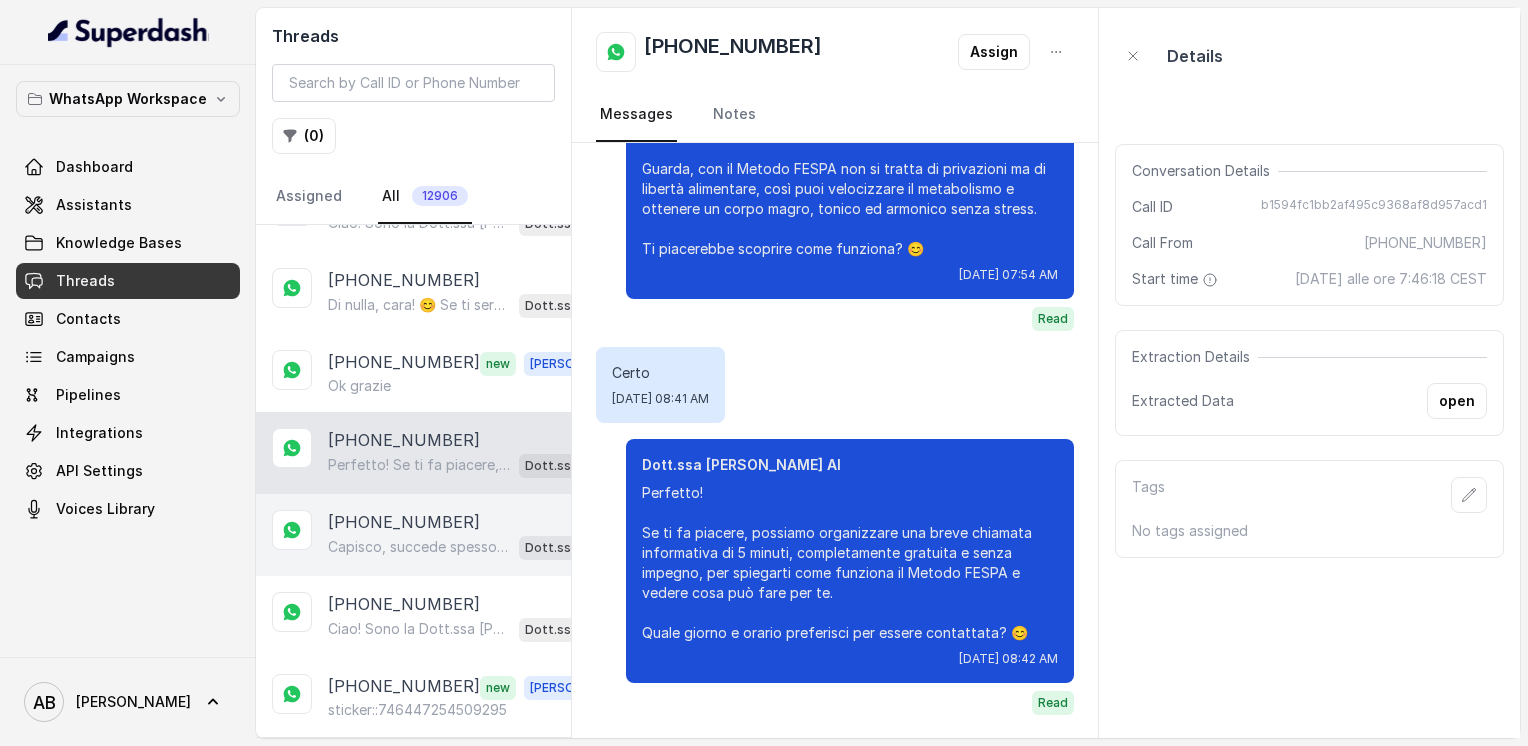 click on "[PHONE_NUMBER]" at bounding box center (404, 522) 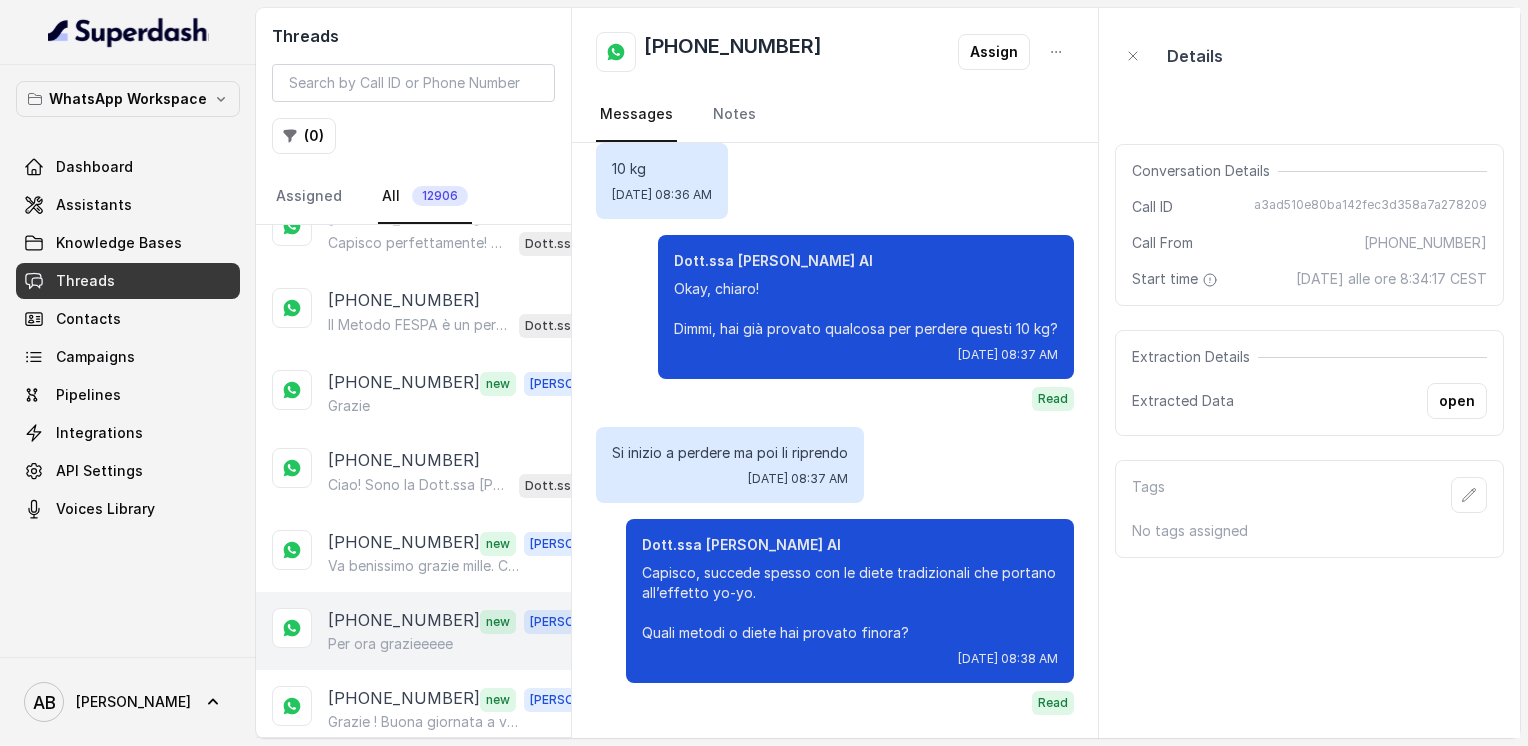 click on "Per ora grazieeeee" at bounding box center [390, 644] 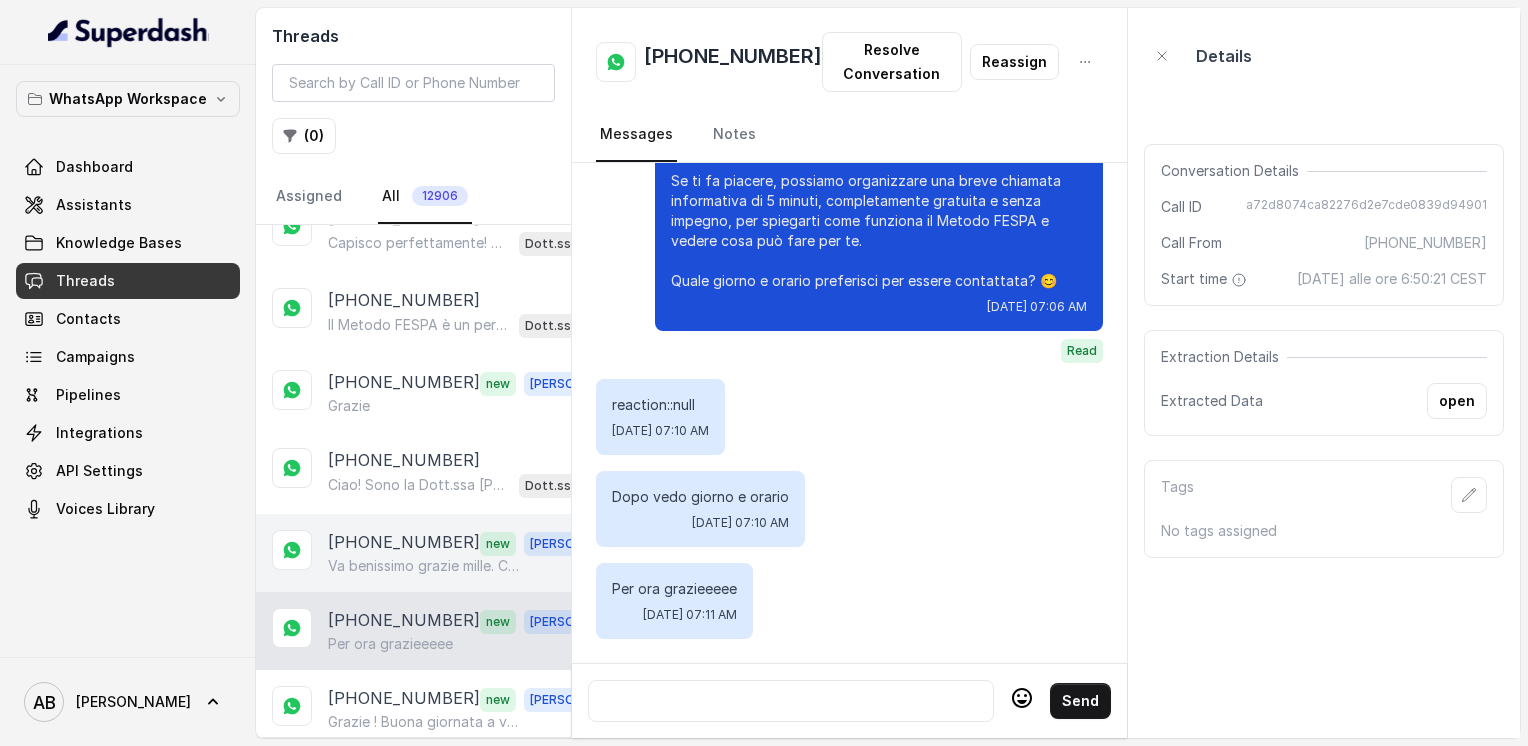 click on "Va benissimo grazie mille. Cercherò di informarmi il più possibile sul vostro metodo." at bounding box center [424, 566] 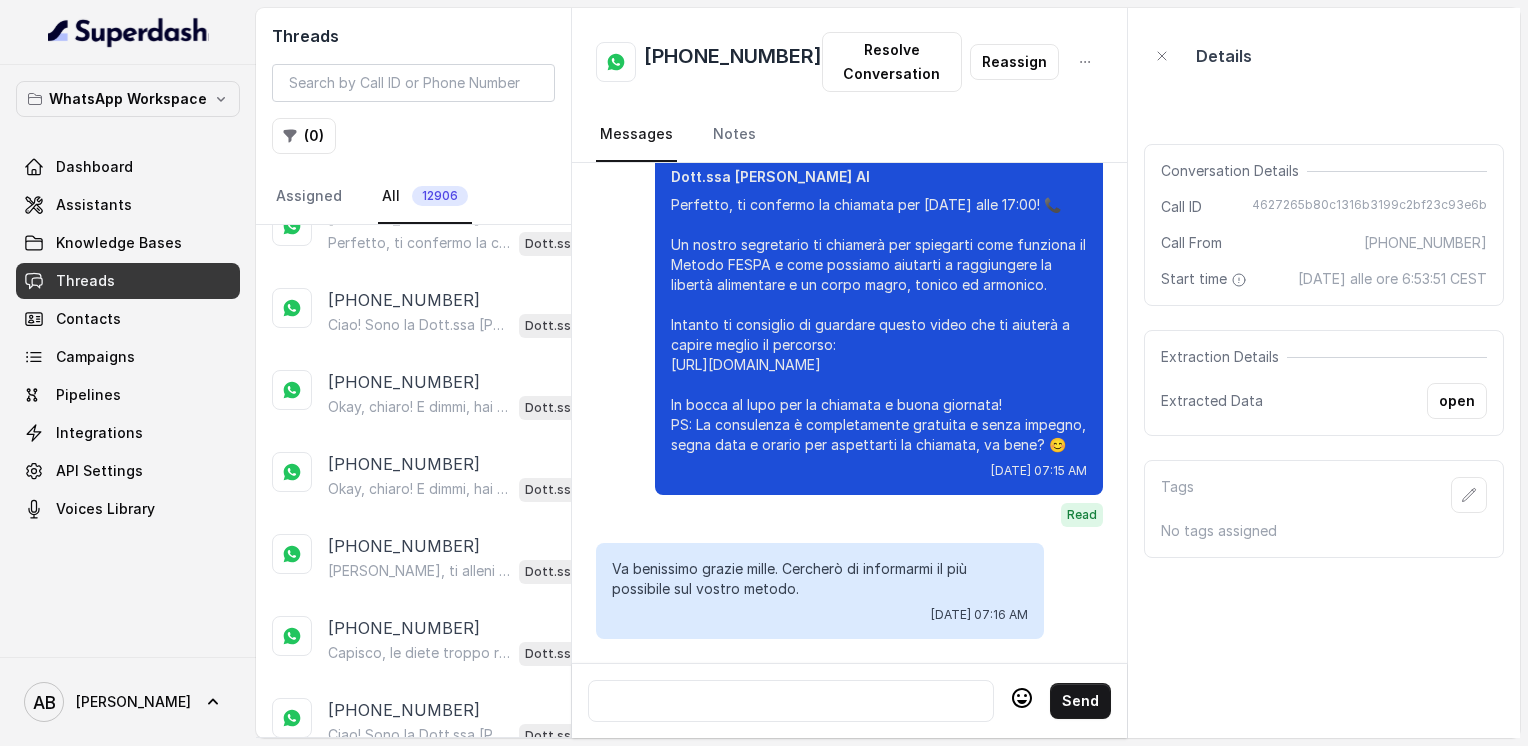 click on "Load more conversations" at bounding box center [414, 792] 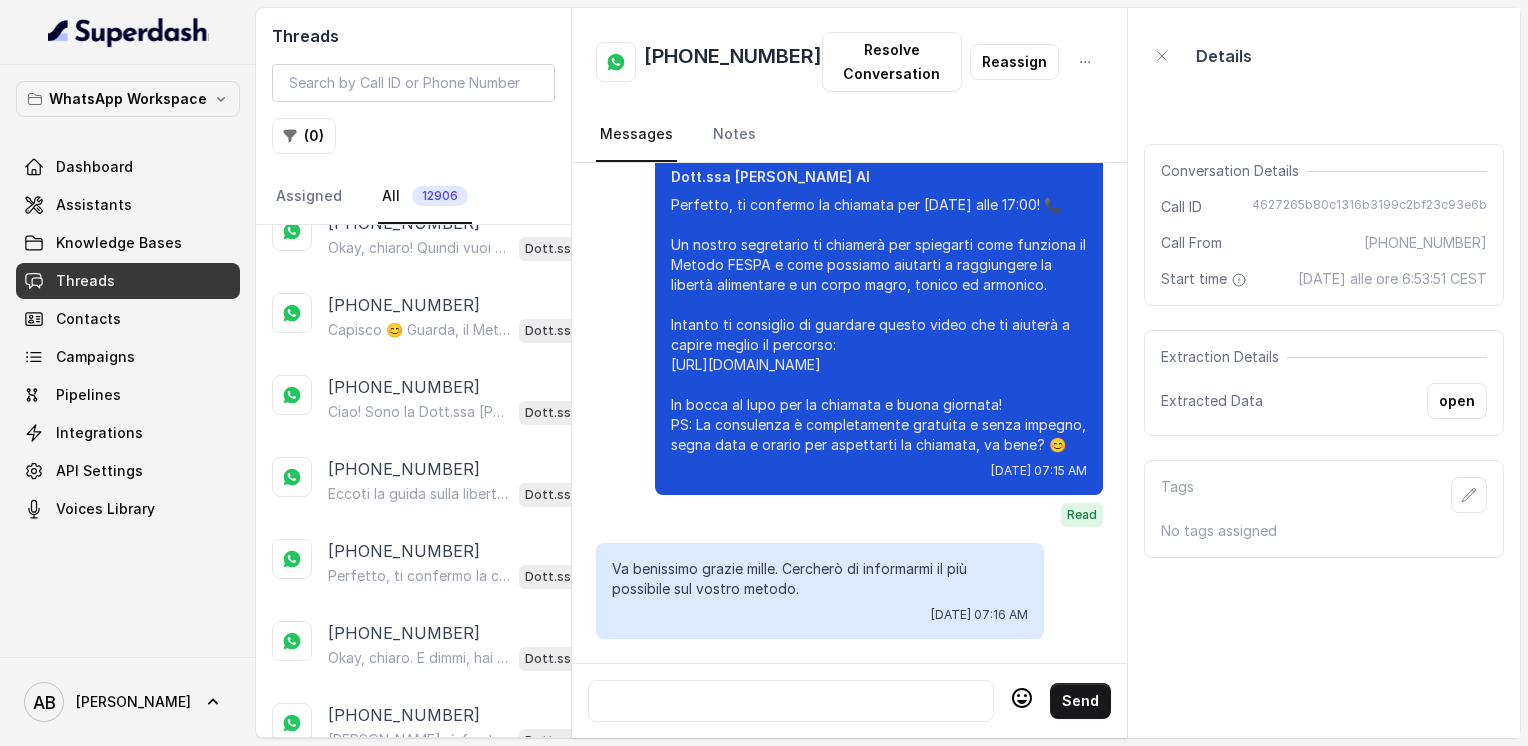 scroll, scrollTop: 9221, scrollLeft: 0, axis: vertical 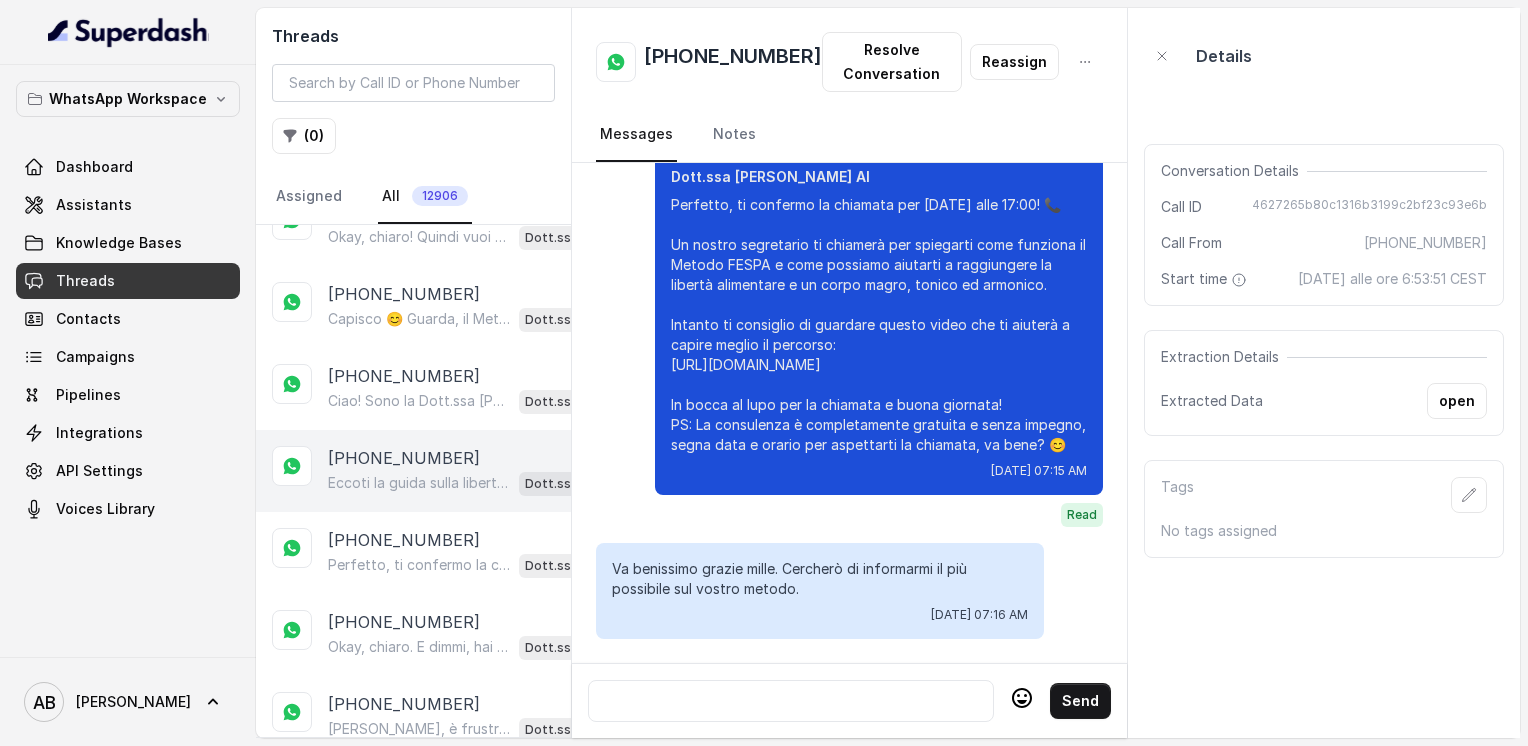 click on "Eccoti la guida sulla libertà alimentare in omaggio:
[URL][DOMAIN_NAME]
Se poi ti va, la chiamata resta sempre a disposizione per chiarire ogni dubbio, senza impegno.
Ti va bene così? 😊" at bounding box center (419, 483) 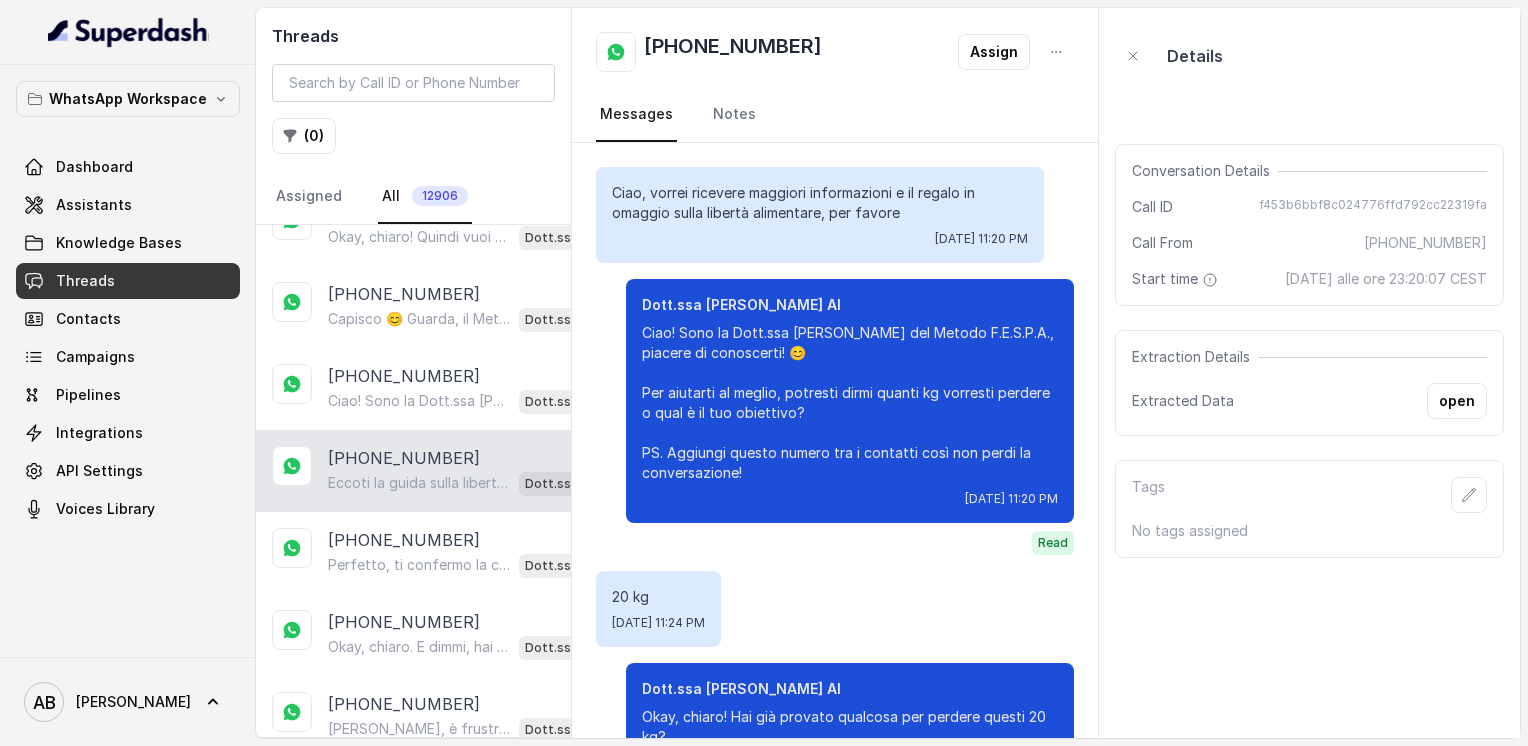 scroll, scrollTop: 2420, scrollLeft: 0, axis: vertical 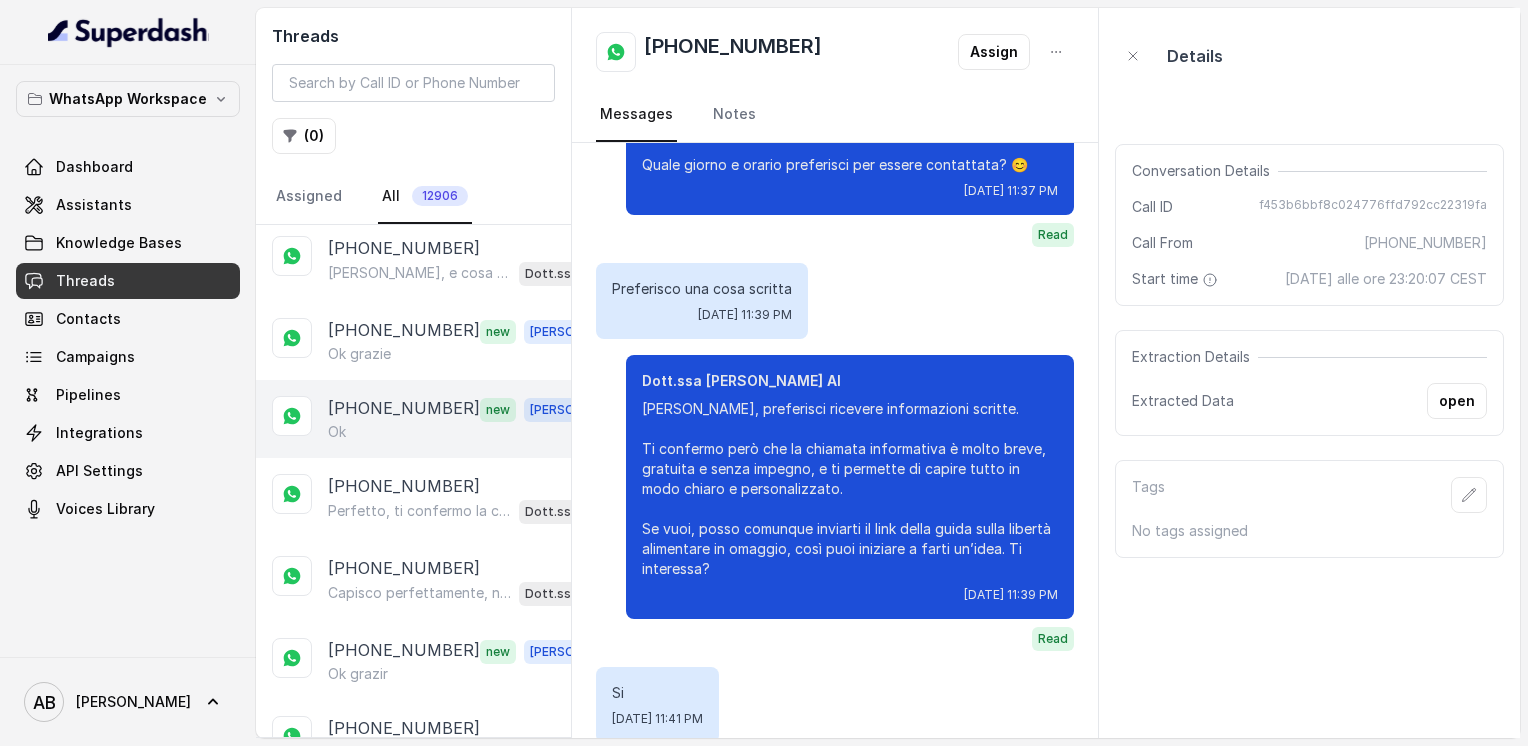 click on "Ok" at bounding box center [469, 432] 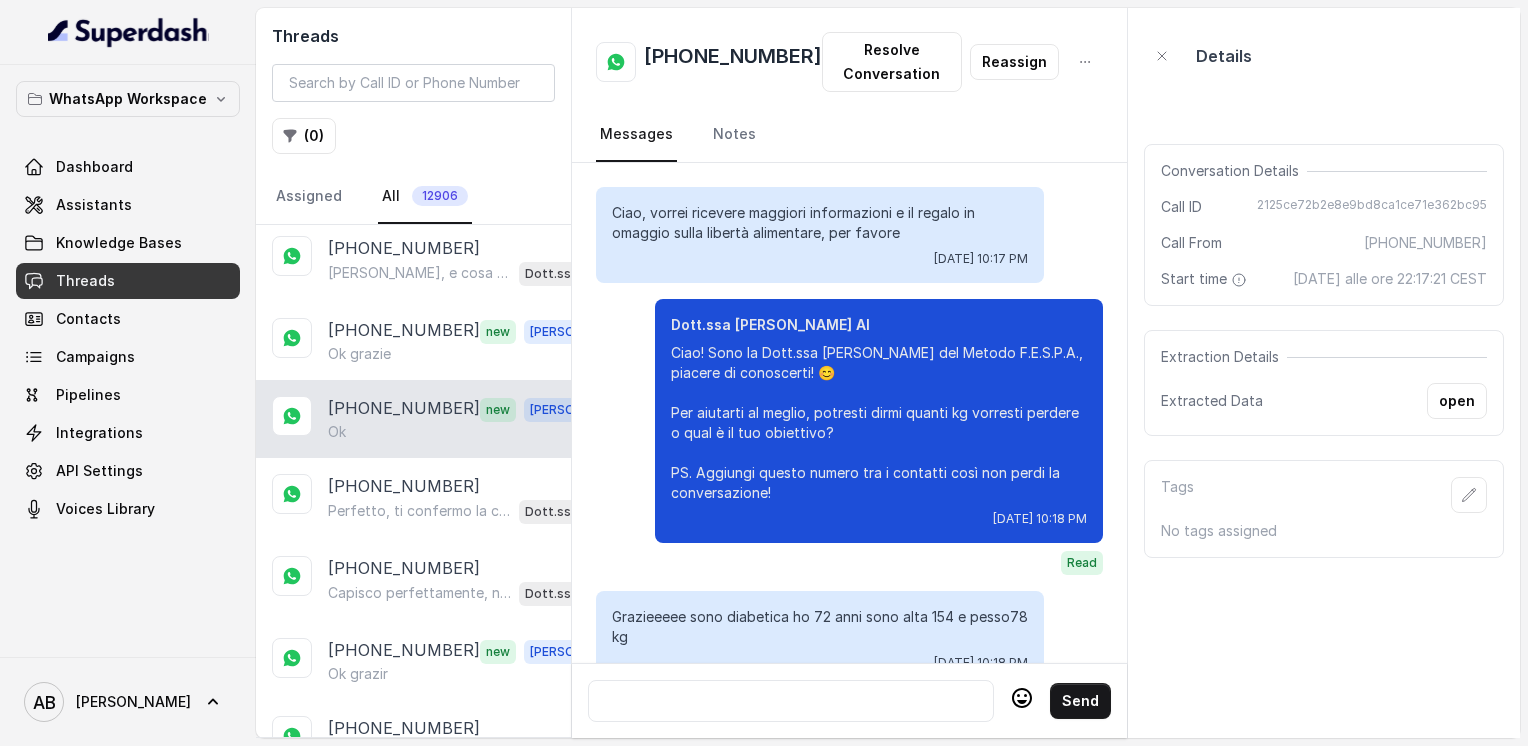 scroll, scrollTop: 2296, scrollLeft: 0, axis: vertical 